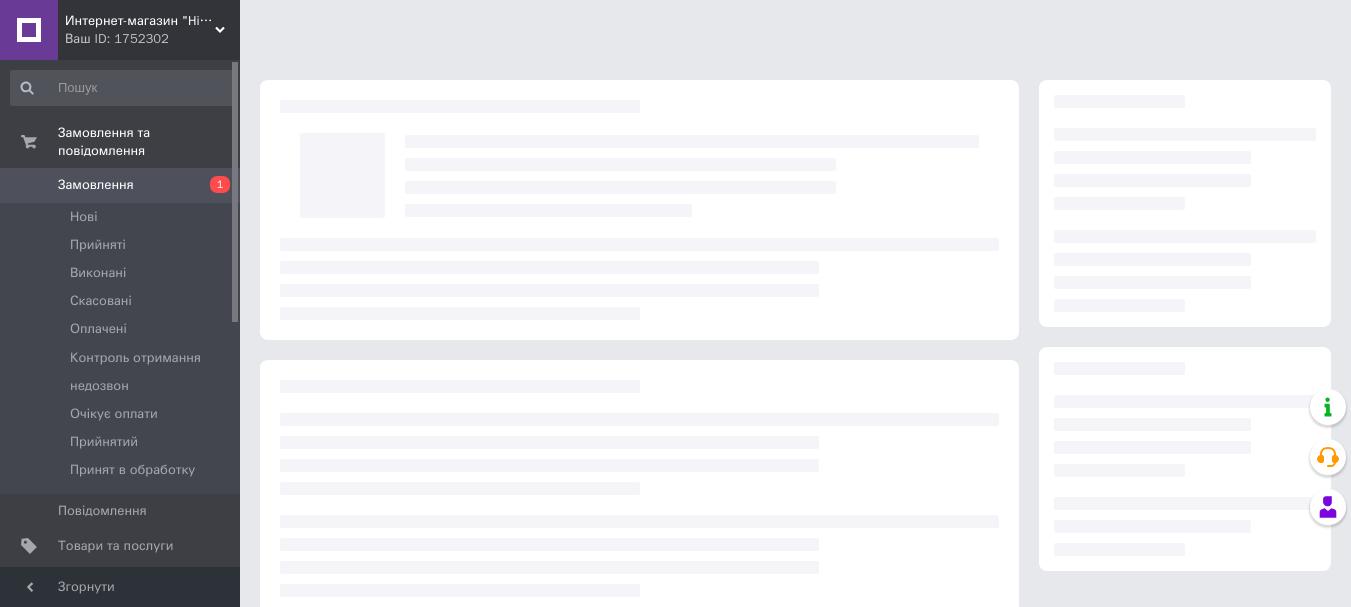 scroll, scrollTop: 0, scrollLeft: 0, axis: both 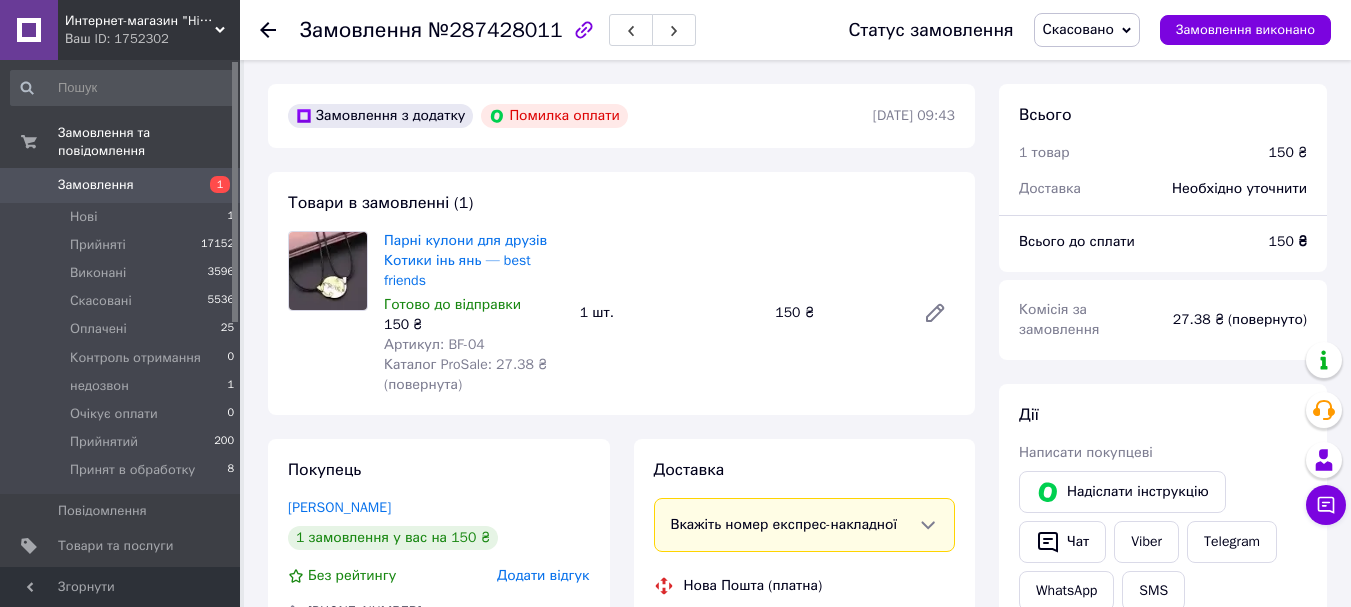 click on "Замовлення" at bounding box center (96, 185) 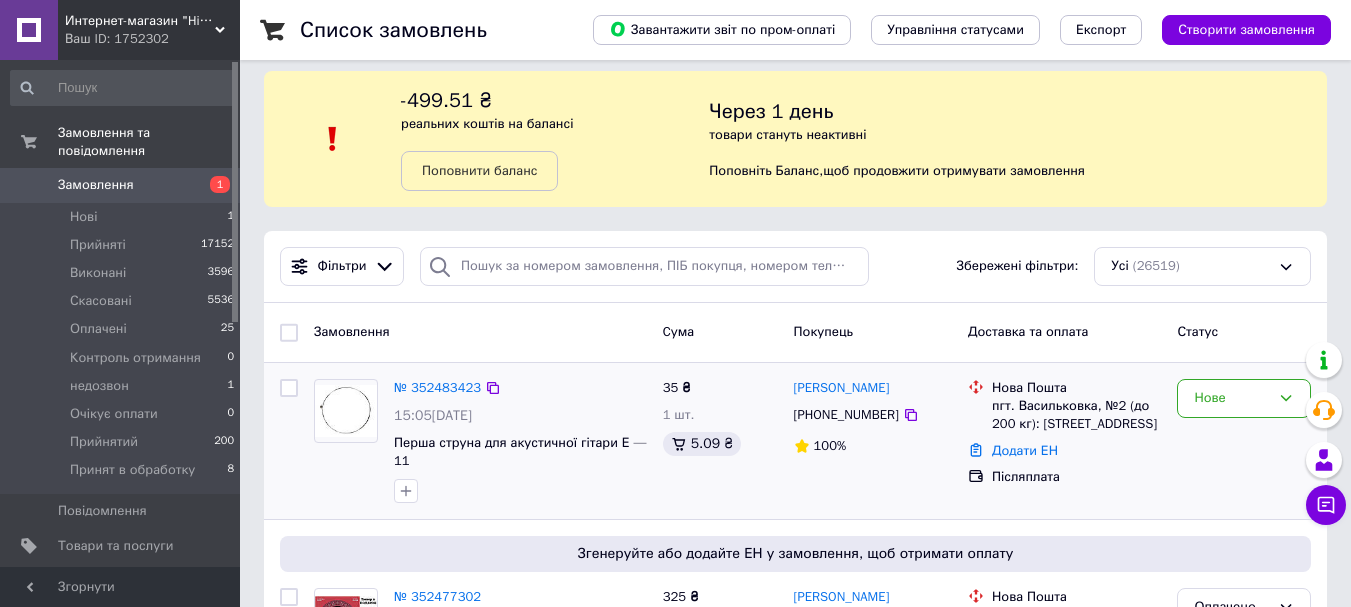 scroll, scrollTop: 200, scrollLeft: 0, axis: vertical 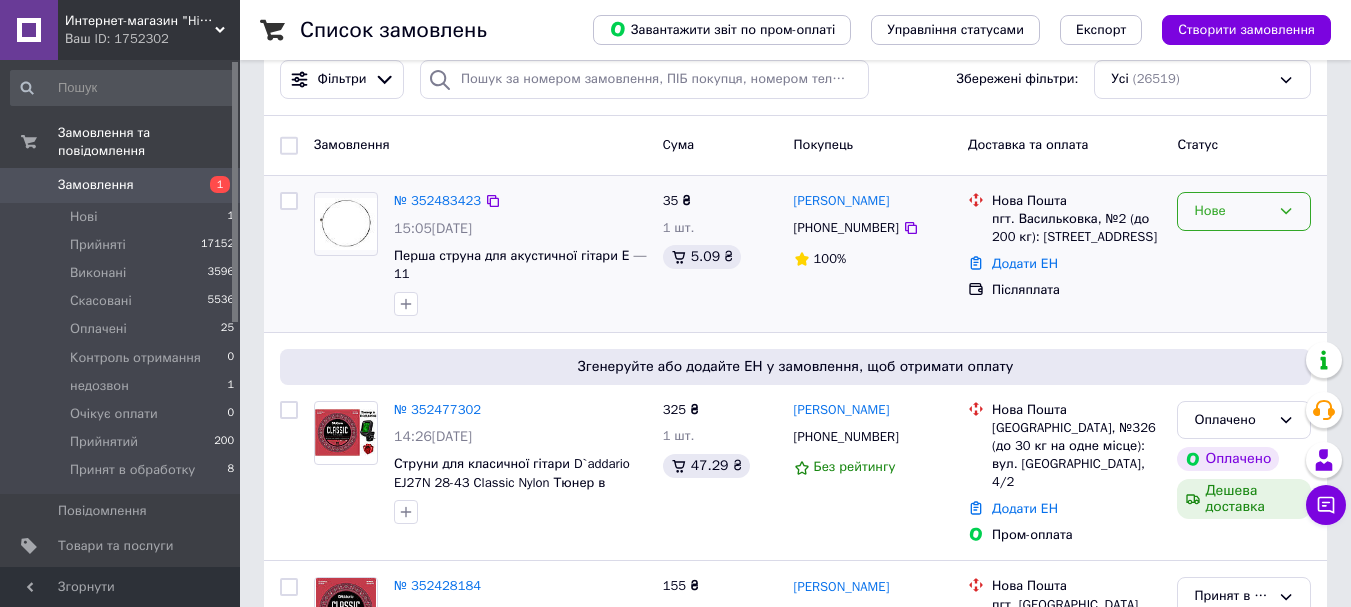 click on "Нове" at bounding box center [1232, 211] 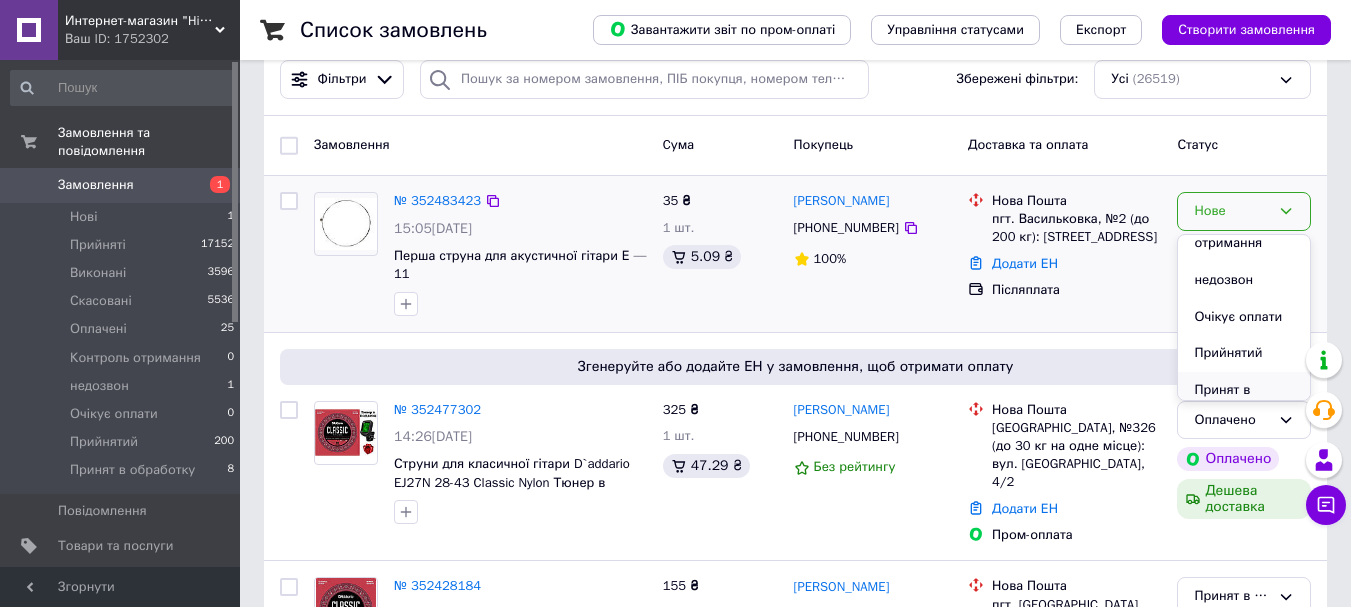 scroll, scrollTop: 204, scrollLeft: 0, axis: vertical 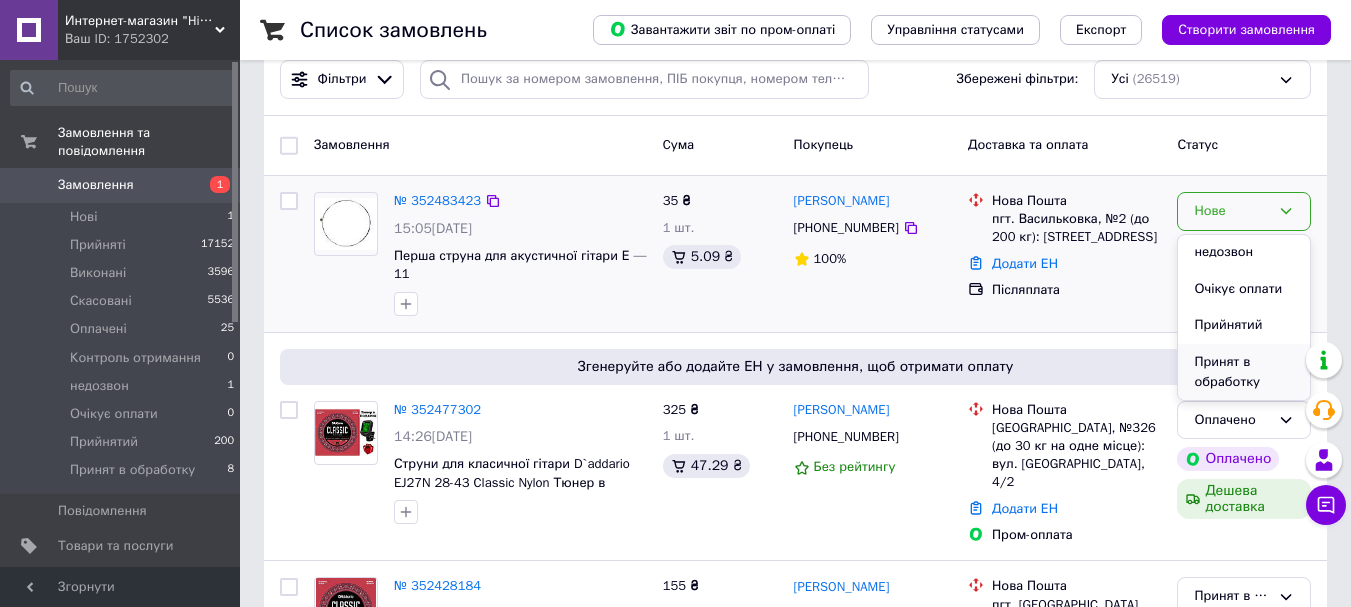 click on "Принят в обработку" at bounding box center [1244, 372] 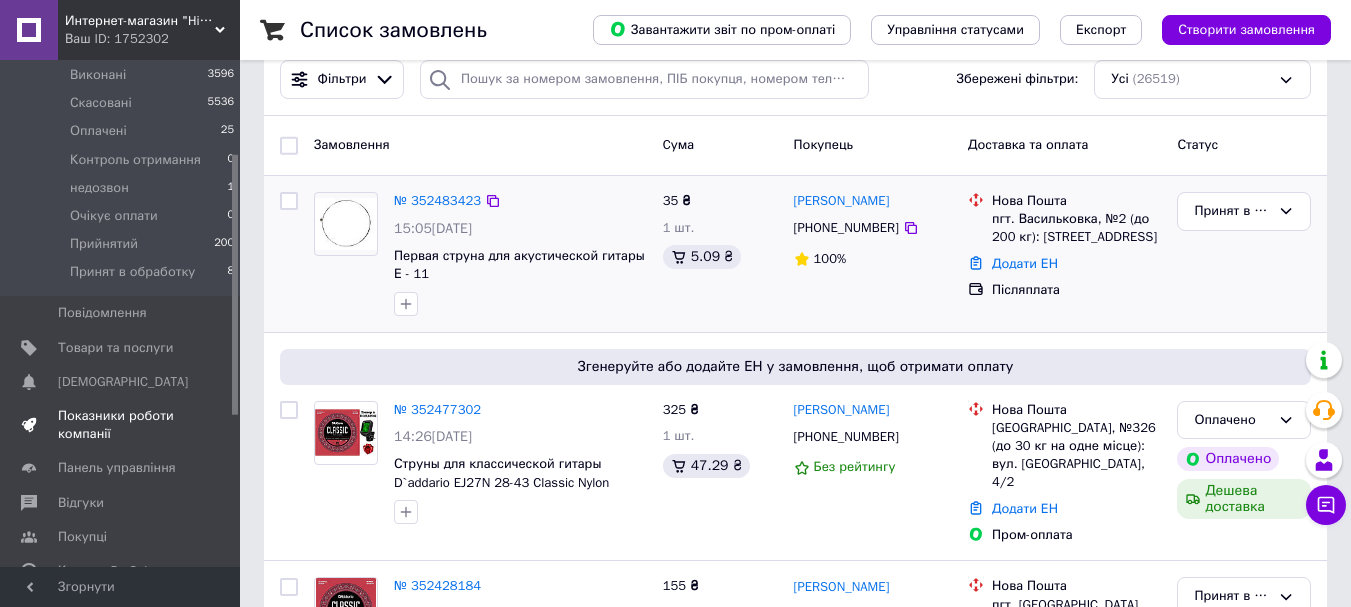 scroll, scrollTop: 200, scrollLeft: 0, axis: vertical 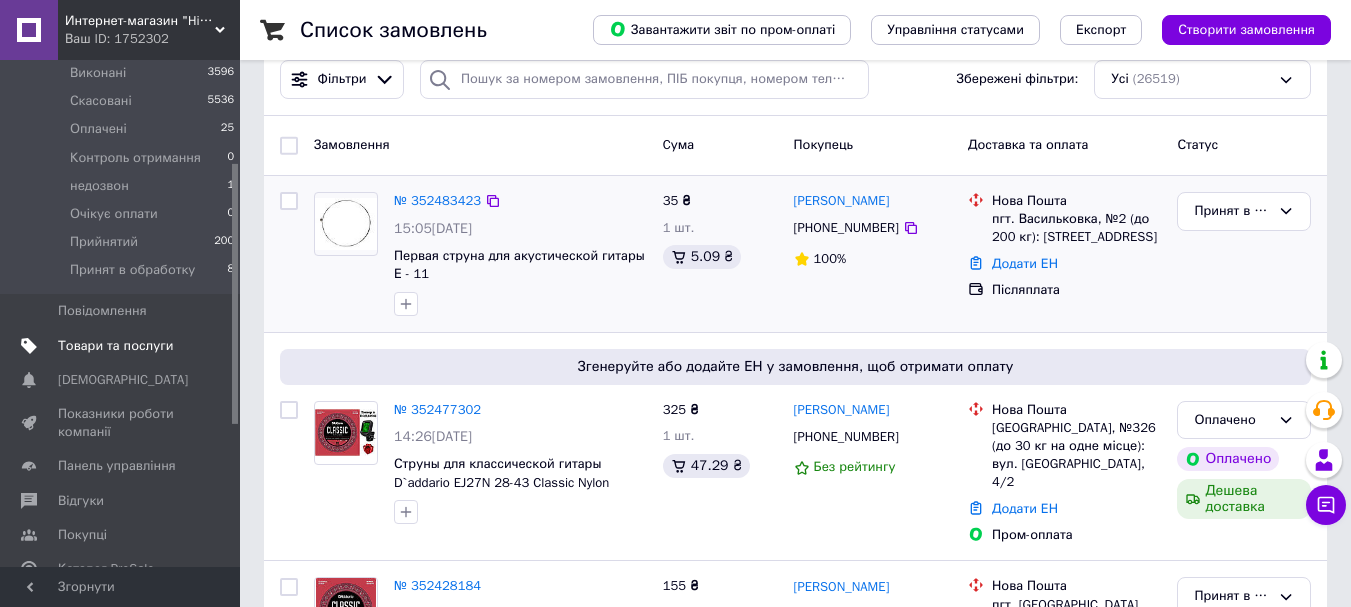 click on "Товари та послуги" at bounding box center (115, 346) 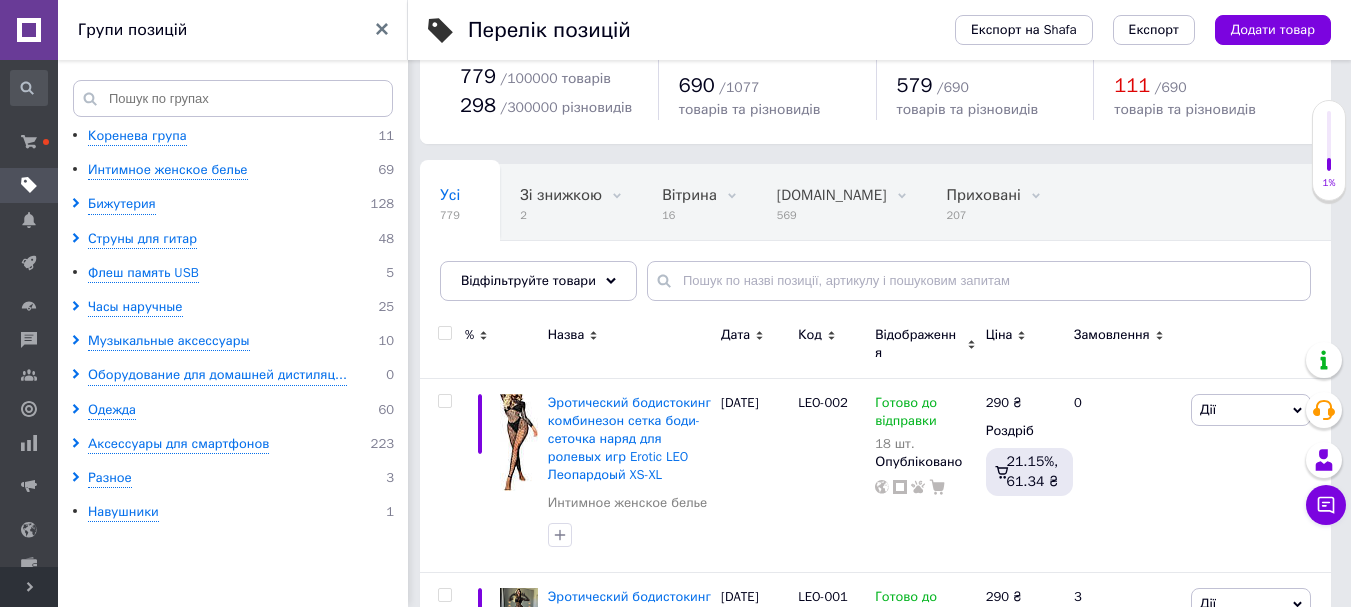 scroll, scrollTop: 100, scrollLeft: 0, axis: vertical 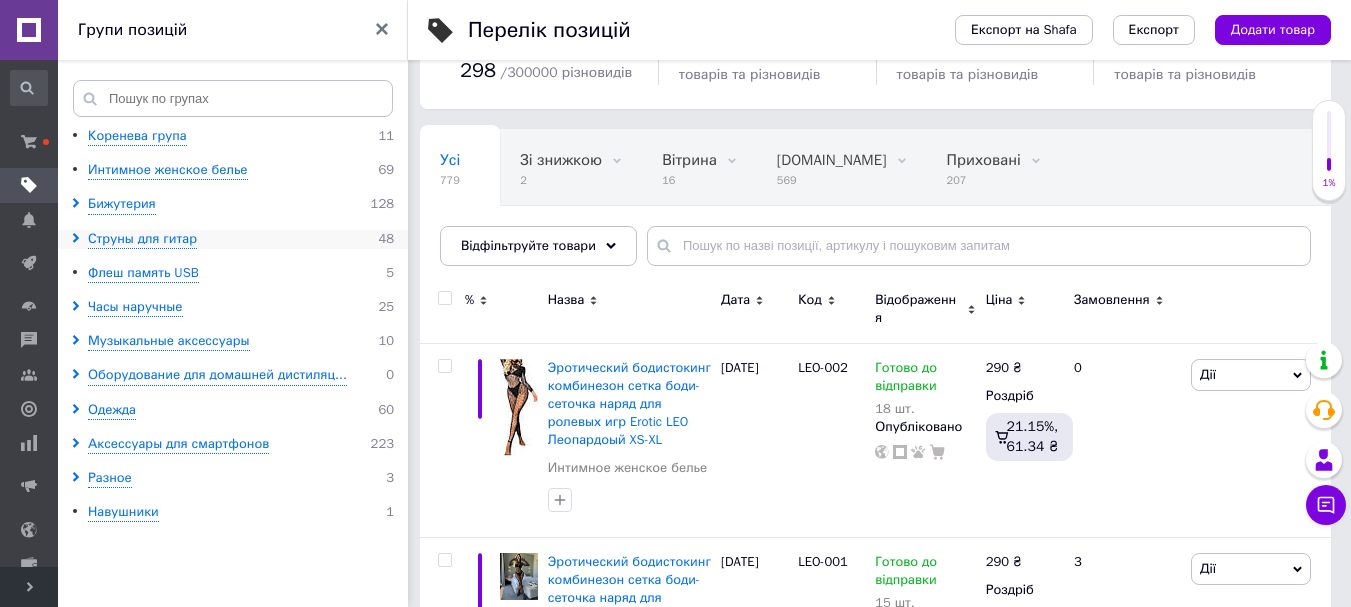 click 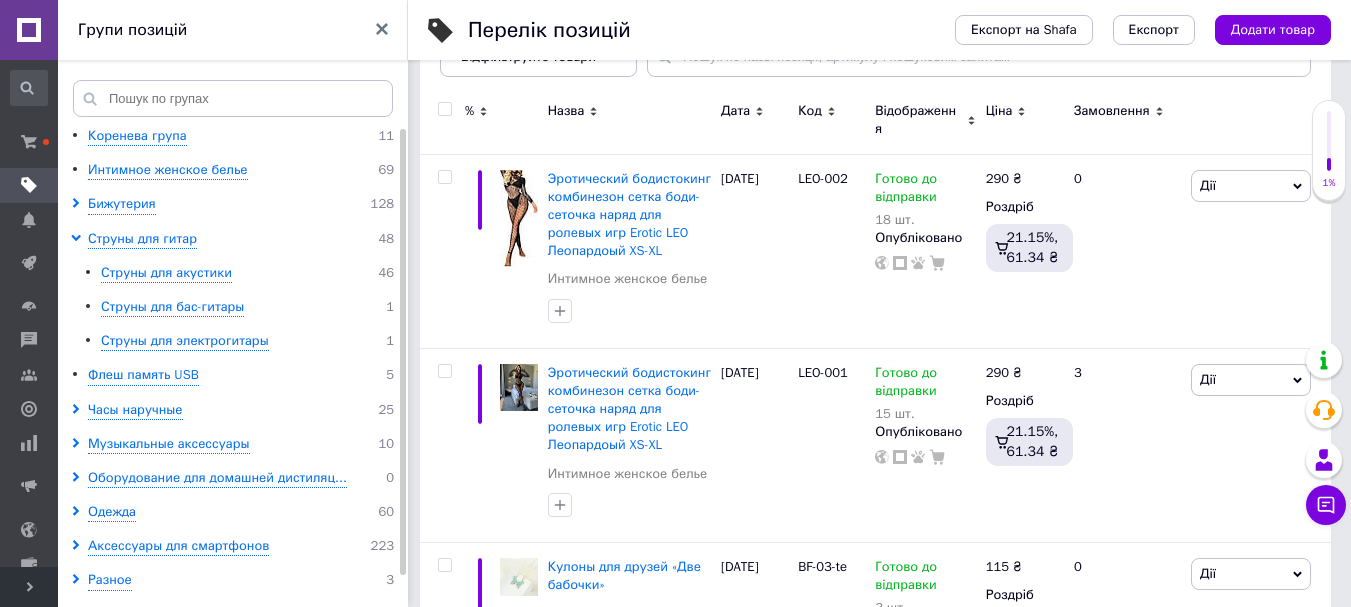 scroll, scrollTop: 300, scrollLeft: 0, axis: vertical 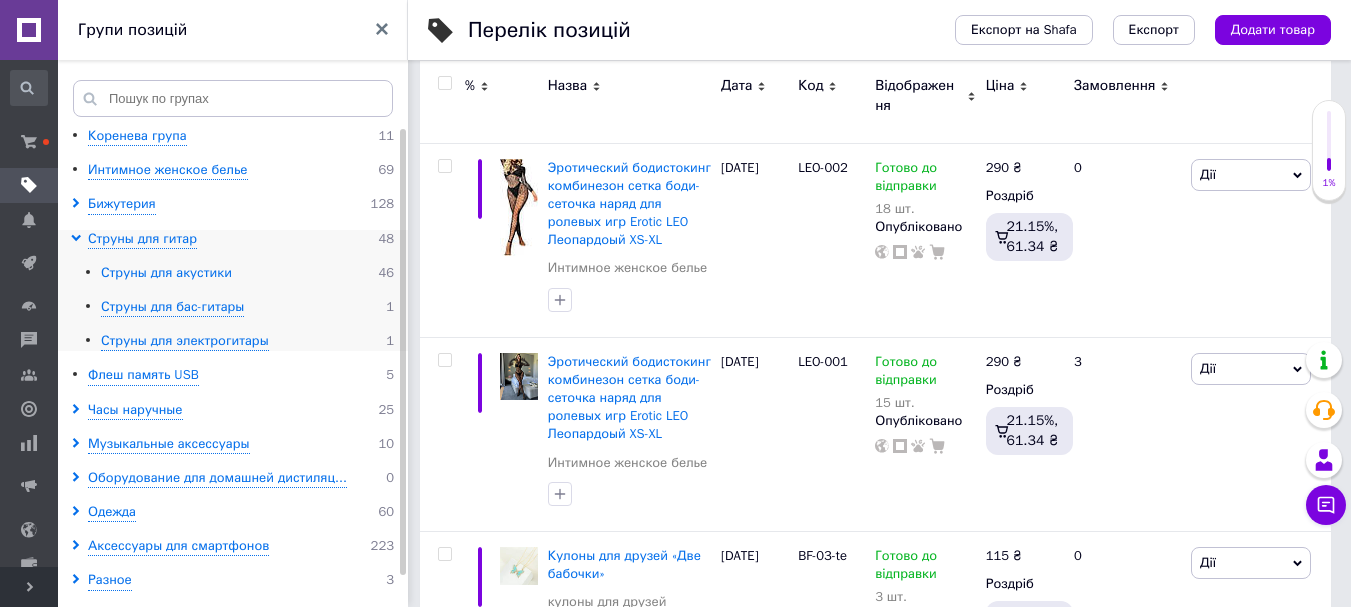 click on "Струны для акустики" at bounding box center [166, 273] 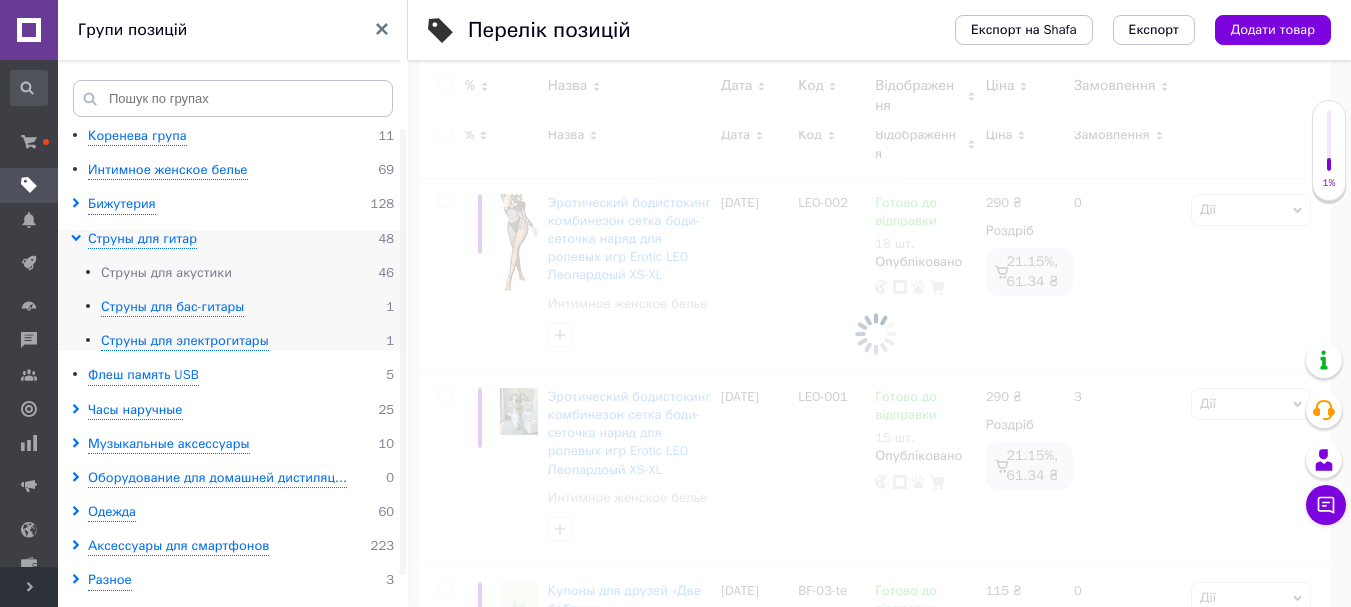scroll, scrollTop: 0, scrollLeft: 250, axis: horizontal 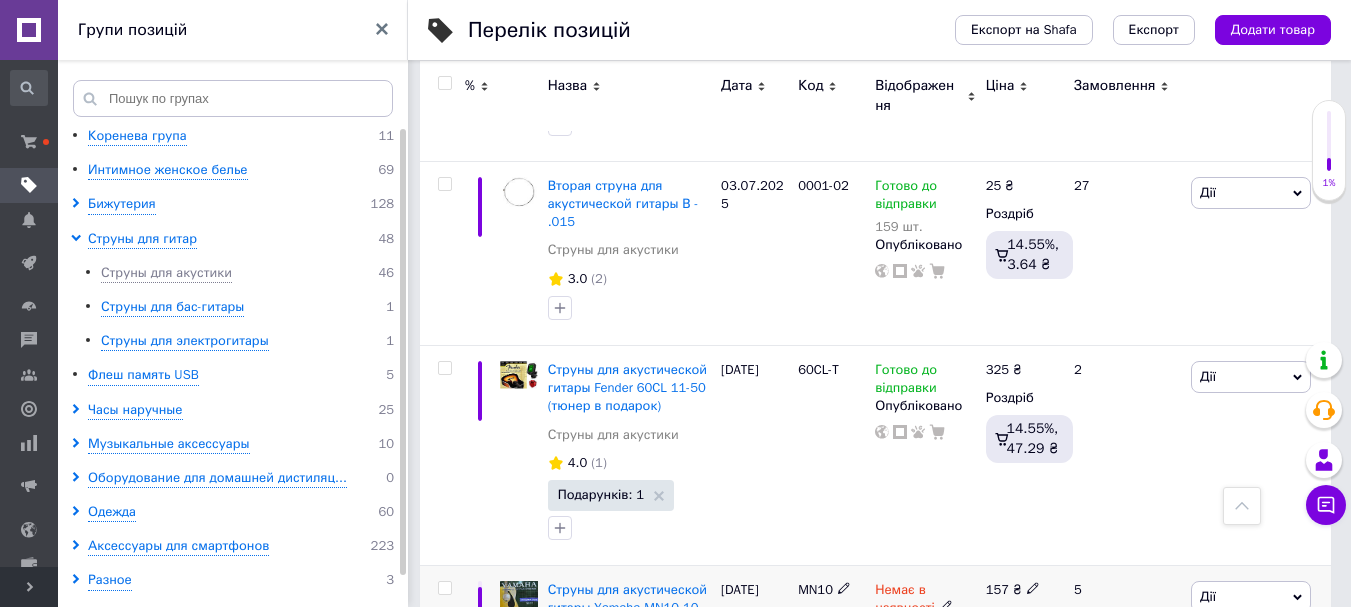click on "Немає в наявності" at bounding box center [905, 601] 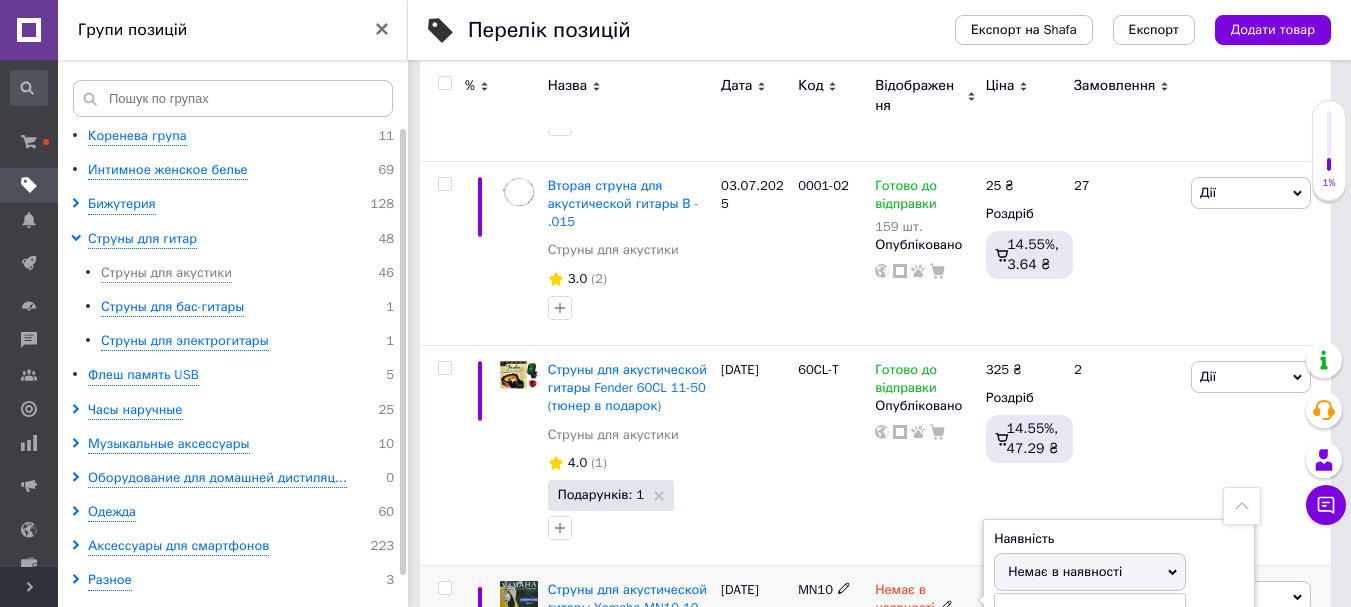 click on "Готово до відправки" at bounding box center [1090, 669] 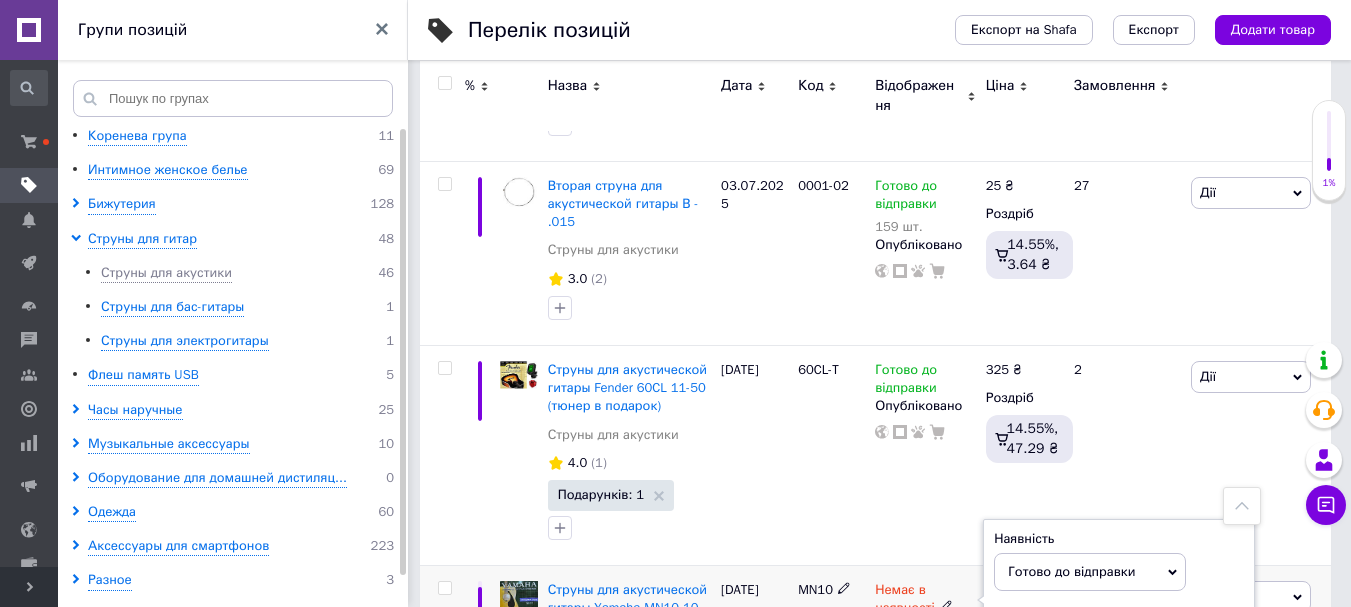 click on "MN10" at bounding box center (831, 657) 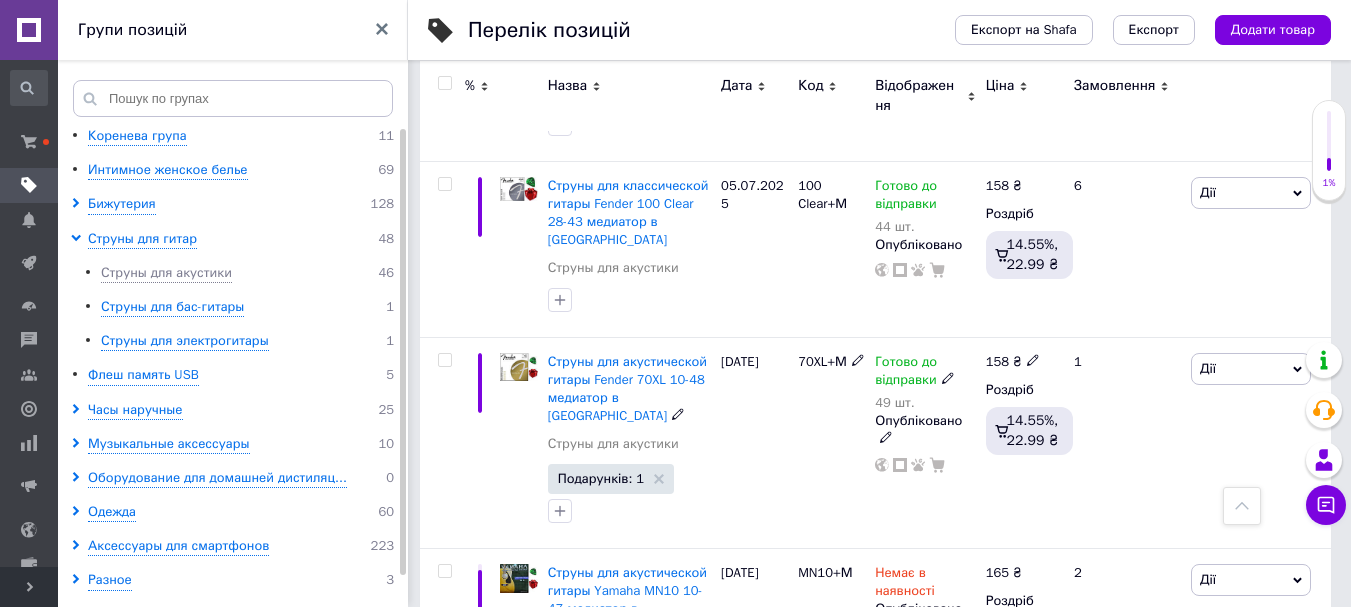 scroll, scrollTop: 8200, scrollLeft: 0, axis: vertical 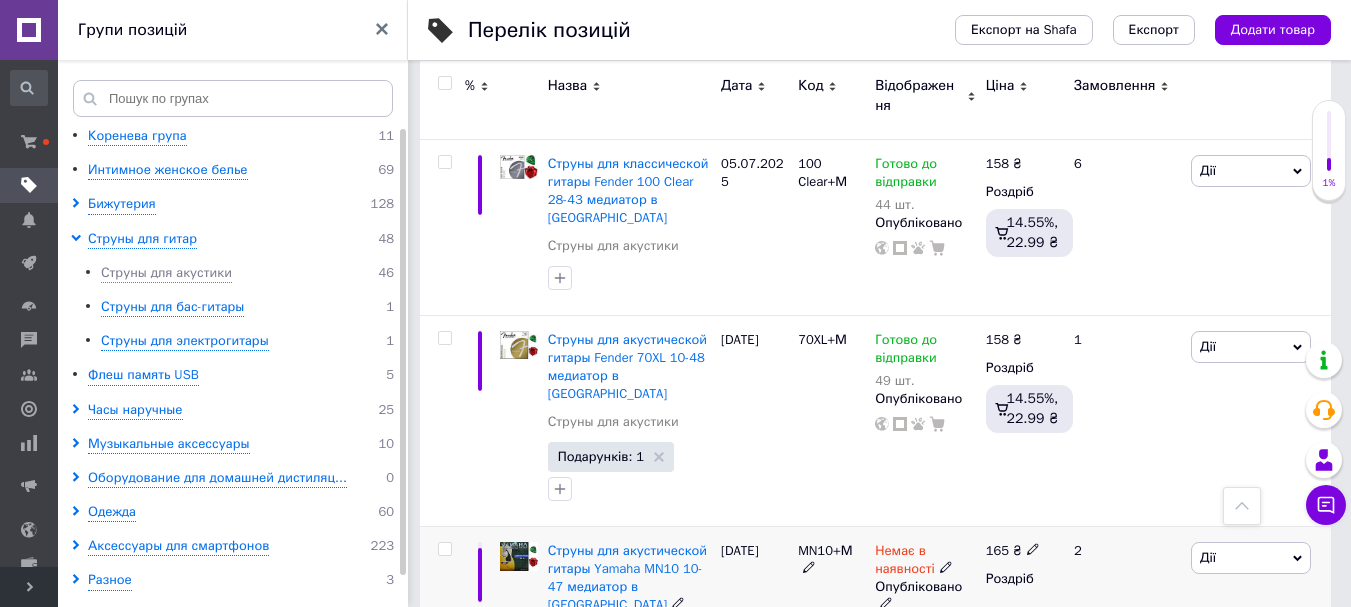 click on "Немає в наявності" at bounding box center (905, 562) 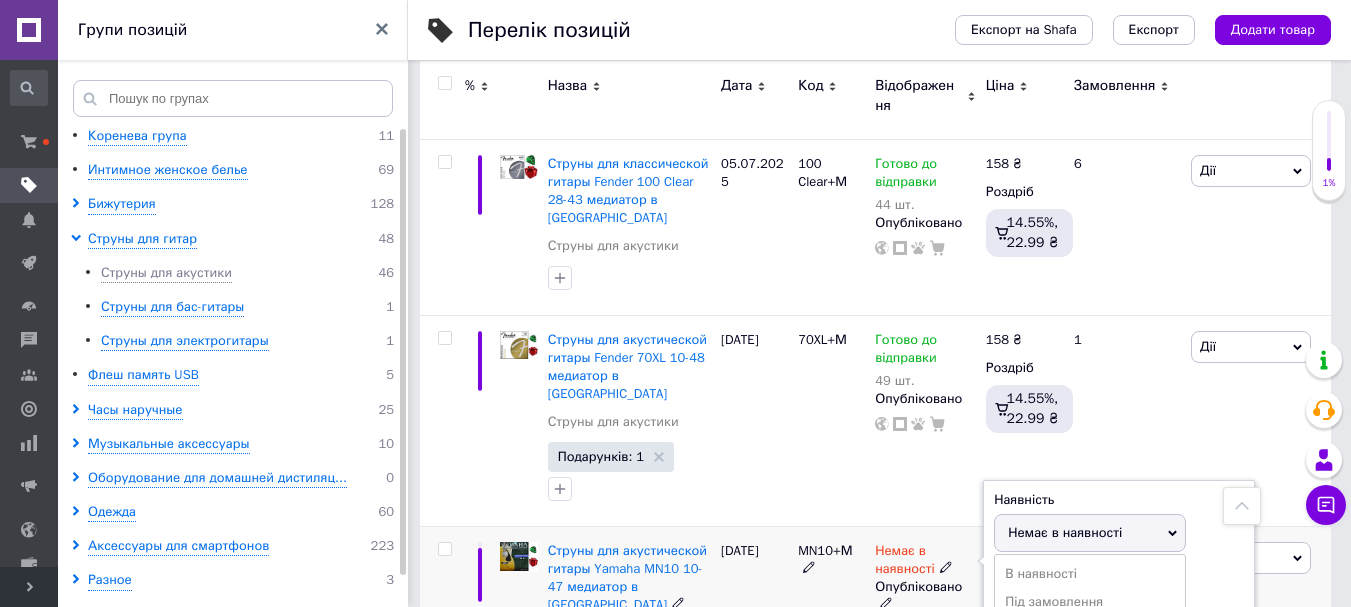 click on "Готово до відправки" at bounding box center (1090, 630) 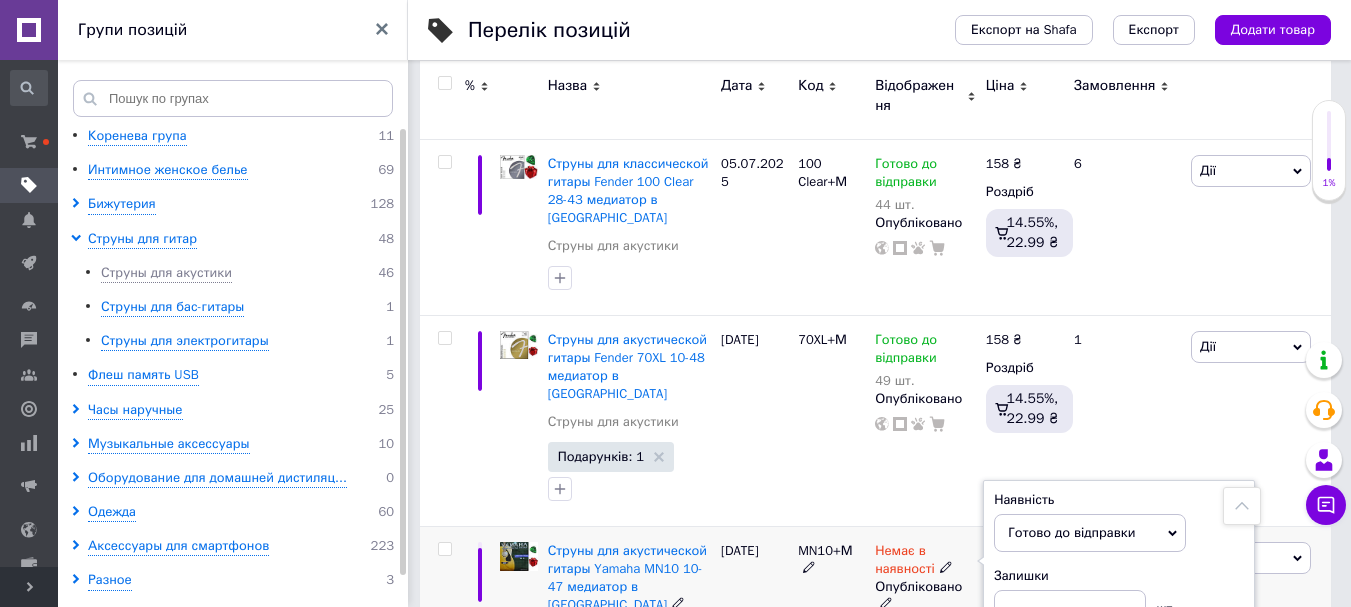 click on "[DATE]" at bounding box center [754, 631] 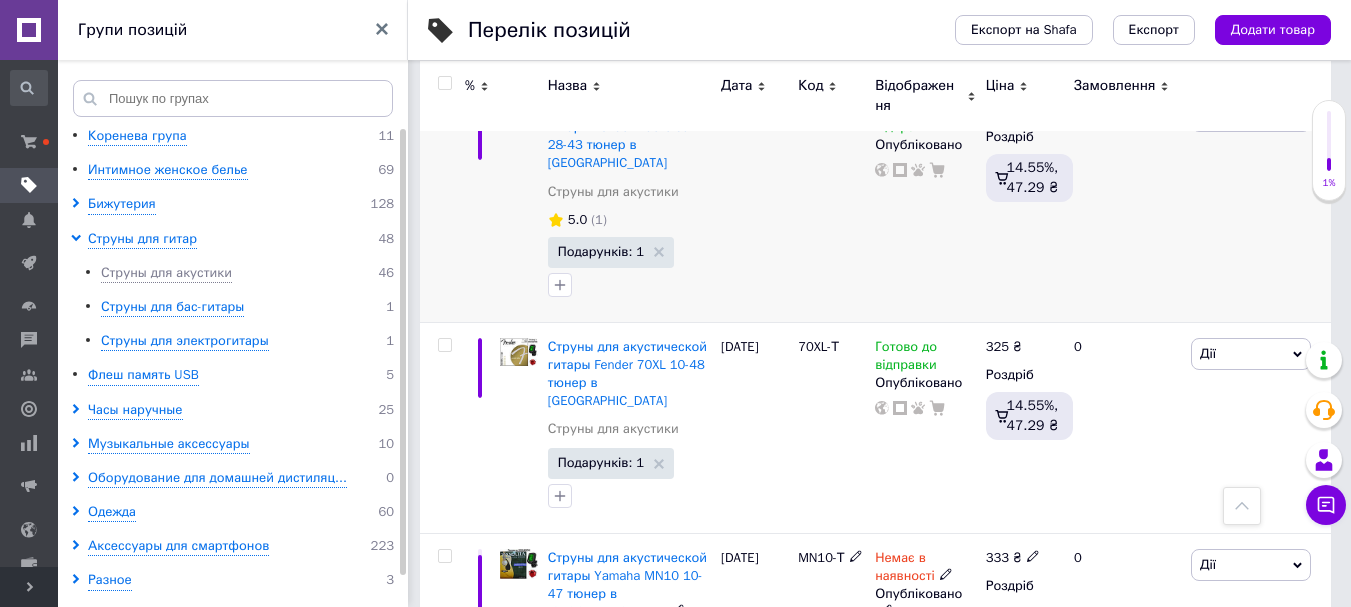 scroll, scrollTop: 8859, scrollLeft: 0, axis: vertical 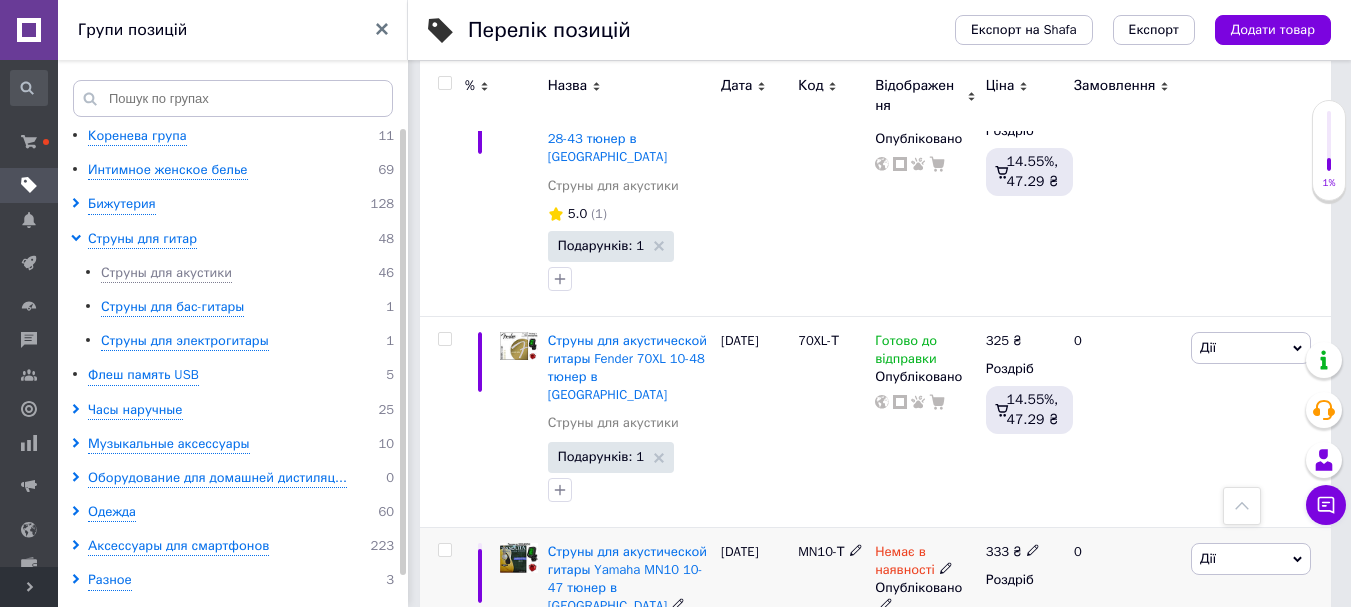 click on "Немає в наявності" at bounding box center (905, 563) 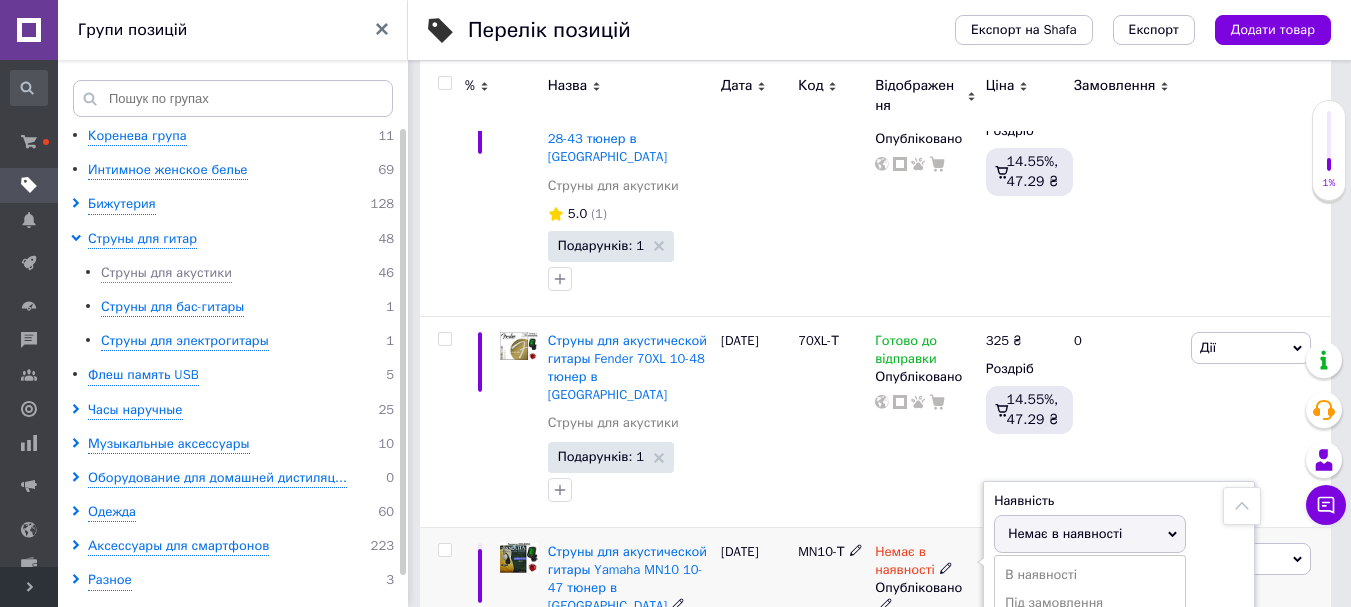 click on "Готово до відправки" at bounding box center [1090, 631] 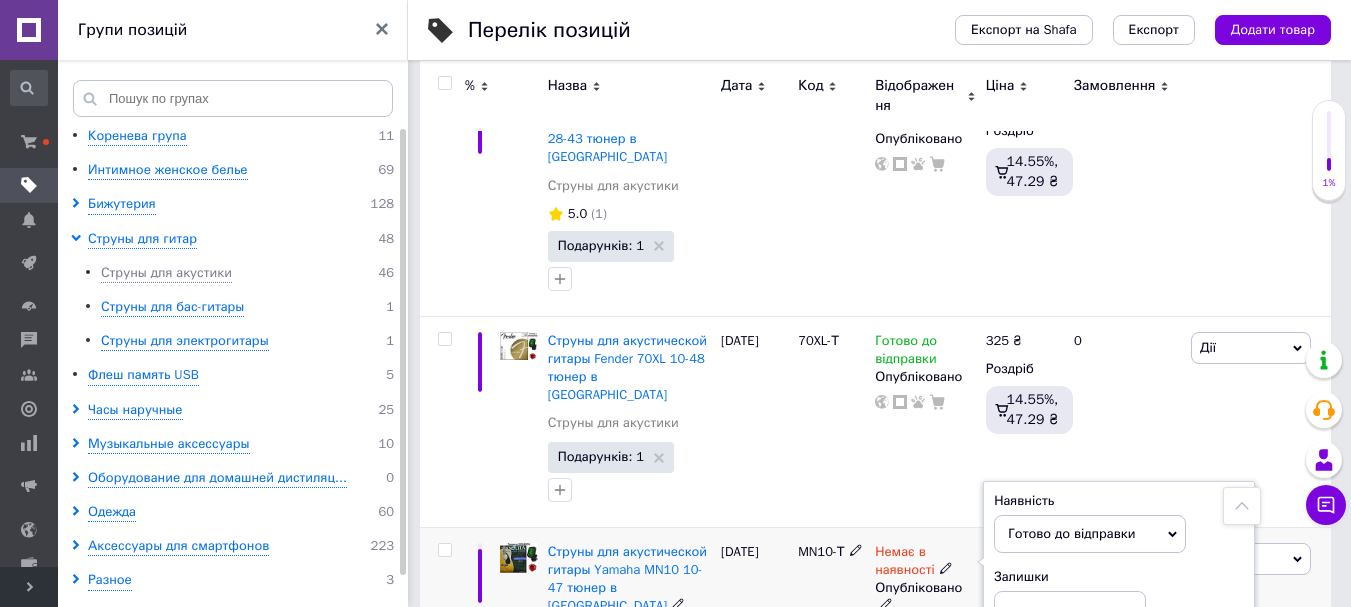 click on "MN10-Т" at bounding box center [831, 632] 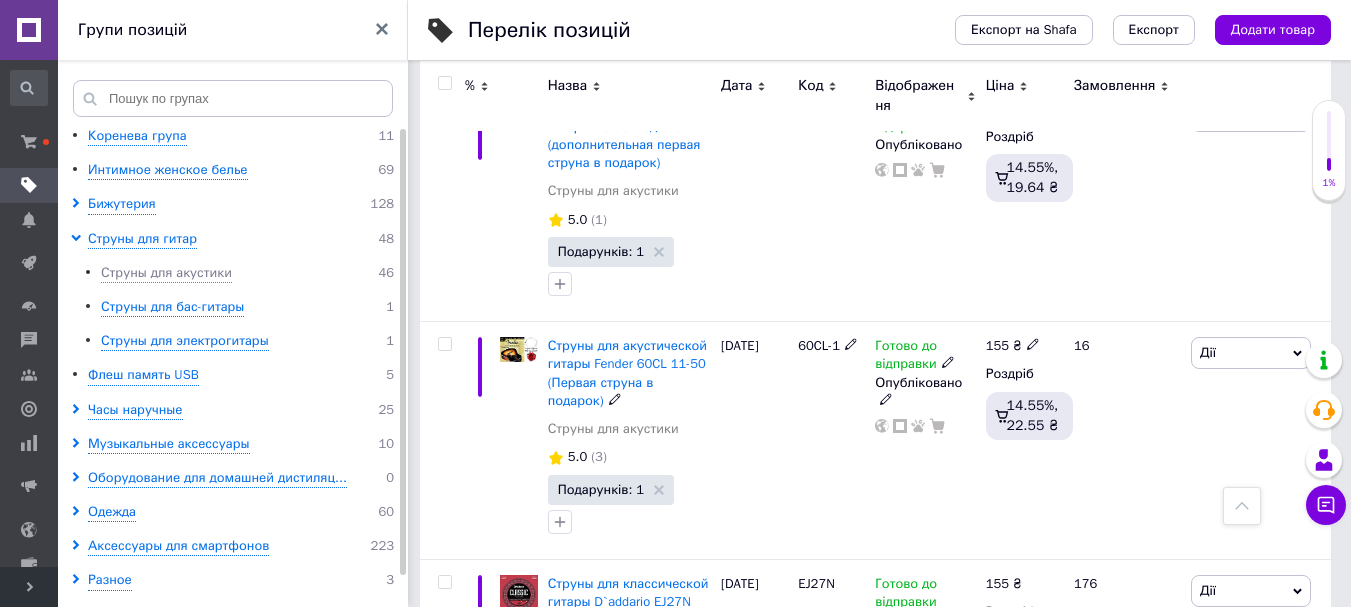 scroll, scrollTop: 2676, scrollLeft: 0, axis: vertical 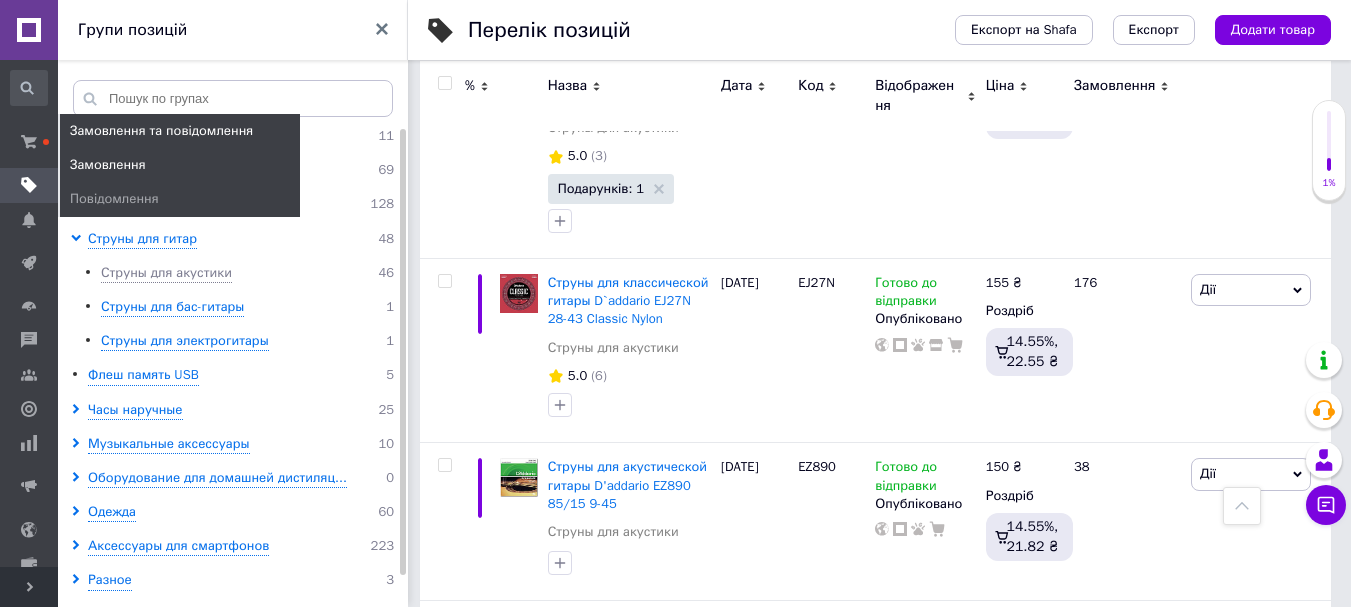 click on "Замовлення" at bounding box center [108, 165] 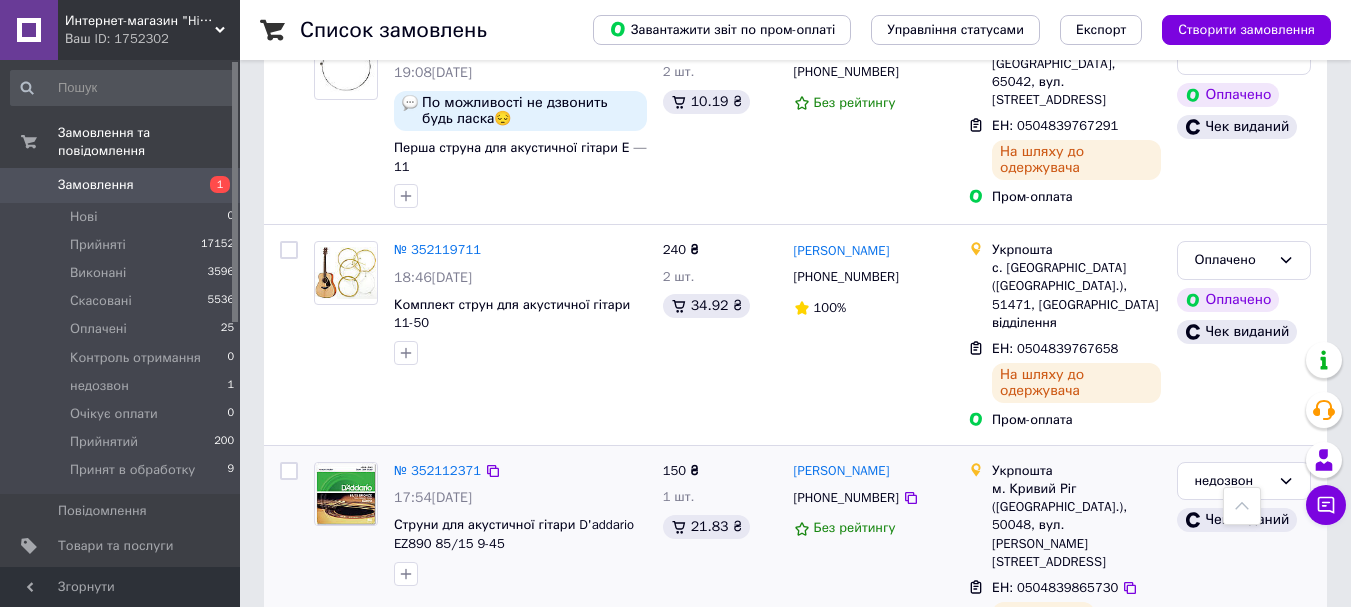 scroll, scrollTop: 3707, scrollLeft: 0, axis: vertical 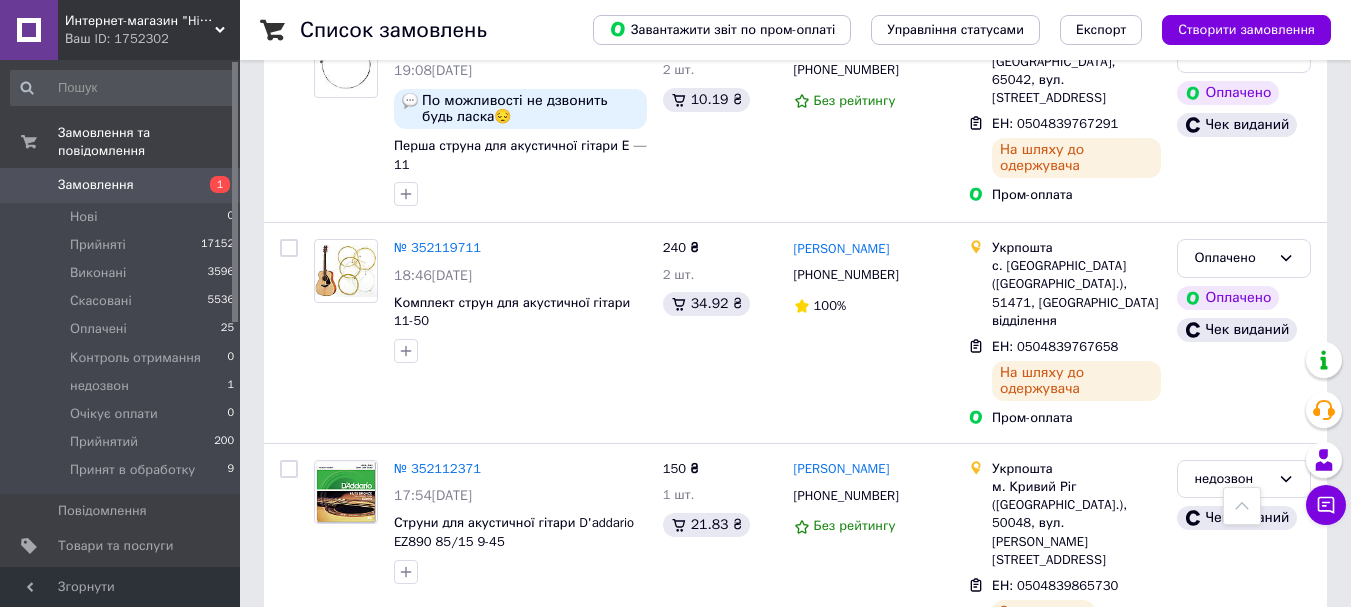 click on "2" at bounding box center [327, 711] 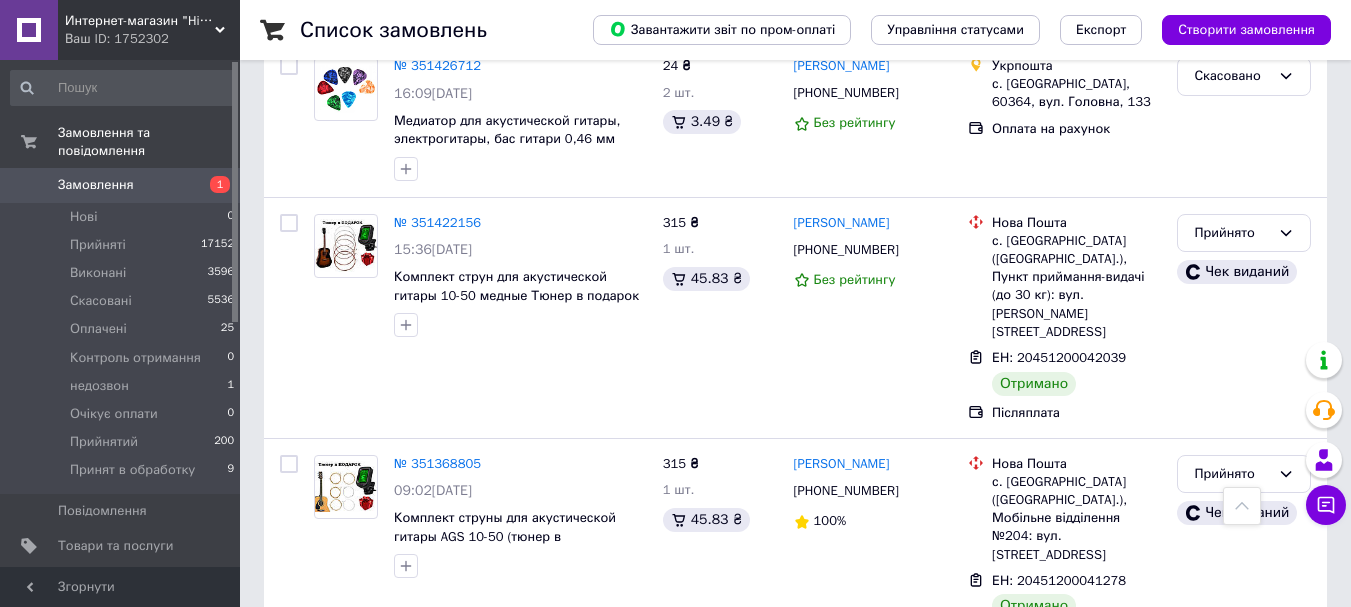 scroll, scrollTop: 3390, scrollLeft: 0, axis: vertical 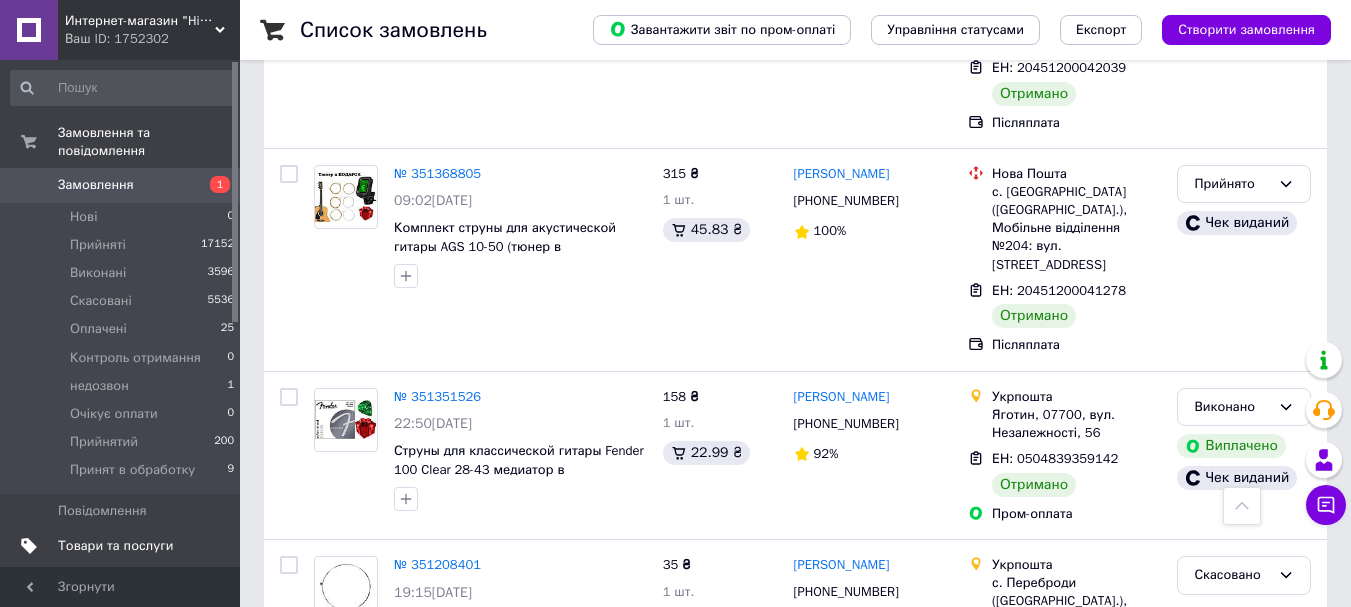 click on "Товари та послуги" at bounding box center [115, 546] 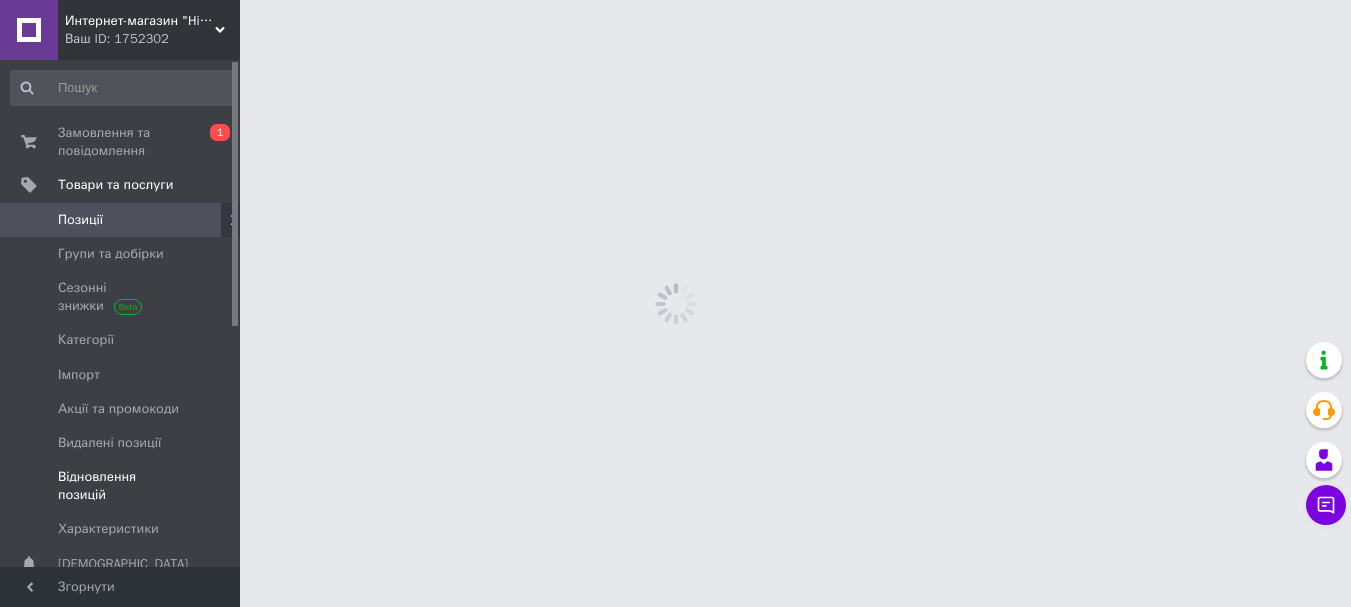 scroll, scrollTop: 0, scrollLeft: 0, axis: both 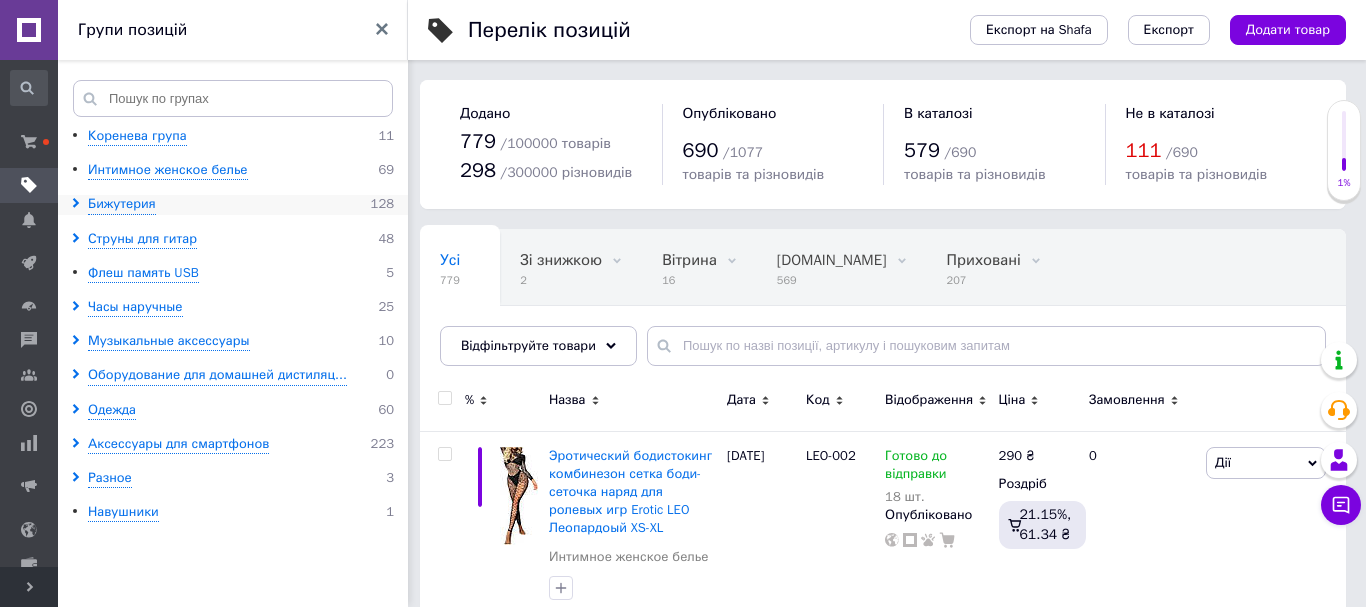 click 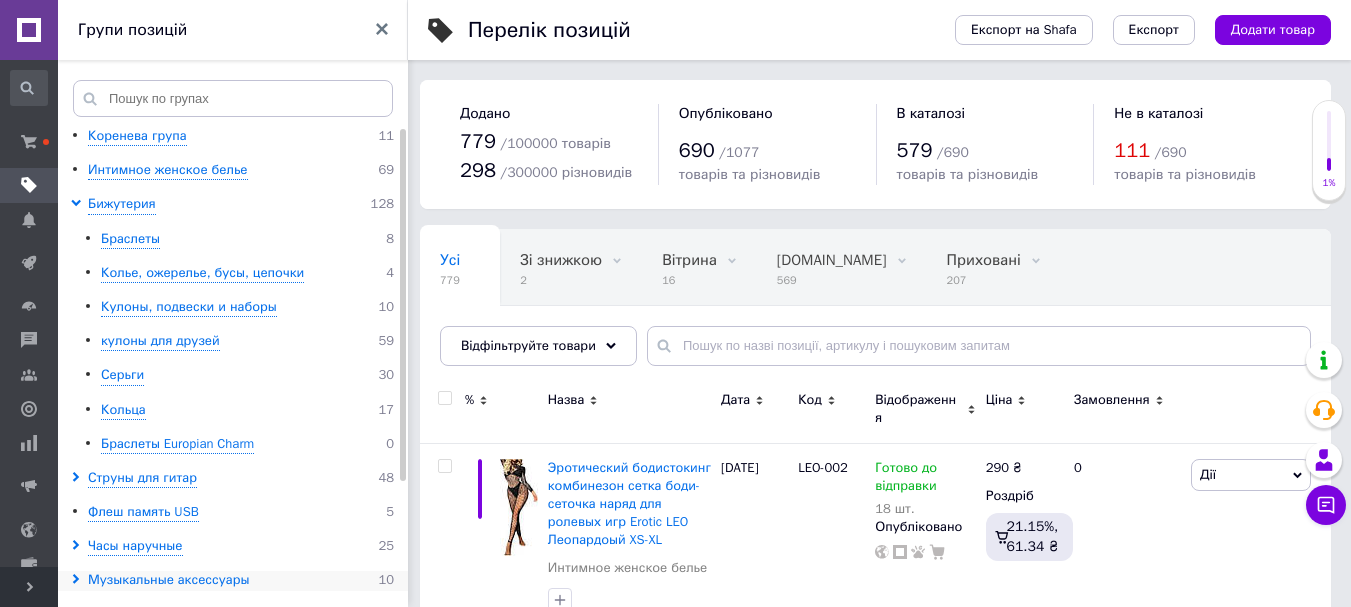 click on "кулоны для друзей" at bounding box center [160, 341] 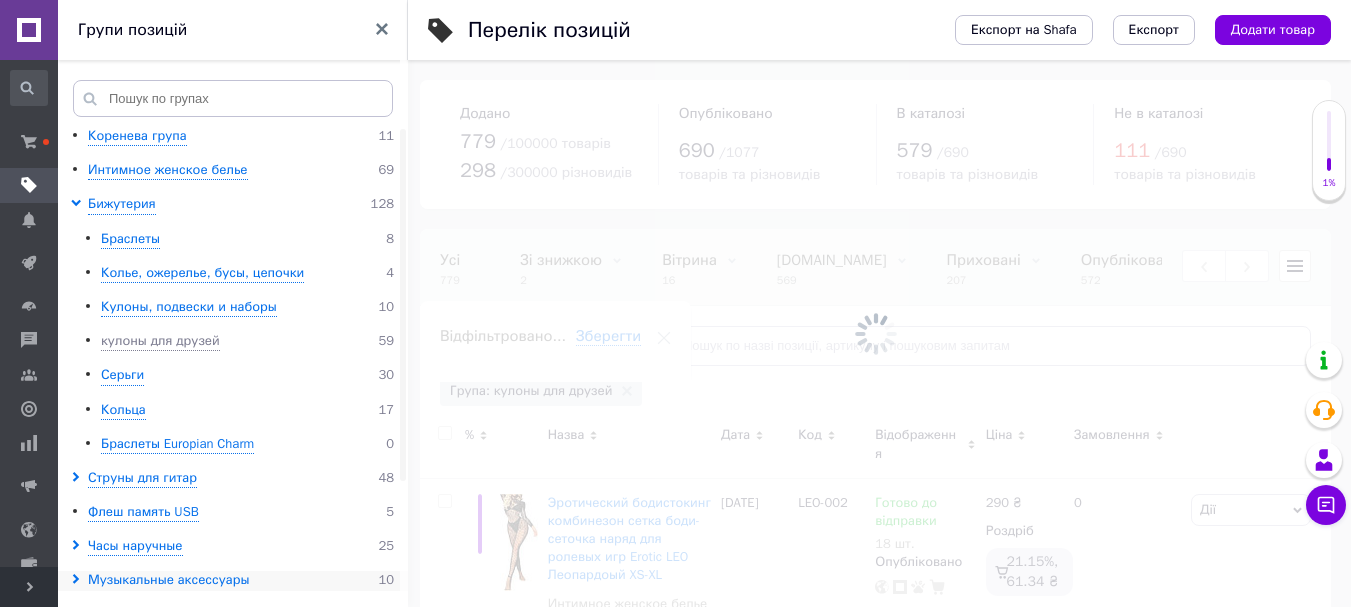 scroll, scrollTop: 0, scrollLeft: 250, axis: horizontal 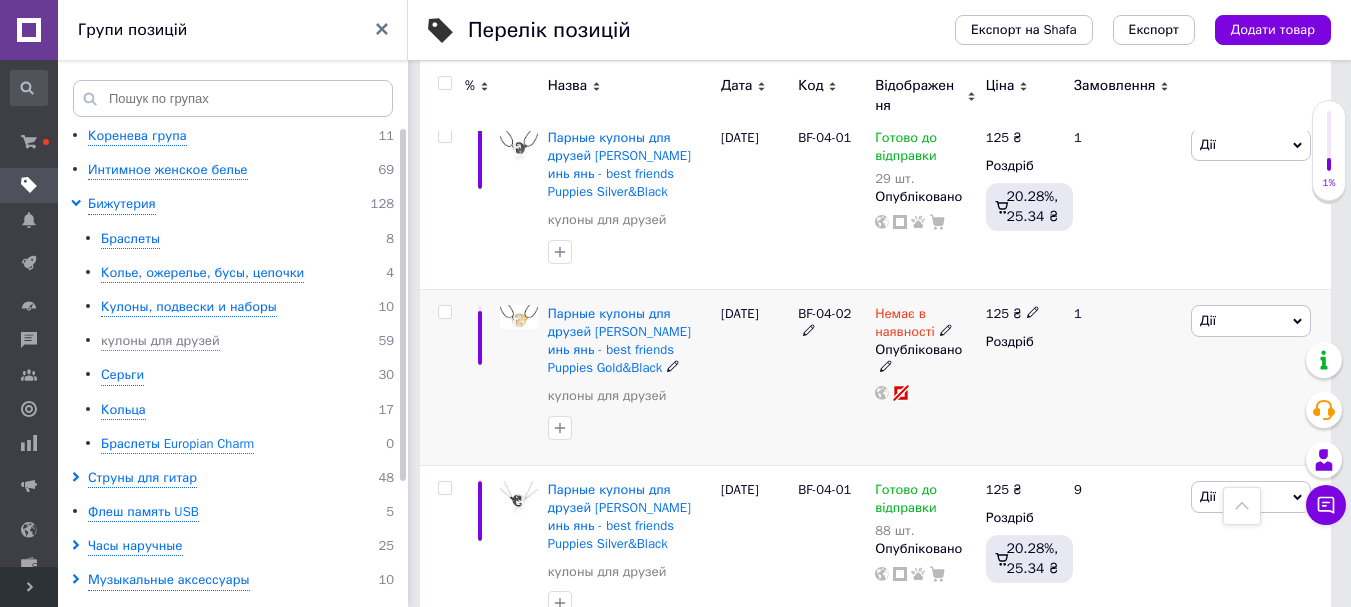 click on "Дії" at bounding box center (1251, 321) 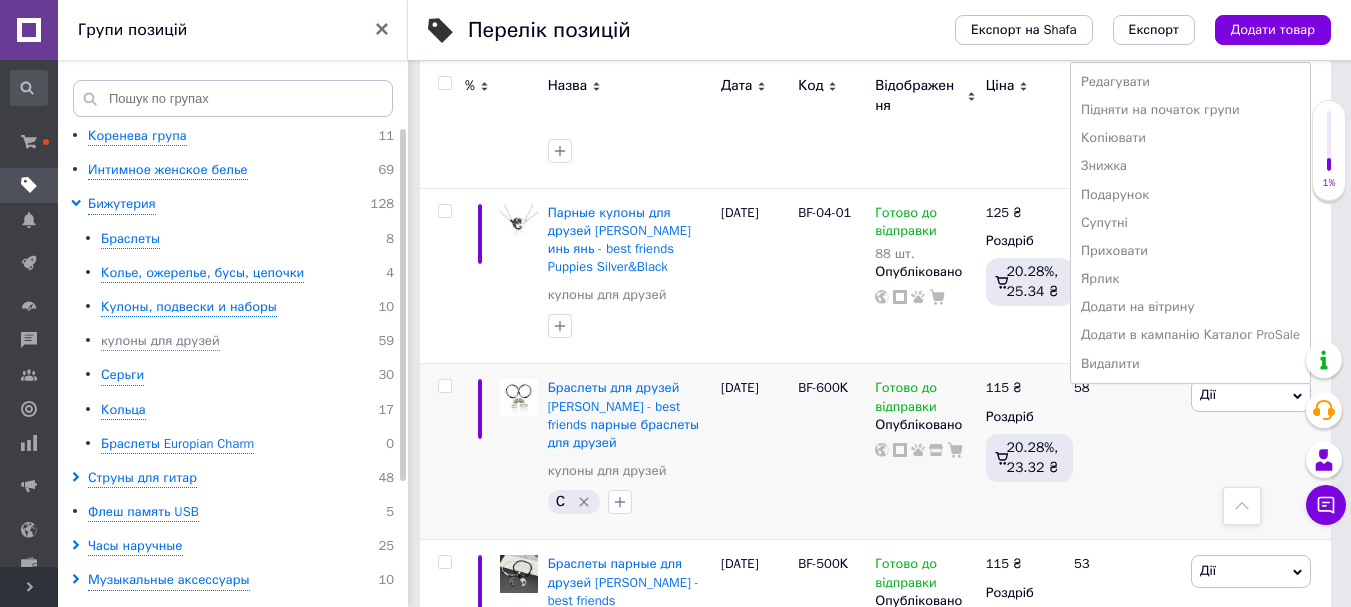 scroll, scrollTop: 1500, scrollLeft: 0, axis: vertical 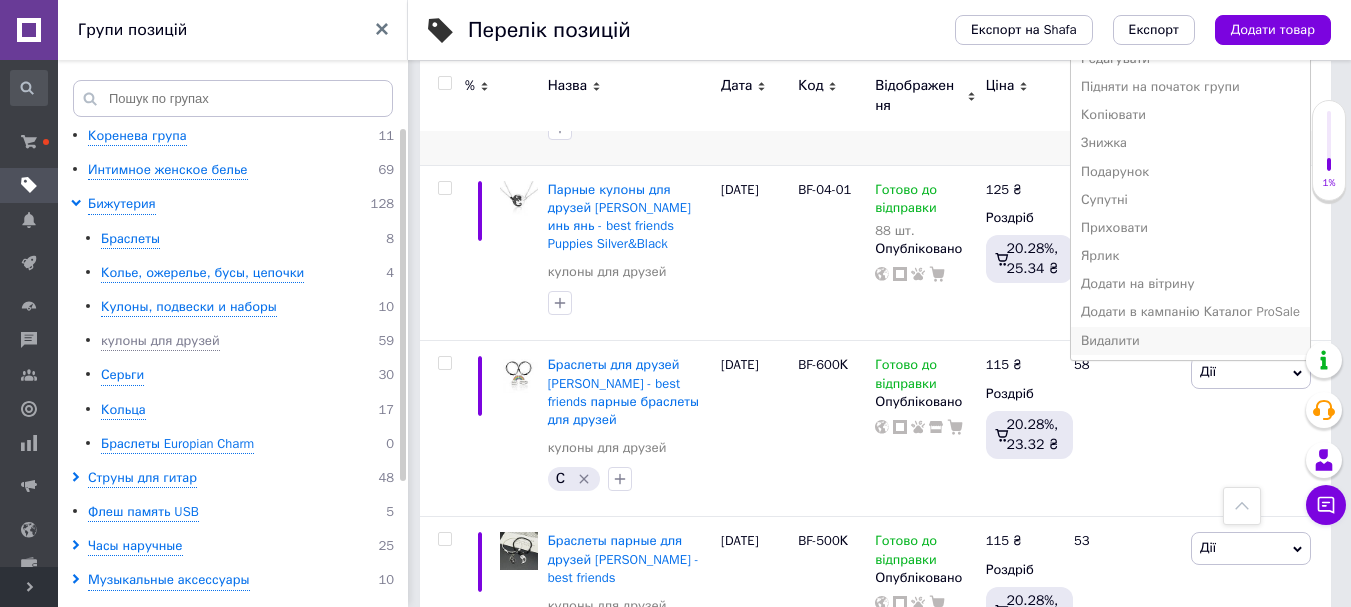 click on "Видалити" at bounding box center (1190, 341) 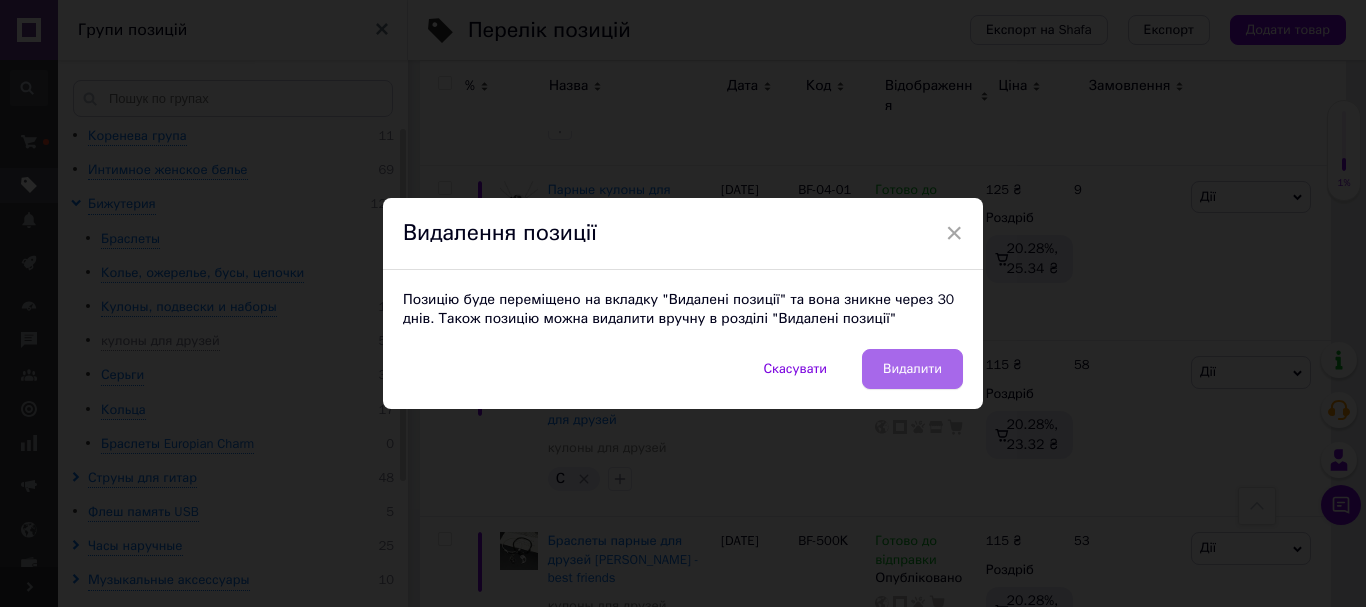 click on "Видалити" at bounding box center (912, 369) 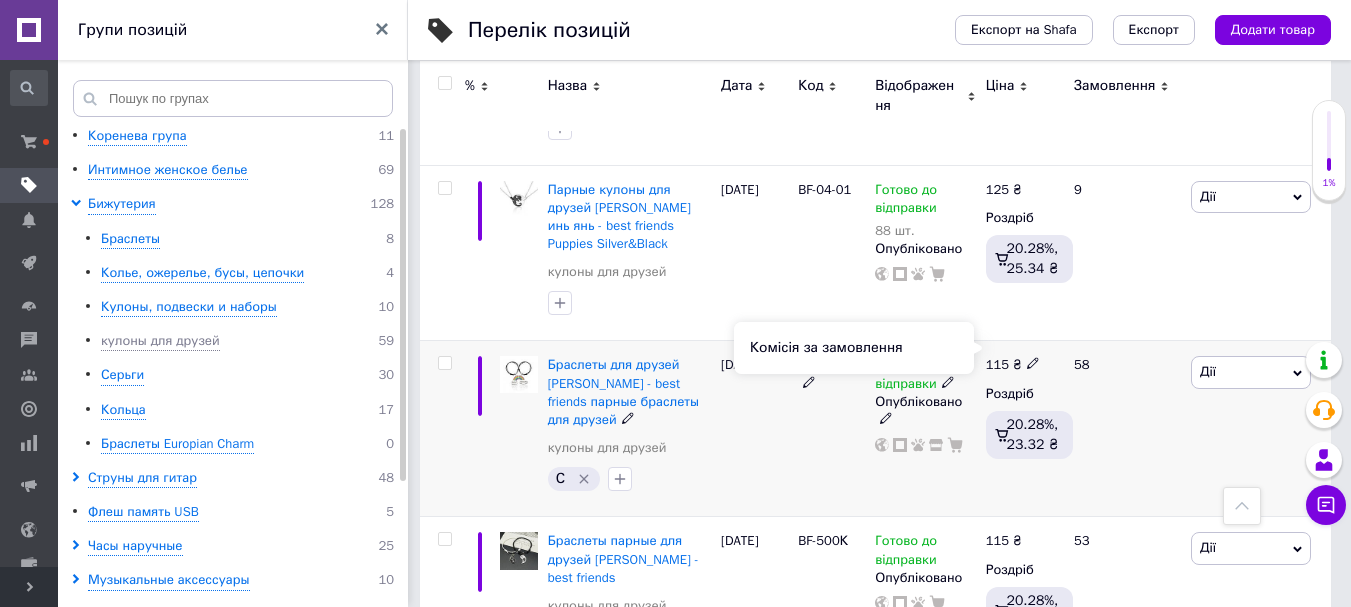 scroll, scrollTop: 0, scrollLeft: 250, axis: horizontal 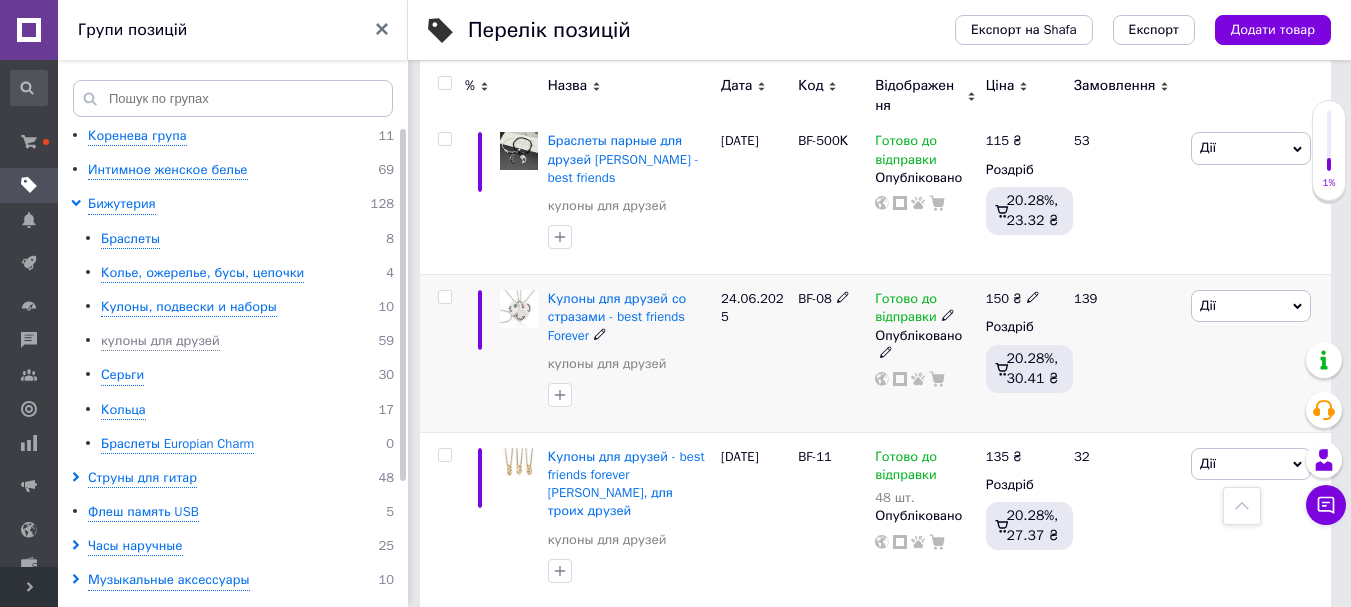 click on "150" at bounding box center [997, 298] 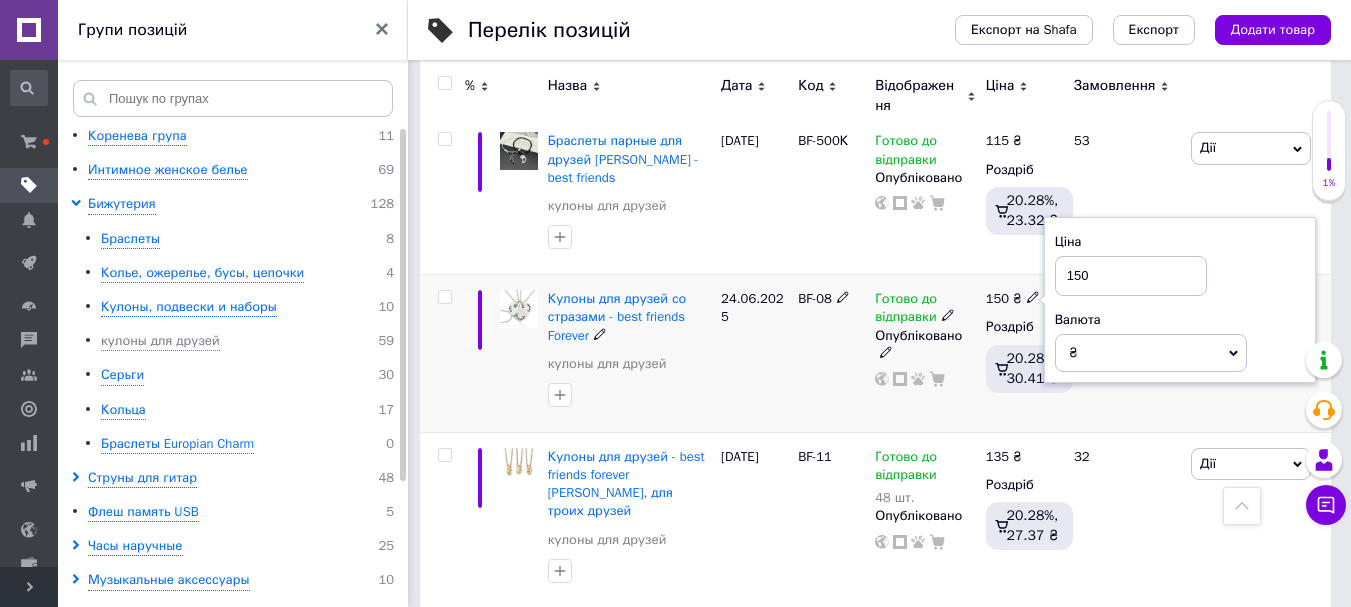 click on "150" at bounding box center (1131, 276) 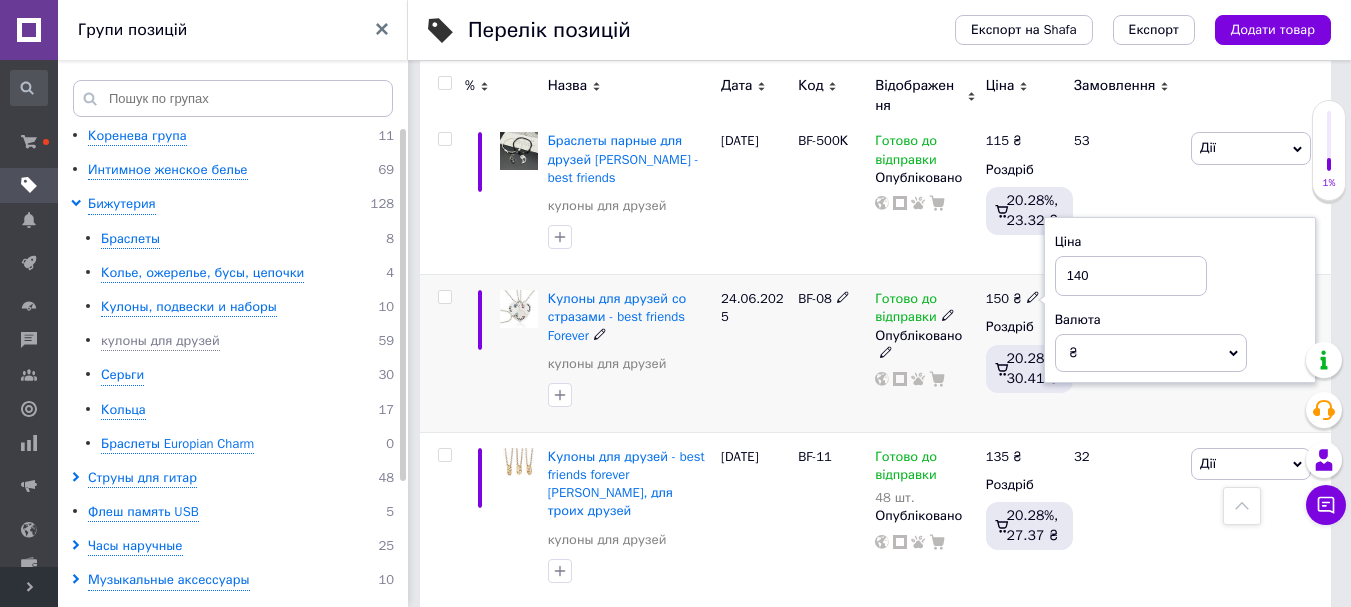 type on "140" 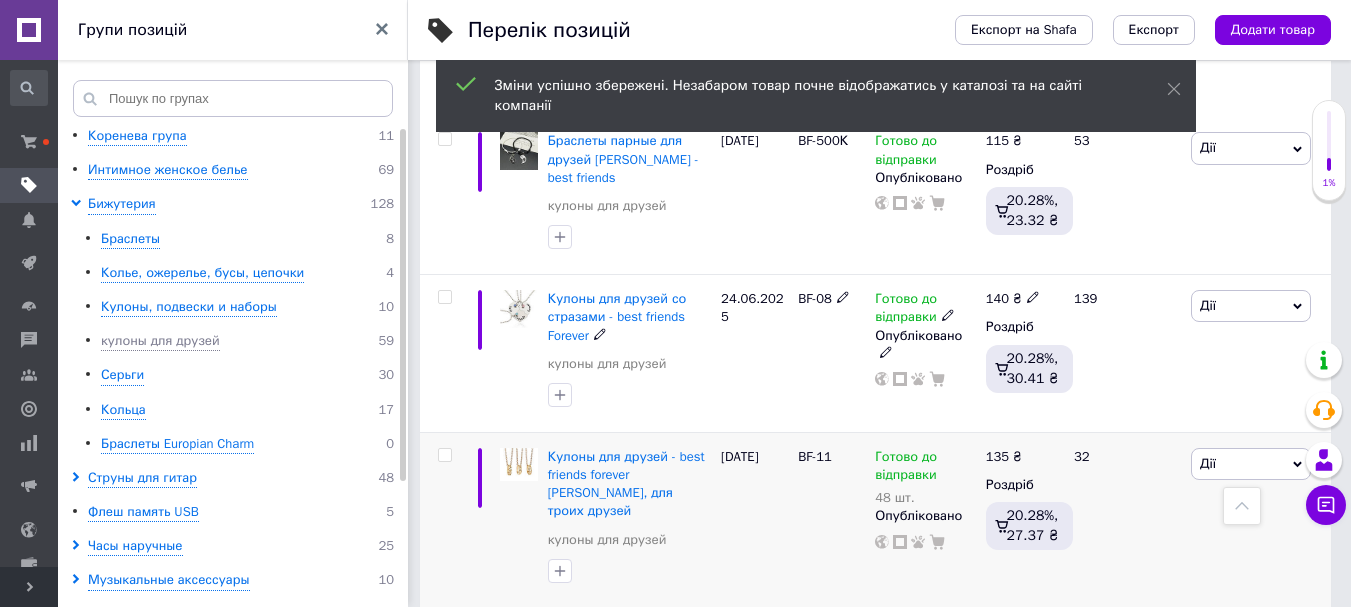 scroll, scrollTop: 2100, scrollLeft: 0, axis: vertical 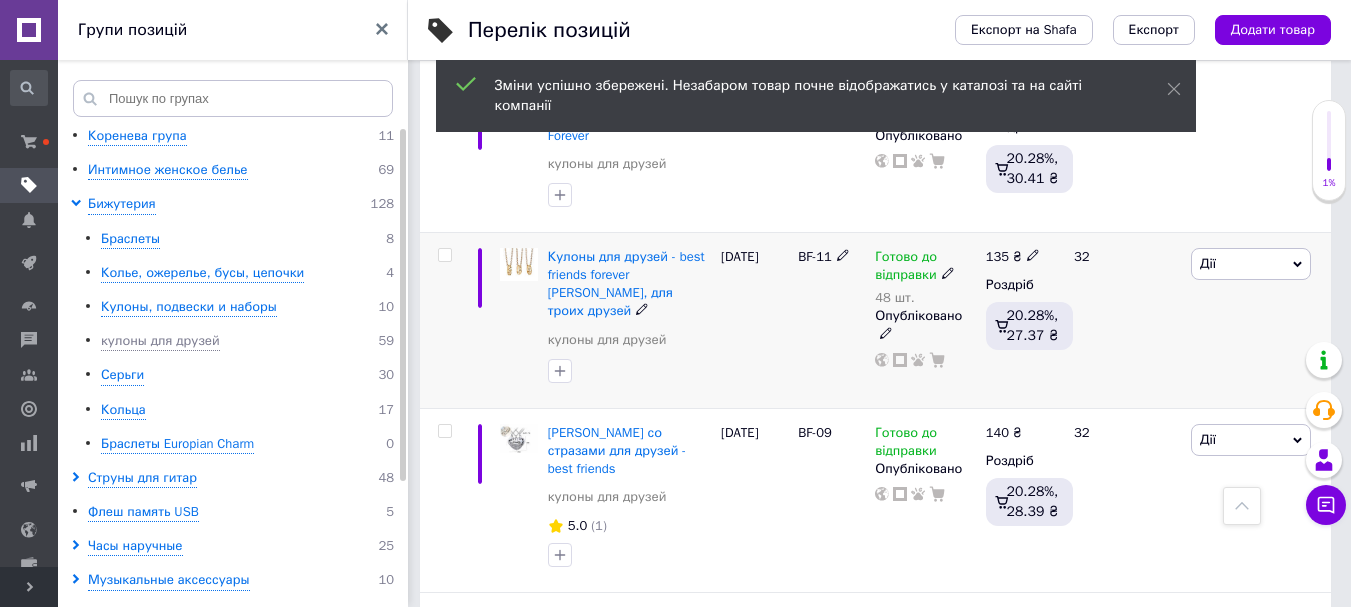 click on "135" at bounding box center [997, 256] 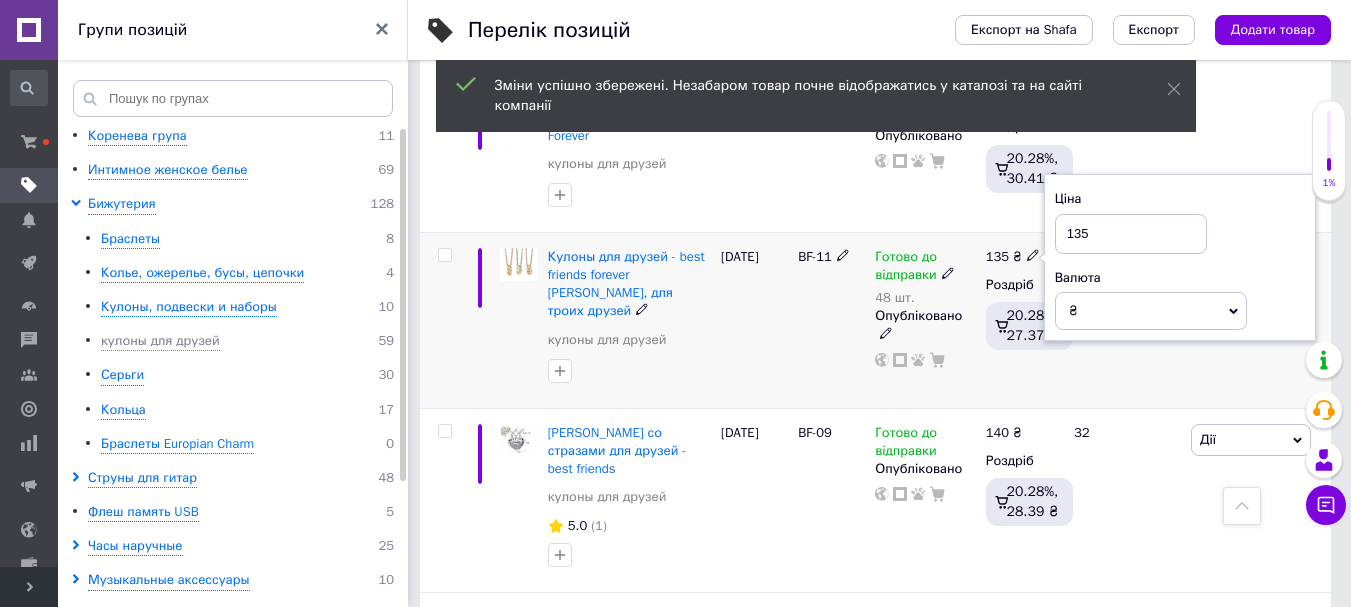 click on "135" at bounding box center (1131, 234) 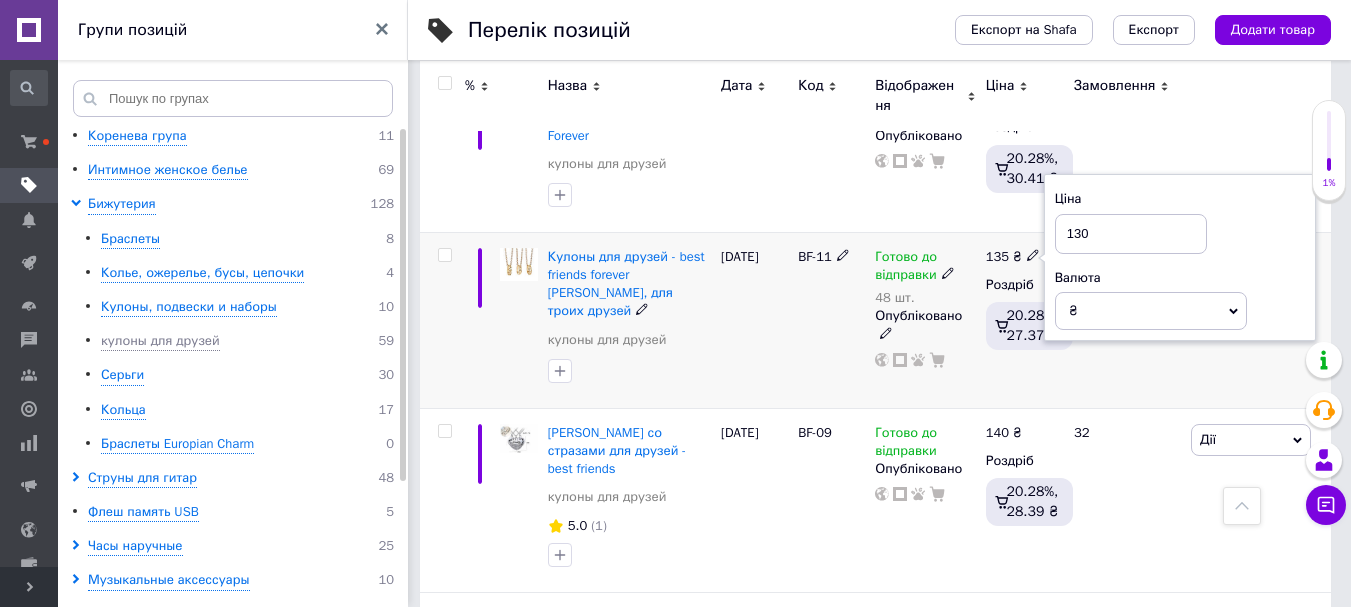 type on "130" 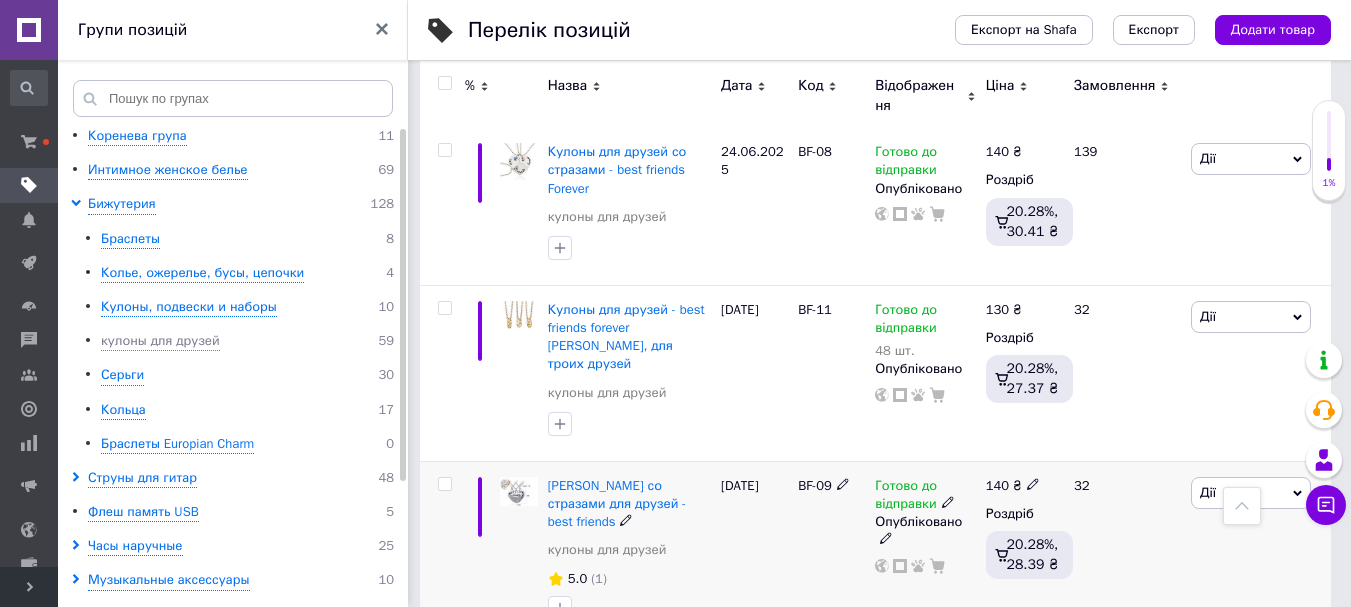 scroll, scrollTop: 2100, scrollLeft: 0, axis: vertical 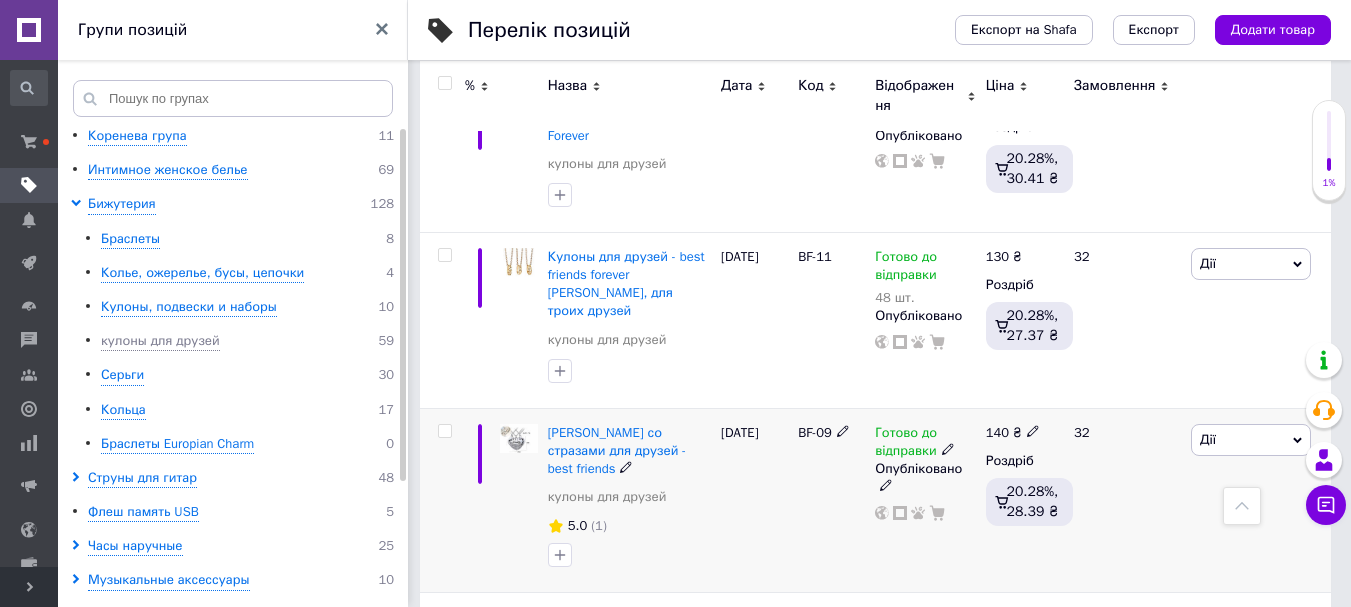 click on "140" at bounding box center [997, 432] 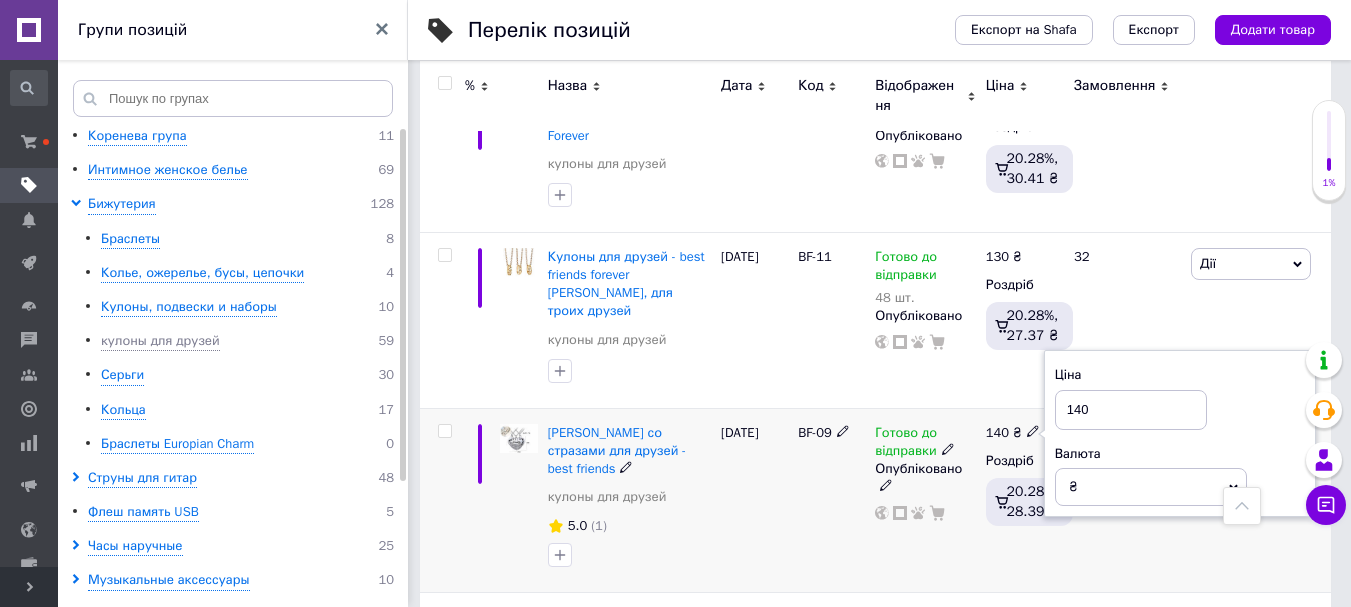 click on "140" at bounding box center [1131, 410] 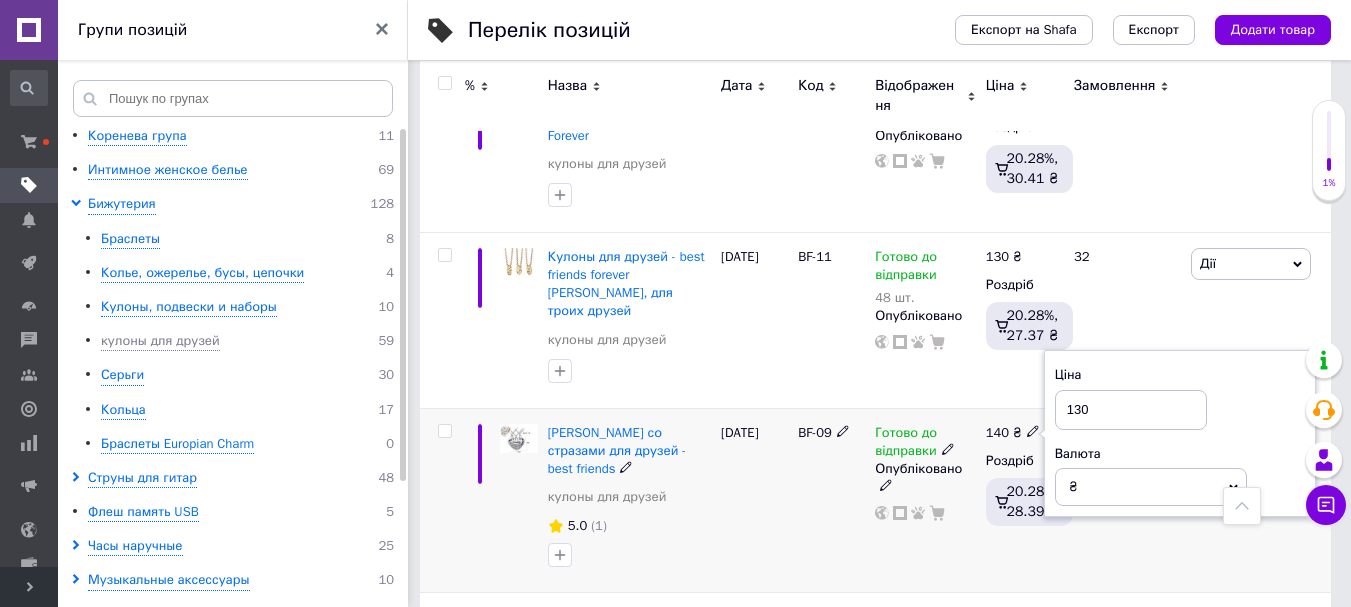 type on "130" 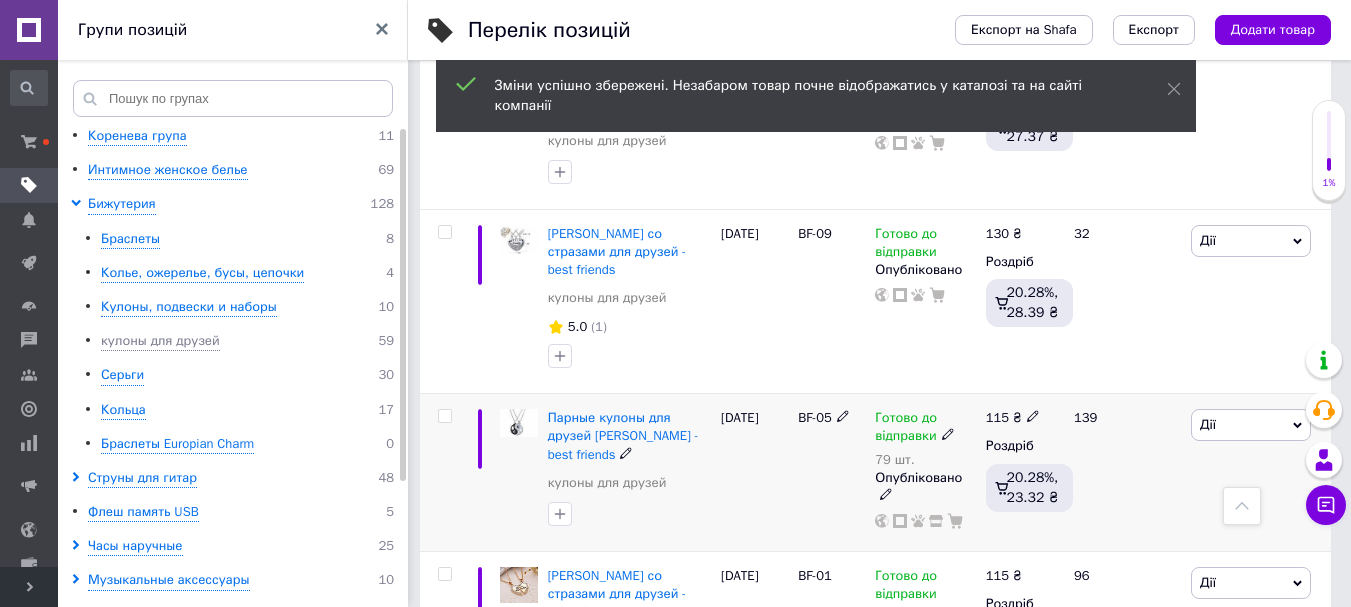 scroll, scrollTop: 2300, scrollLeft: 0, axis: vertical 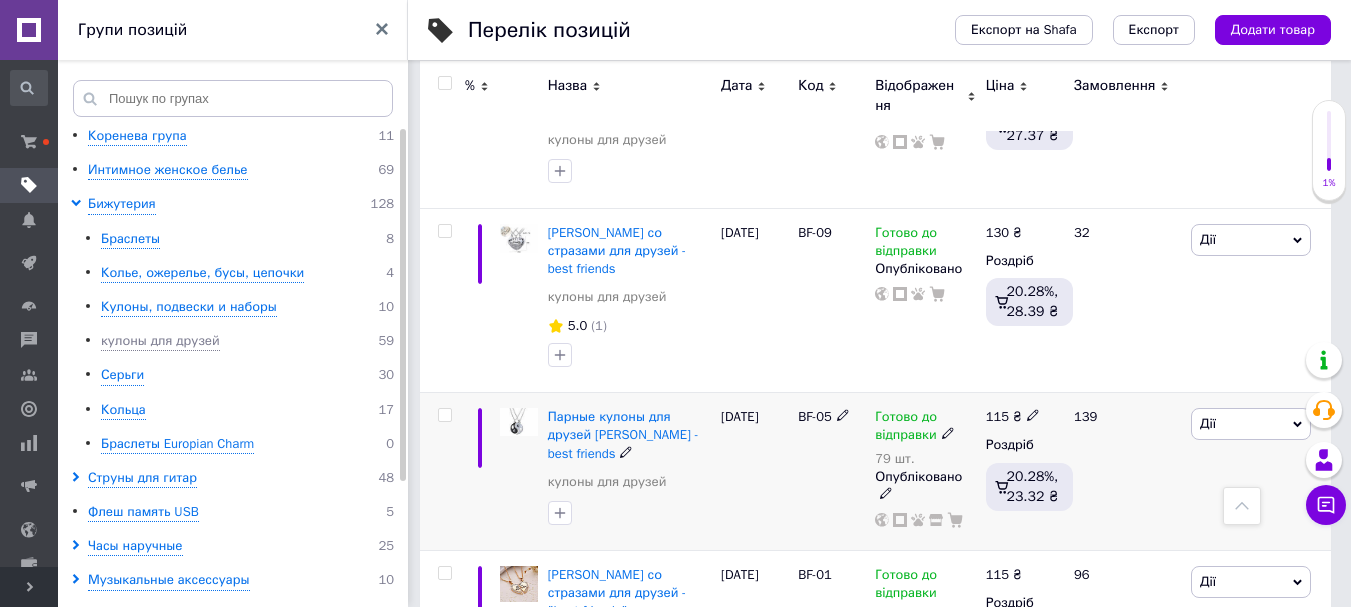 click on "115" at bounding box center (997, 416) 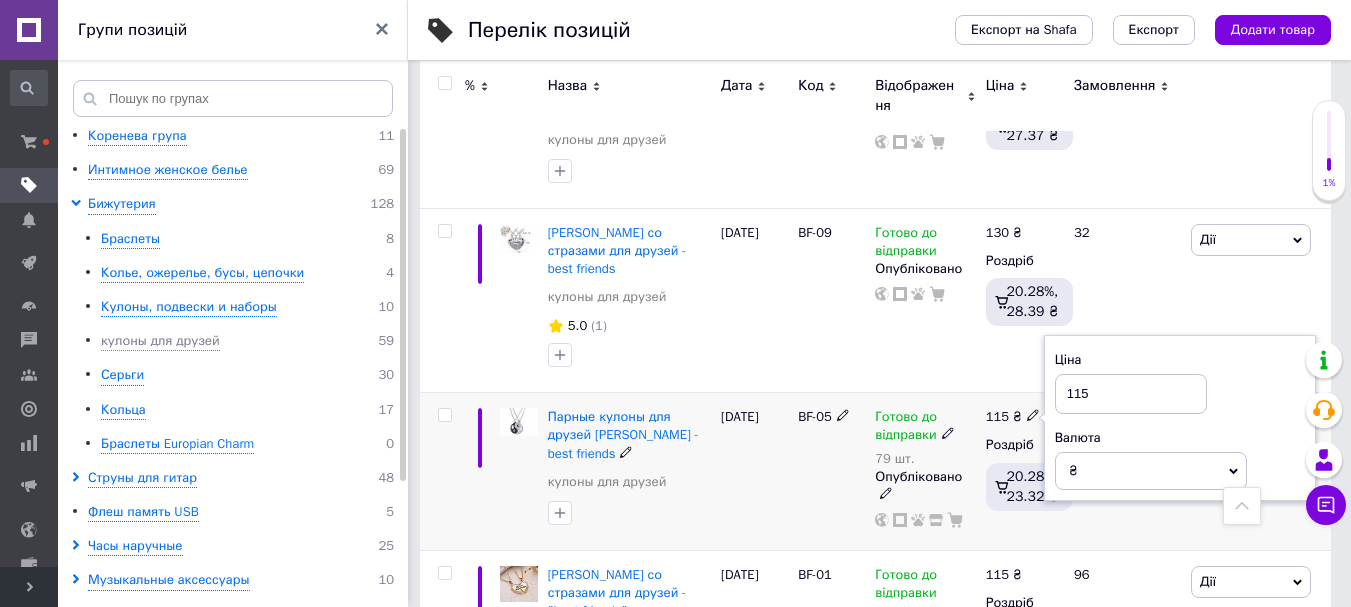 click on "115" at bounding box center (1131, 394) 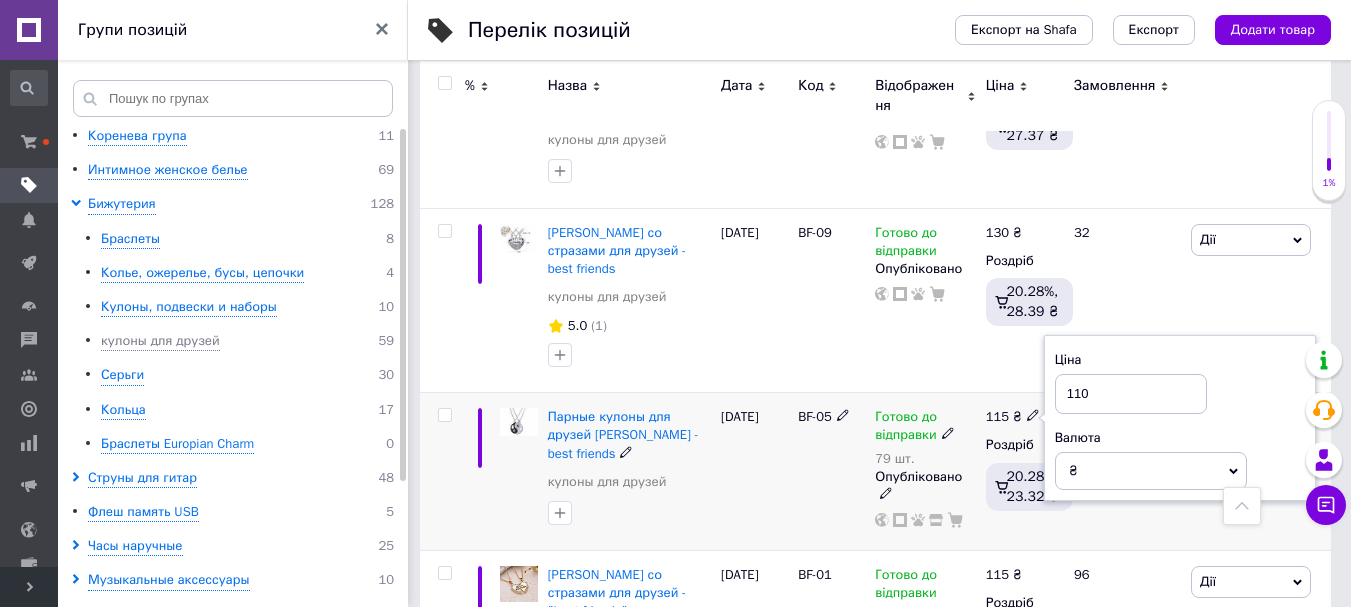 type on "110" 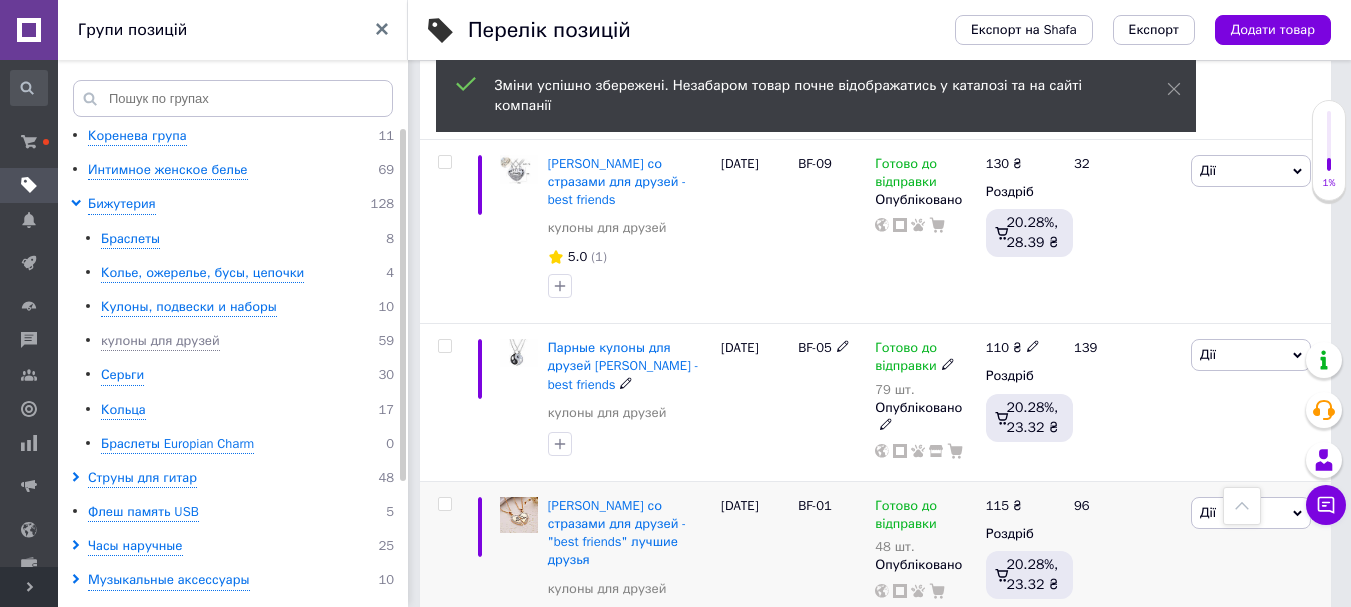 scroll, scrollTop: 2400, scrollLeft: 0, axis: vertical 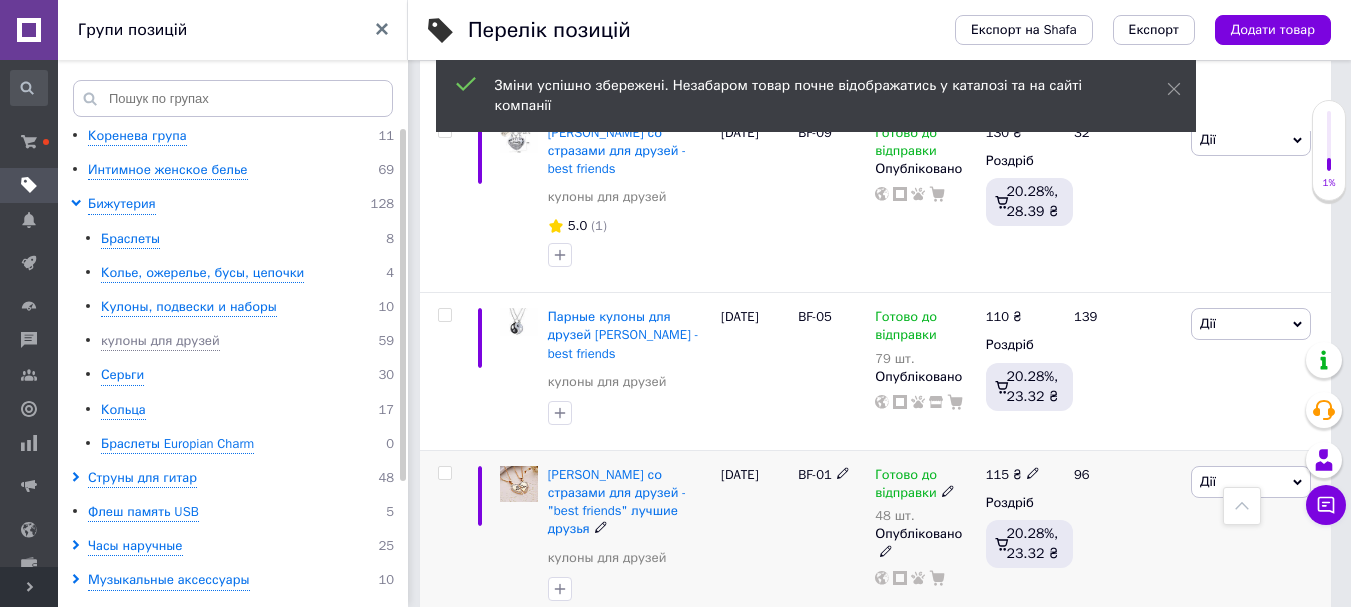 click on "115" at bounding box center (997, 474) 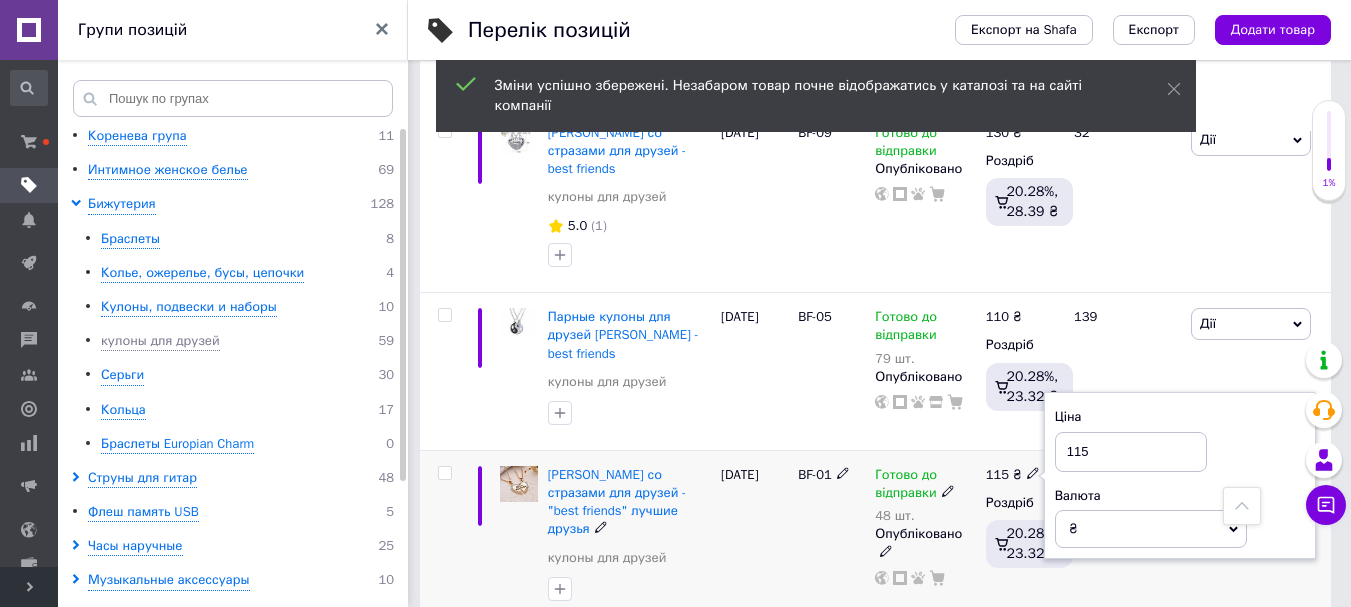 drag, startPoint x: 1079, startPoint y: 309, endPoint x: 1079, endPoint y: 320, distance: 11 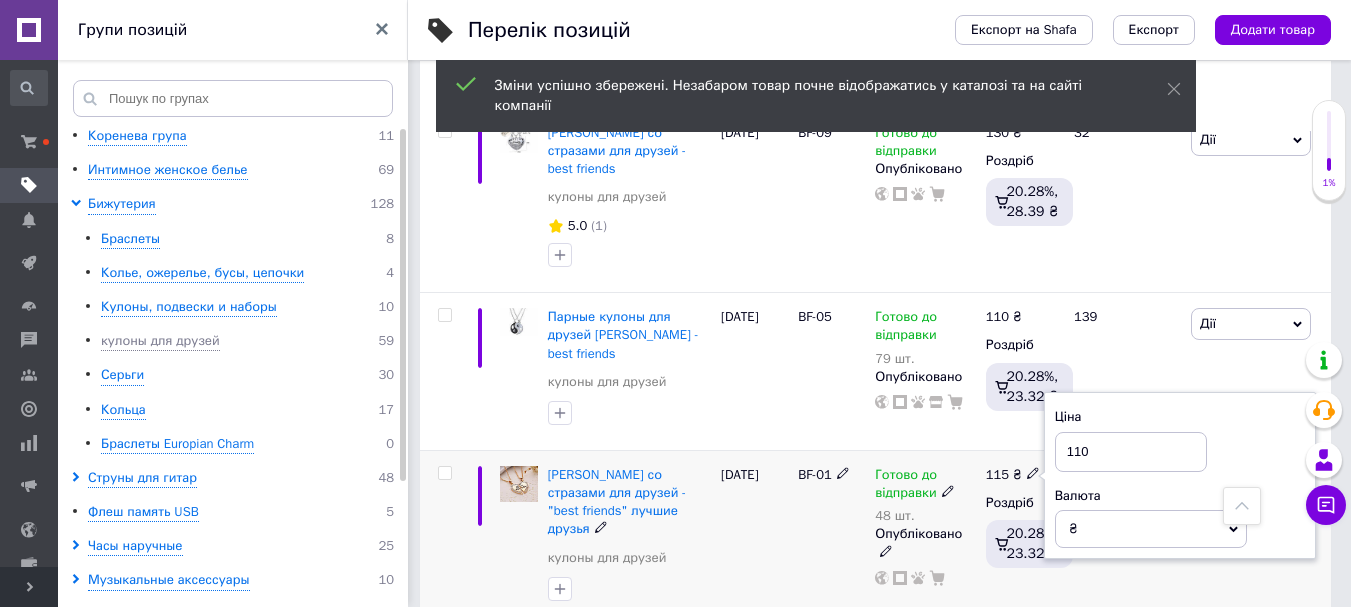 type on "110" 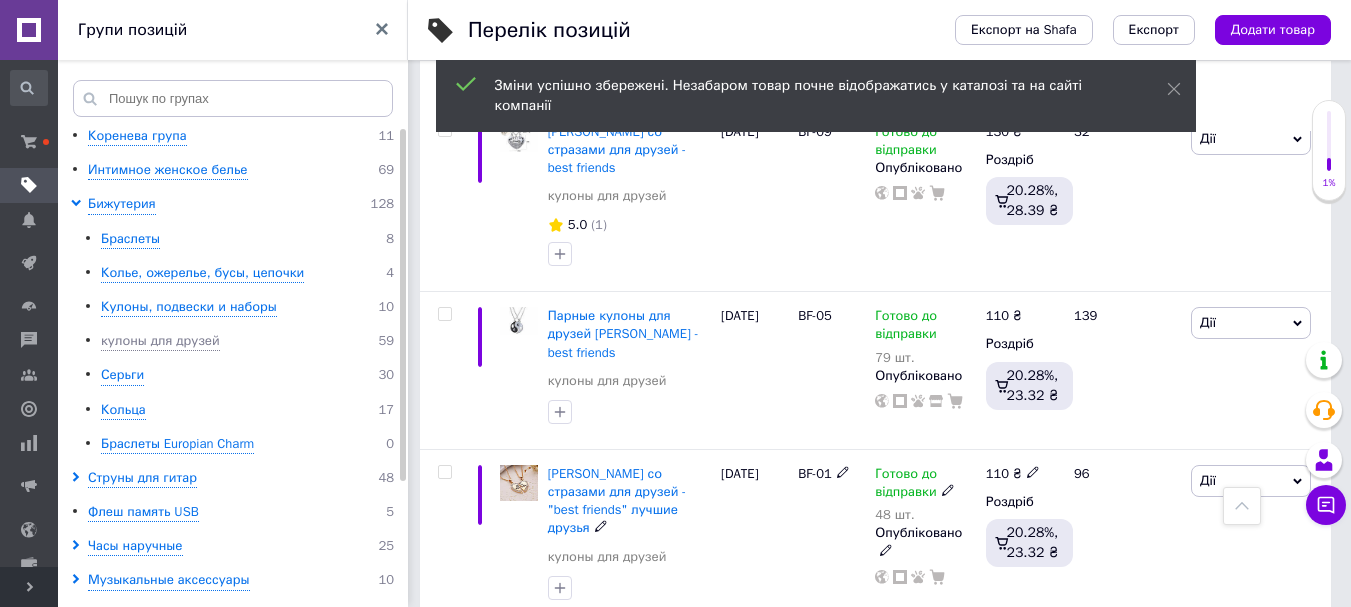 scroll, scrollTop: 2500, scrollLeft: 0, axis: vertical 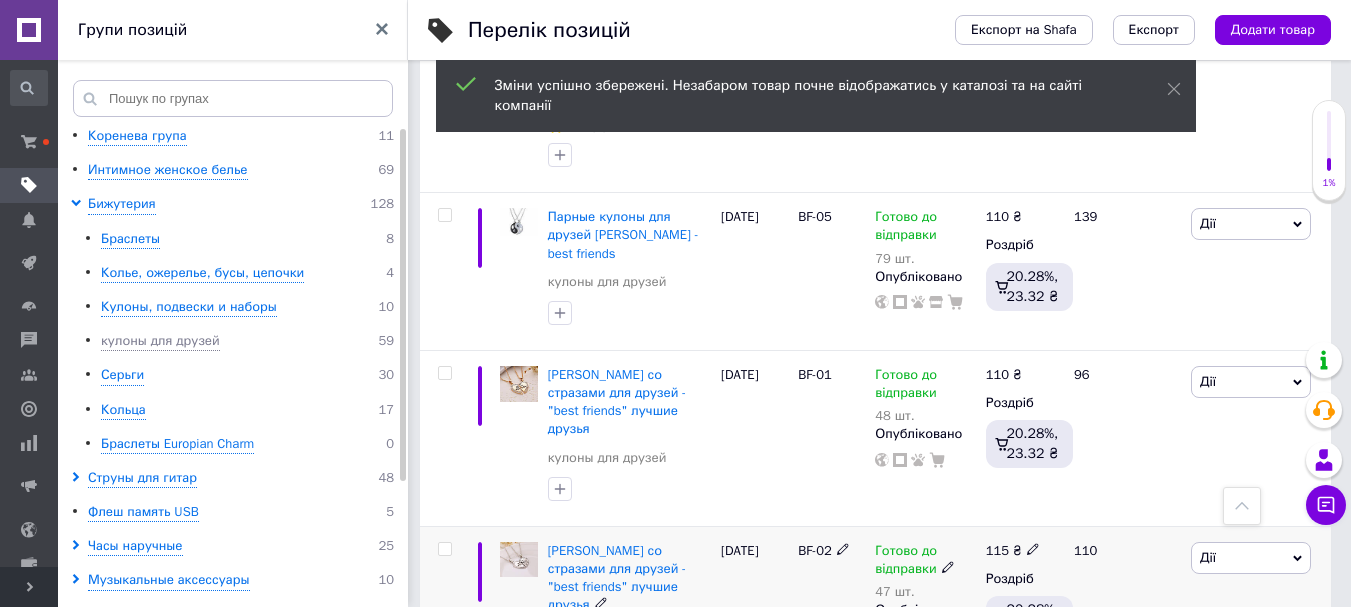 click on "115" at bounding box center [997, 550] 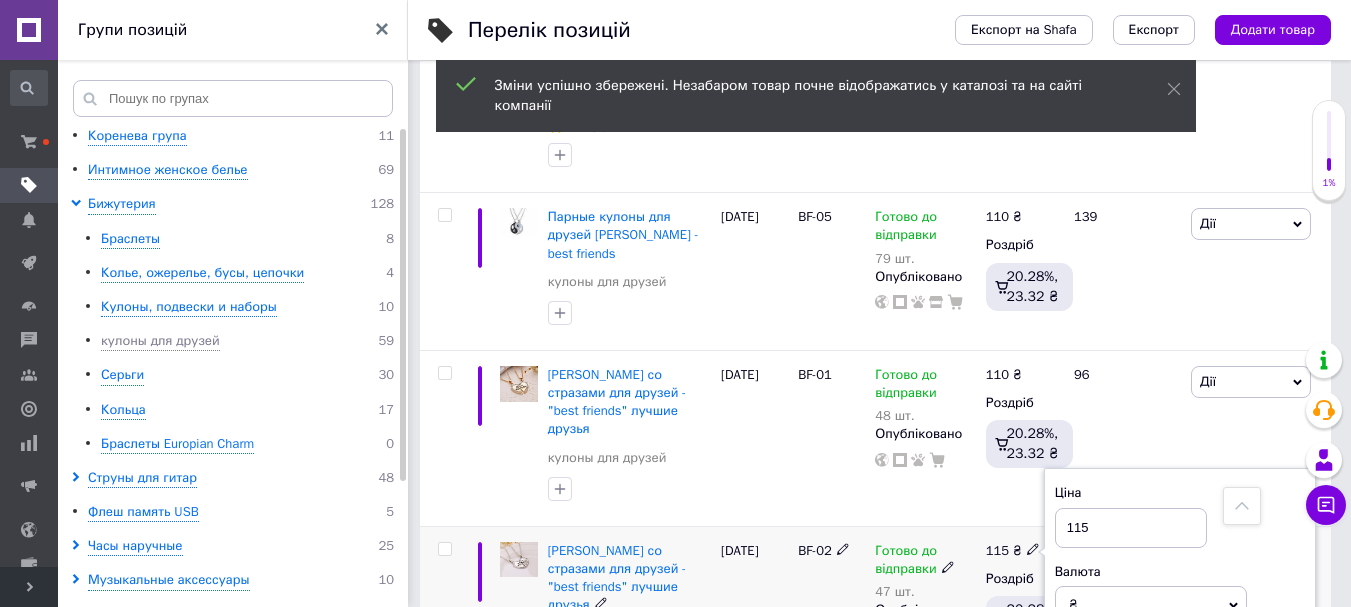 drag, startPoint x: 1078, startPoint y: 368, endPoint x: 1109, endPoint y: 372, distance: 31.257 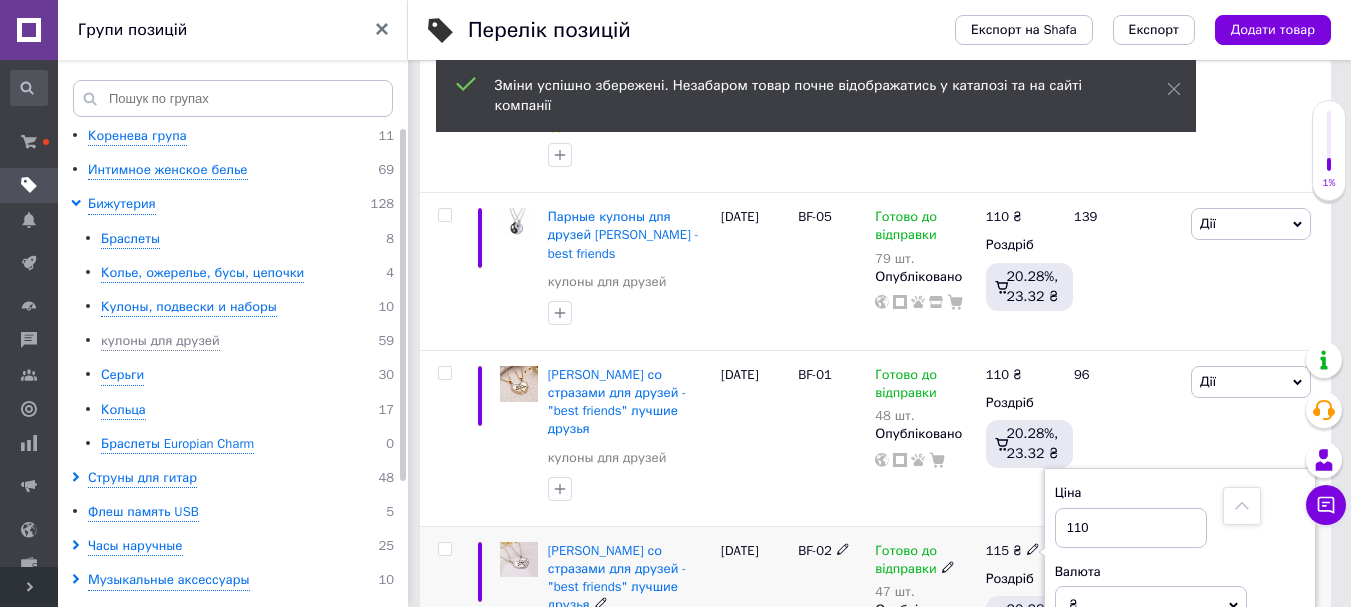 type on "110" 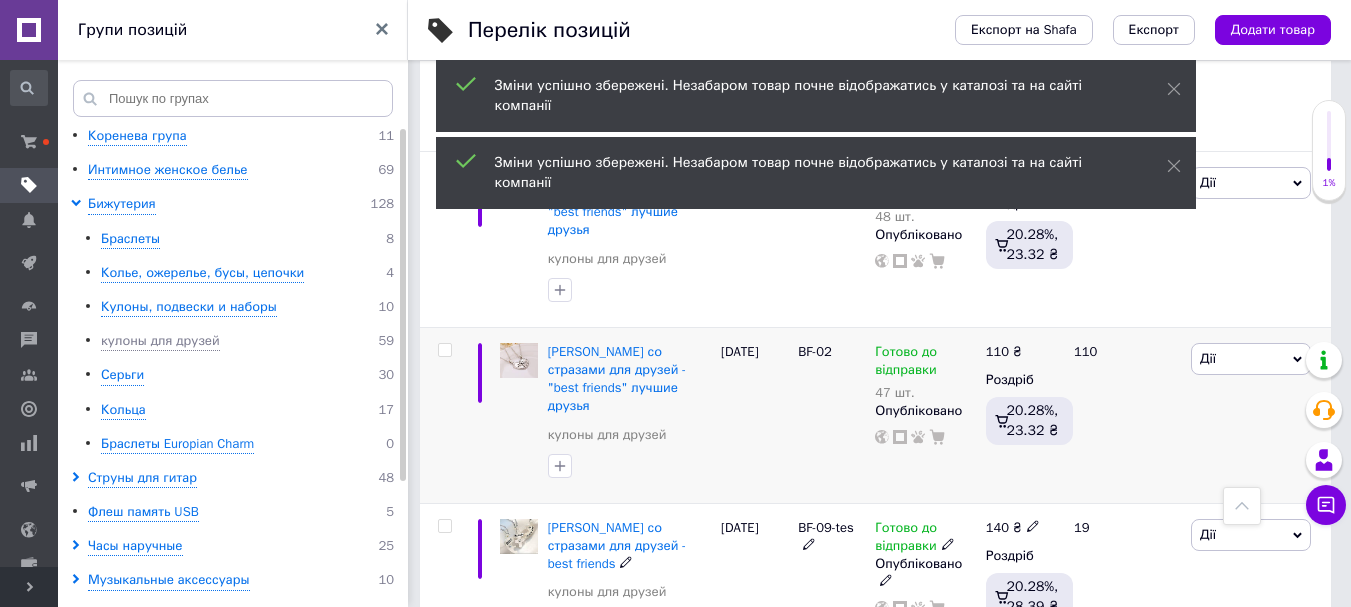 scroll, scrollTop: 2700, scrollLeft: 0, axis: vertical 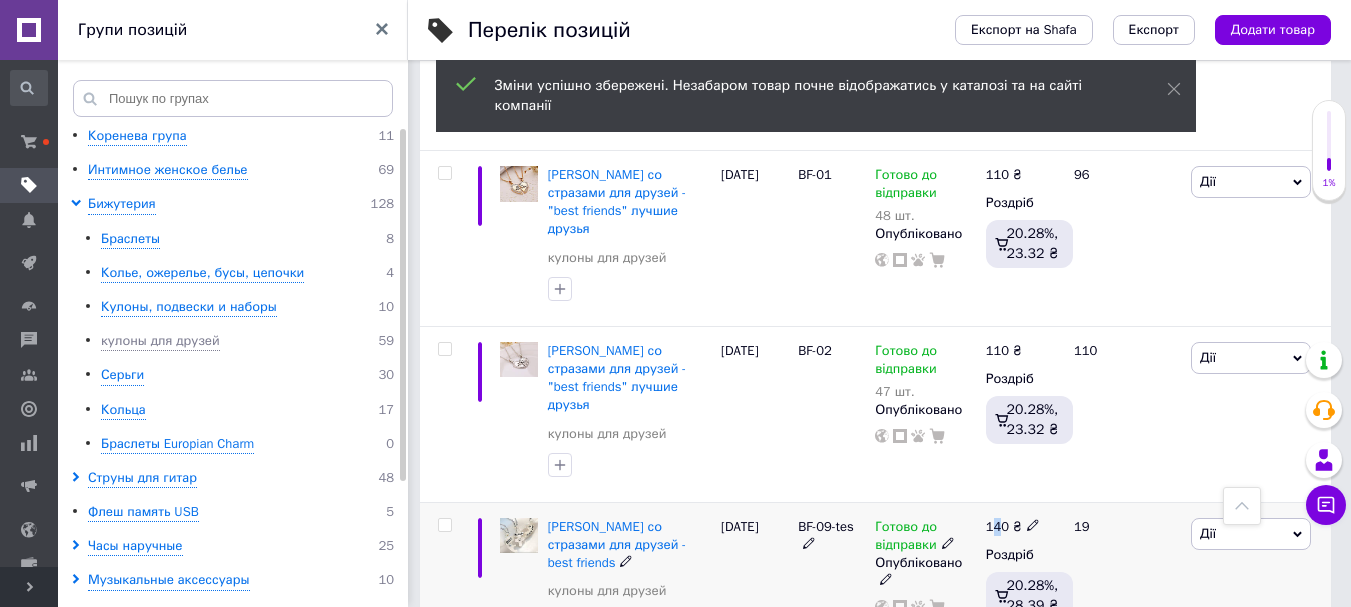 click on "140" at bounding box center [997, 526] 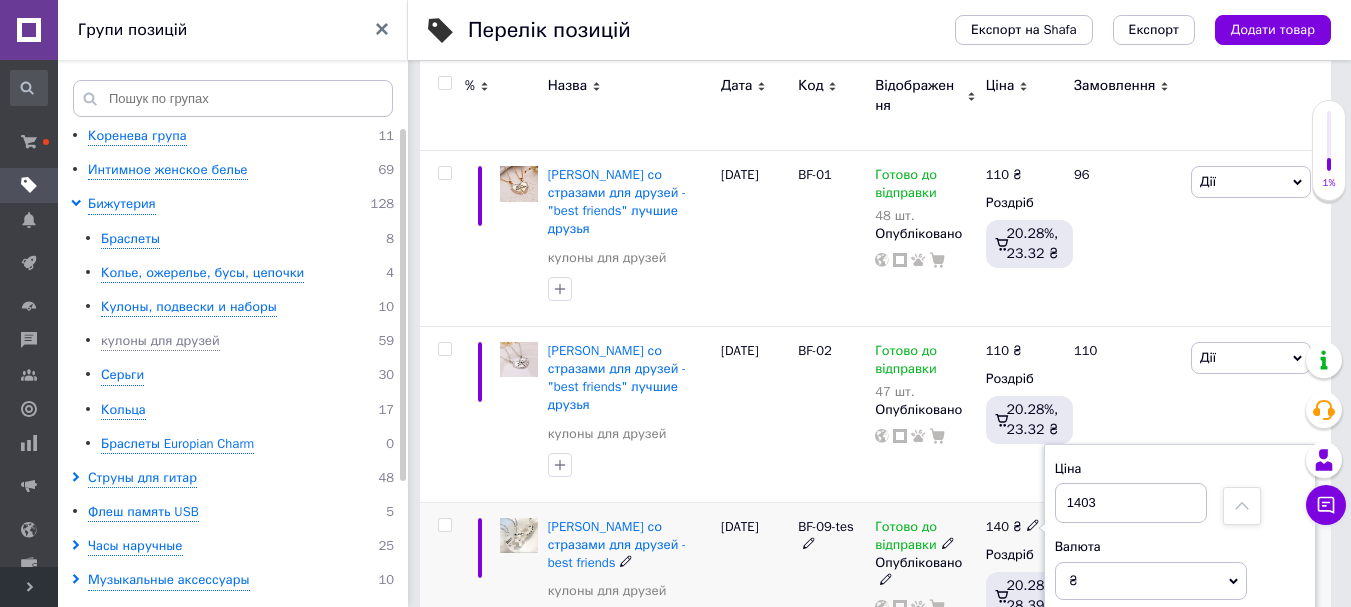 drag, startPoint x: 1077, startPoint y: 326, endPoint x: 1130, endPoint y: 324, distance: 53.037724 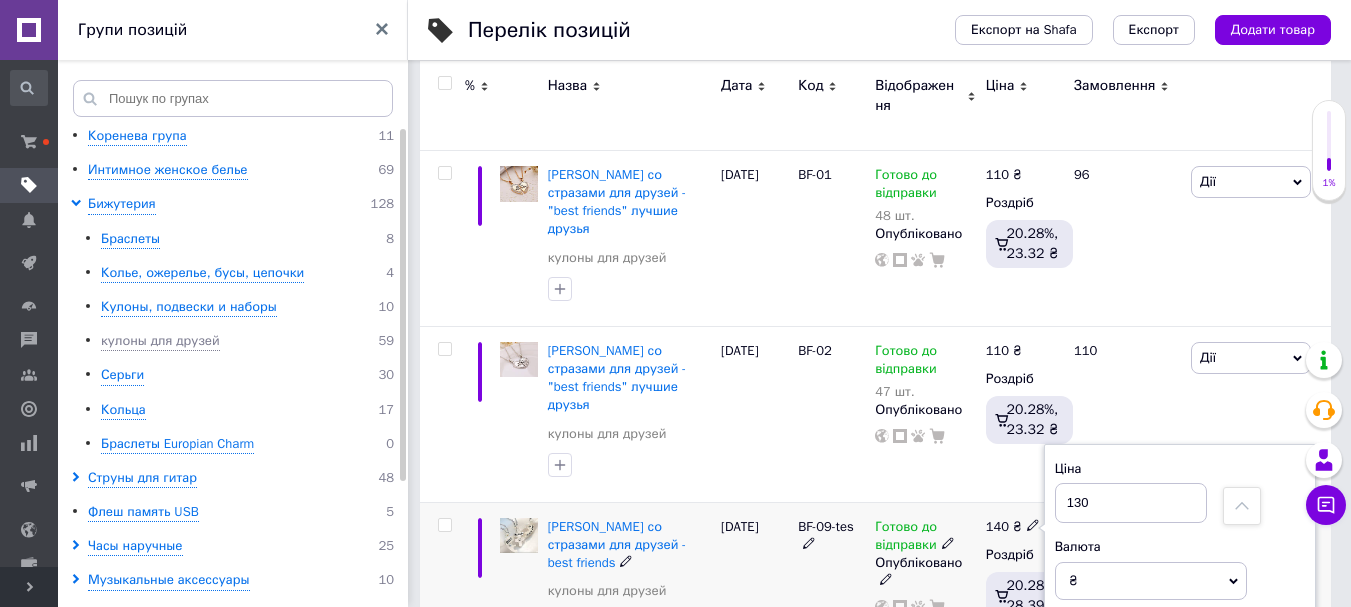 type on "130" 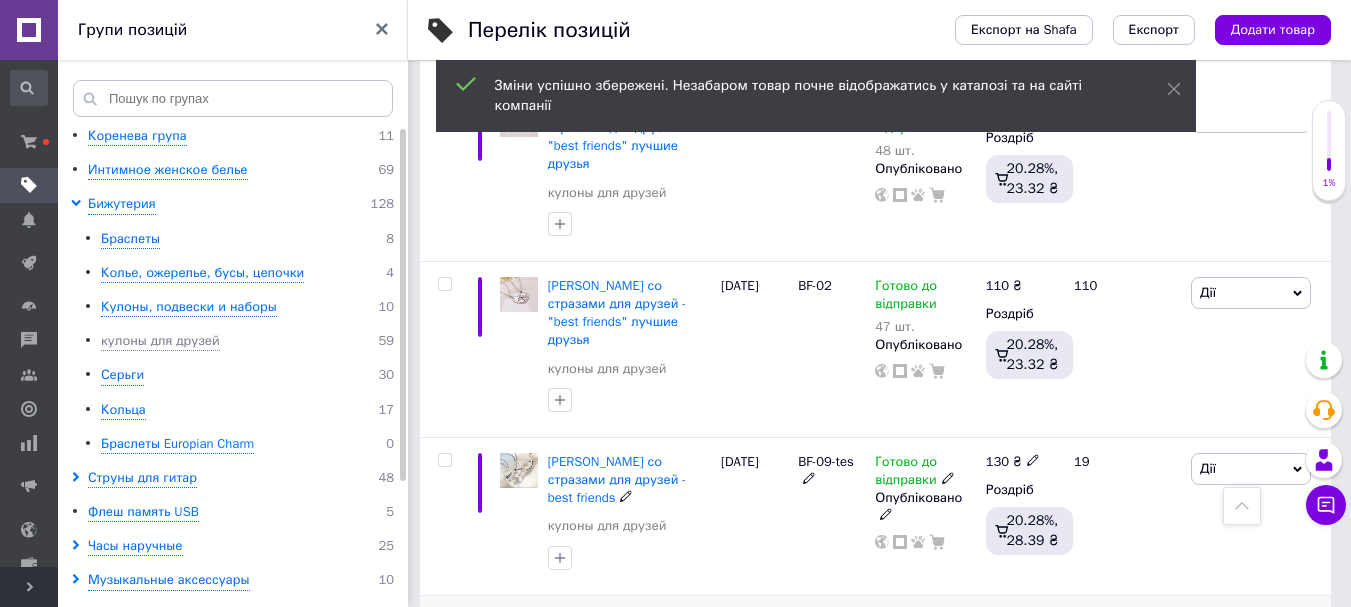 scroll, scrollTop: 2800, scrollLeft: 0, axis: vertical 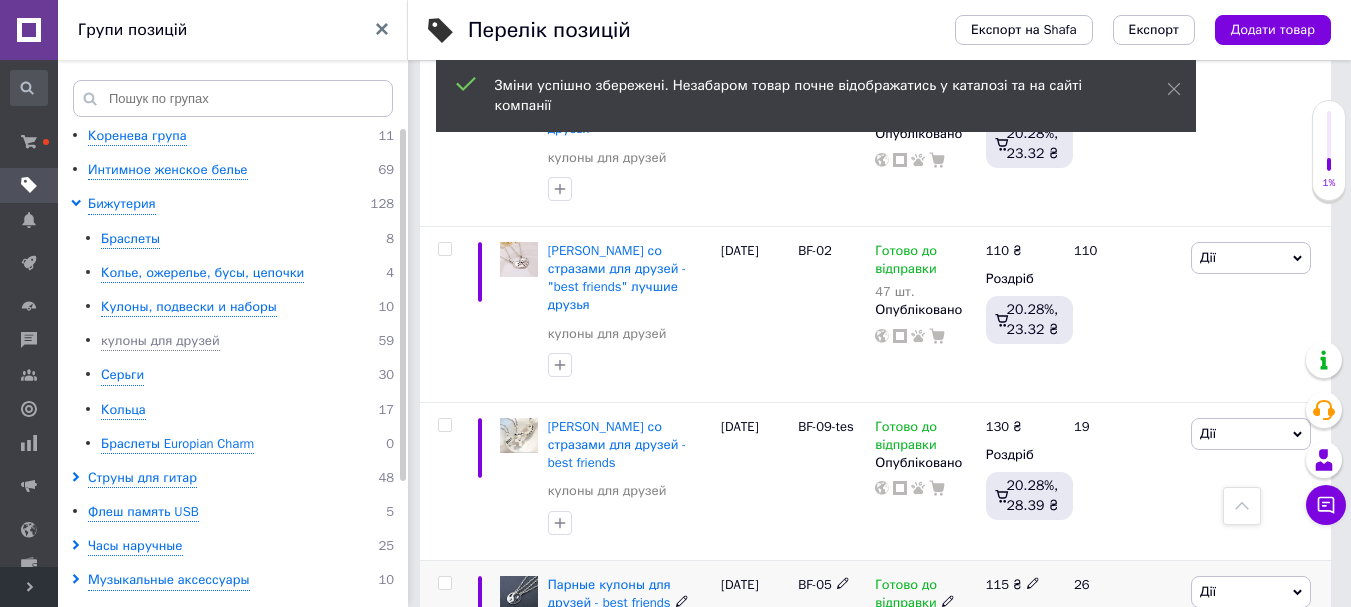 click on "115" at bounding box center [997, 584] 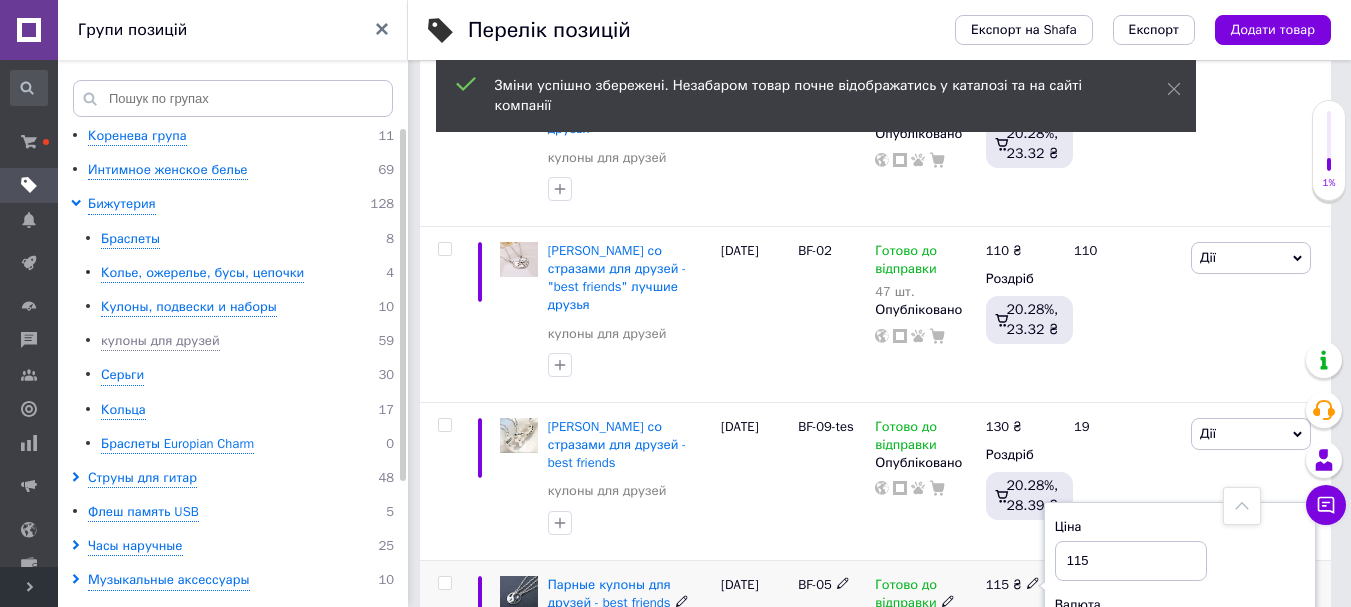 click on "115" at bounding box center (1131, 561) 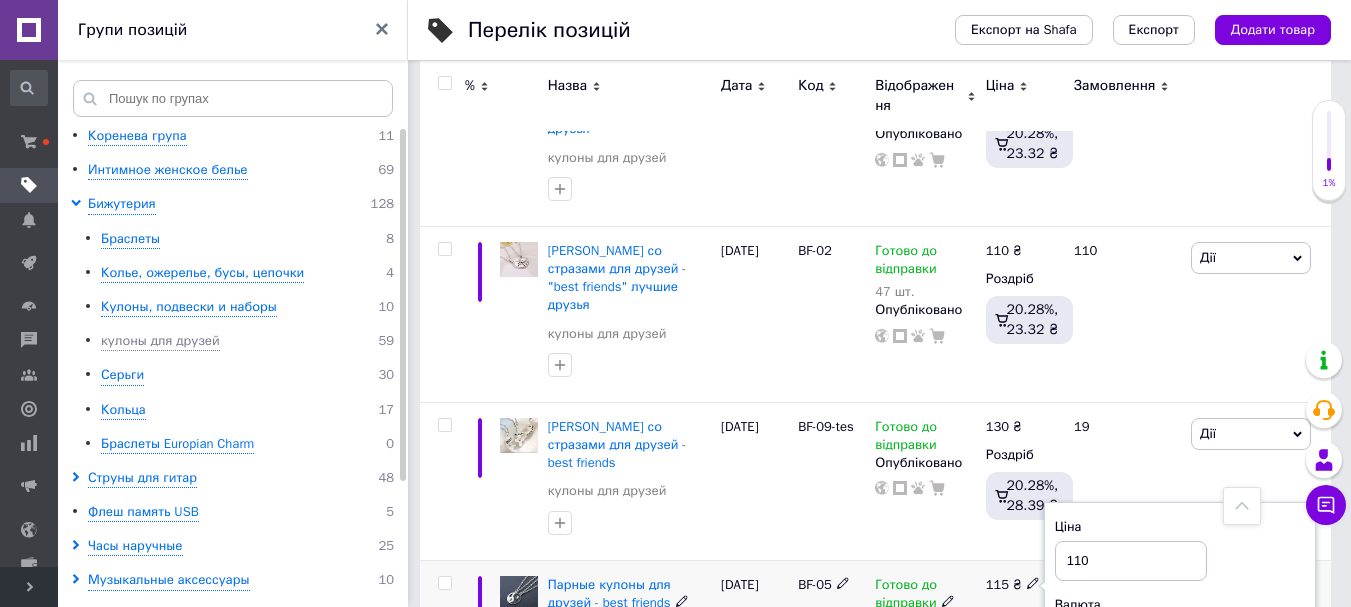type on "110" 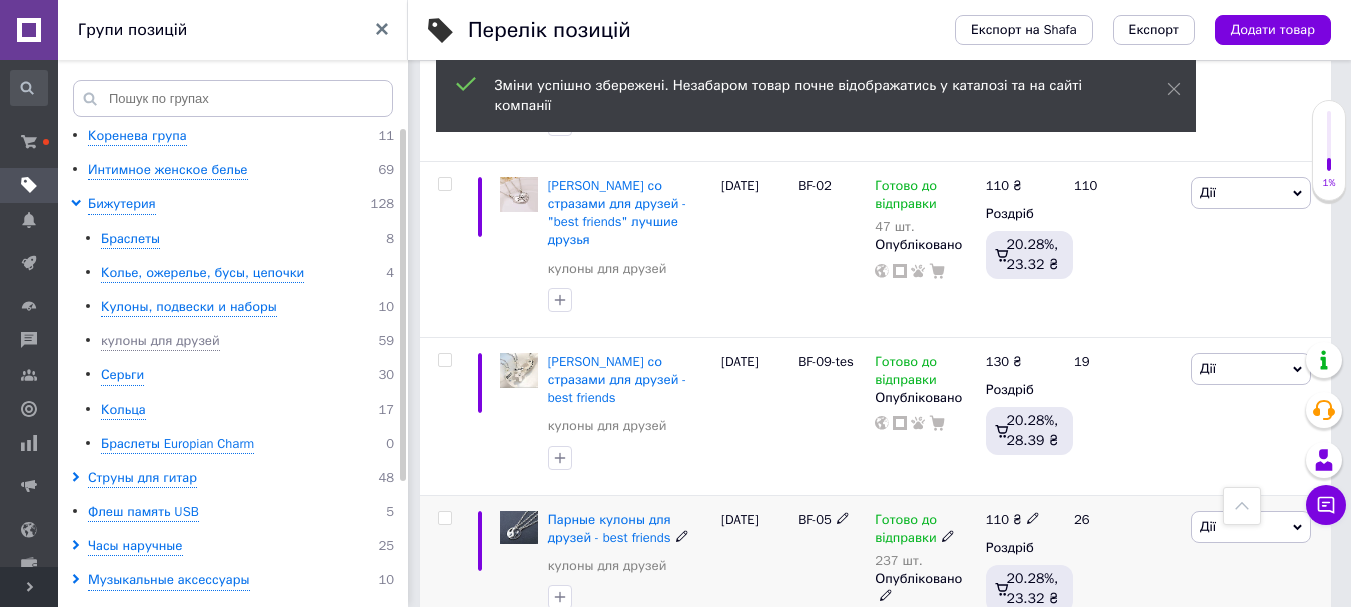 scroll, scrollTop: 2900, scrollLeft: 0, axis: vertical 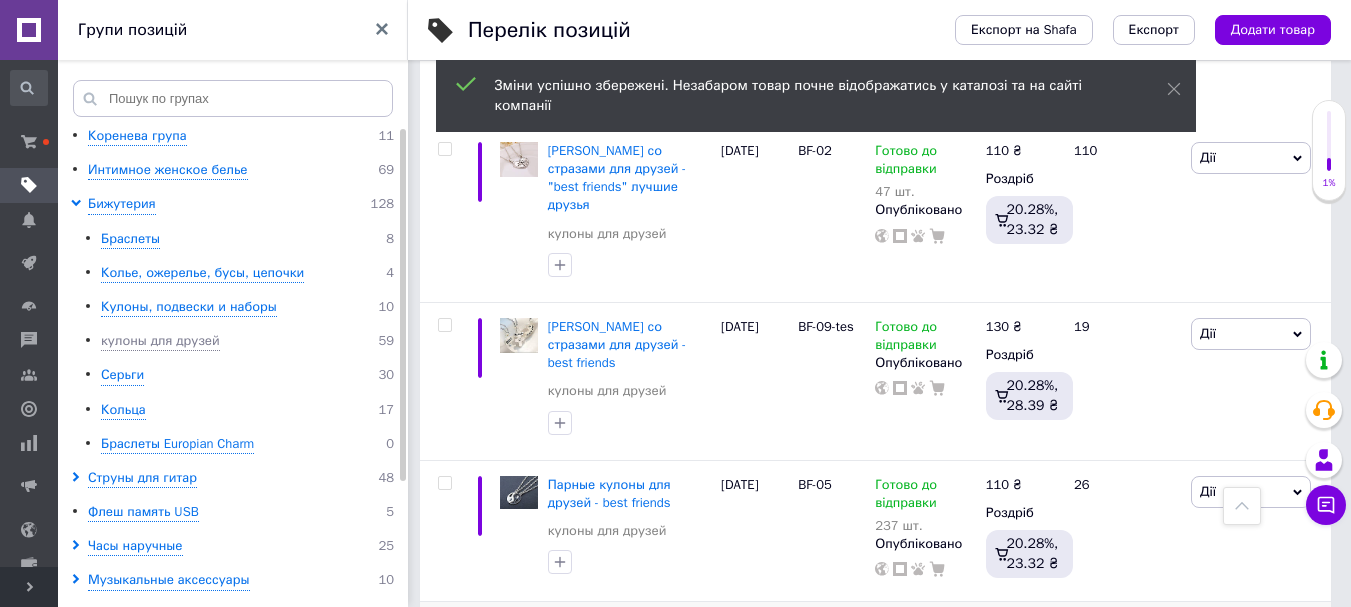 click on "115" at bounding box center (997, 625) 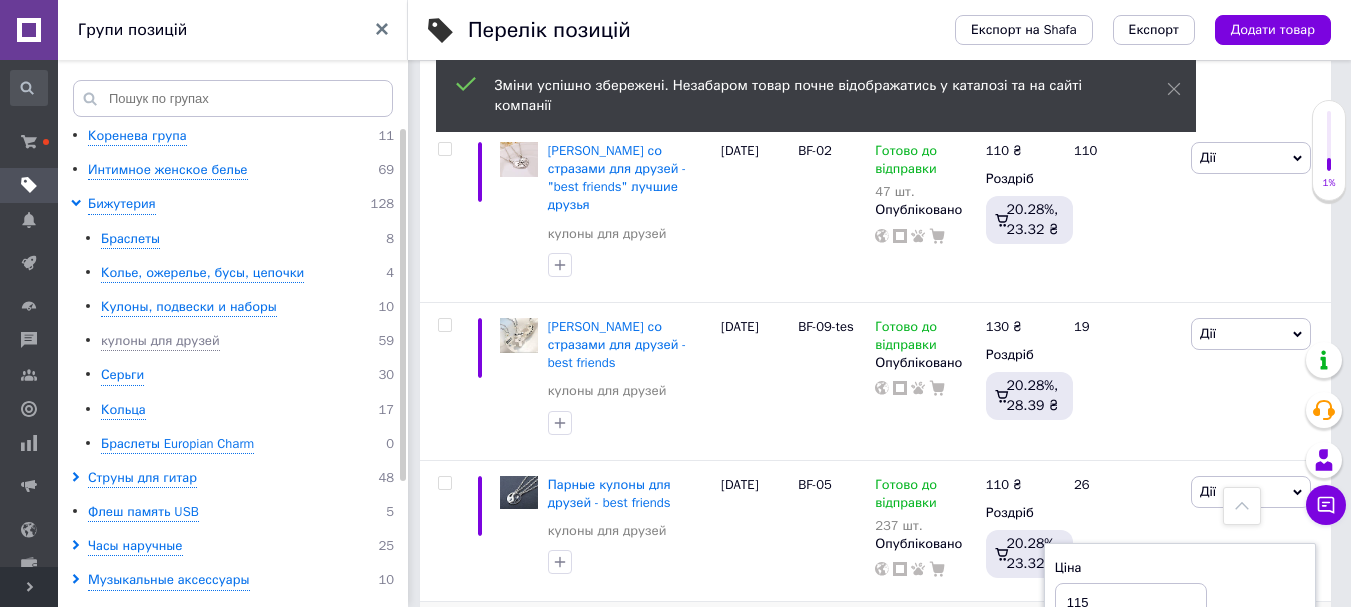 click on "115" at bounding box center [1131, 603] 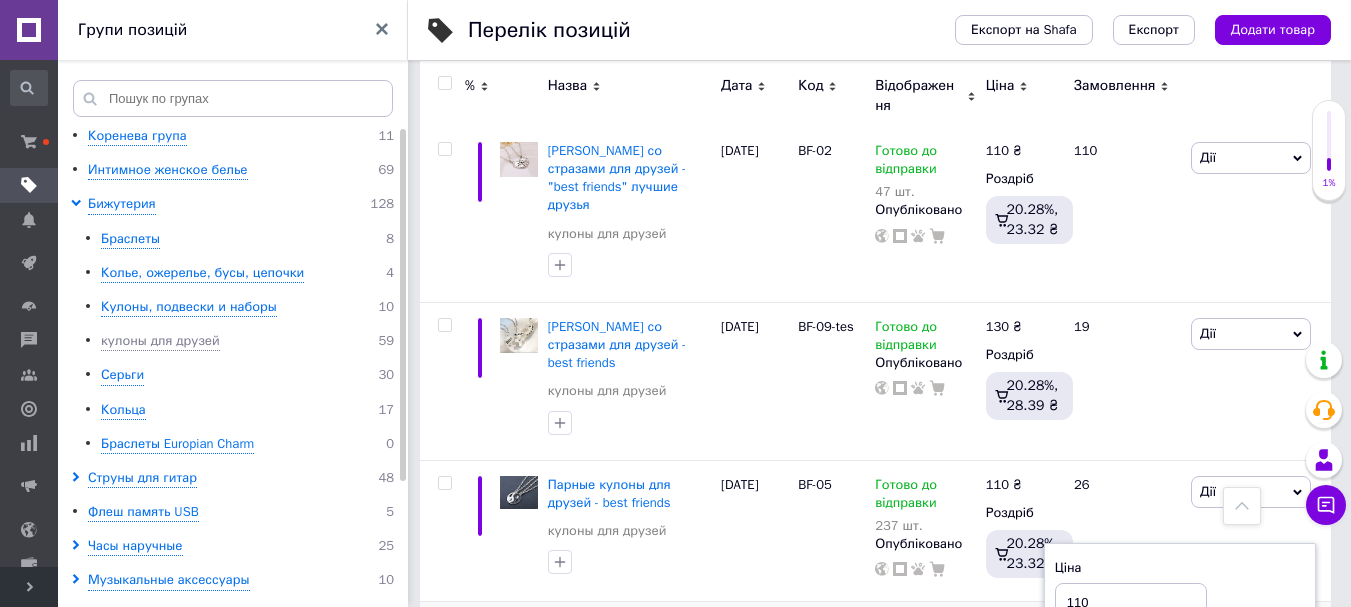 type on "110" 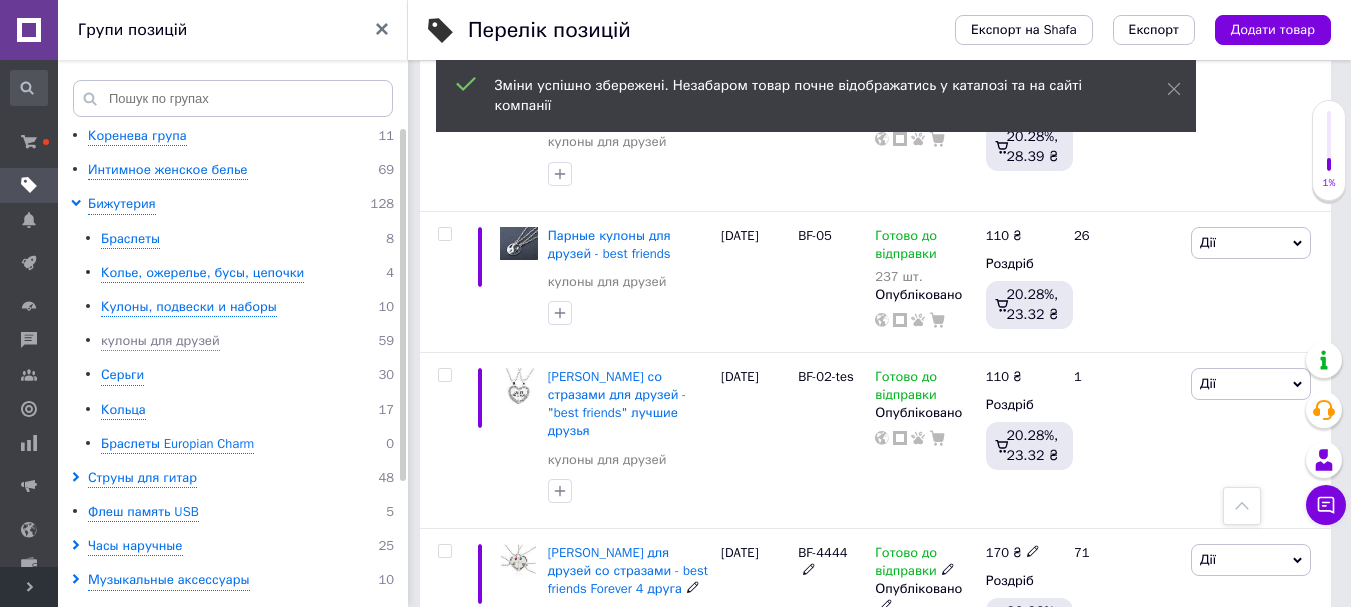 scroll, scrollTop: 3200, scrollLeft: 0, axis: vertical 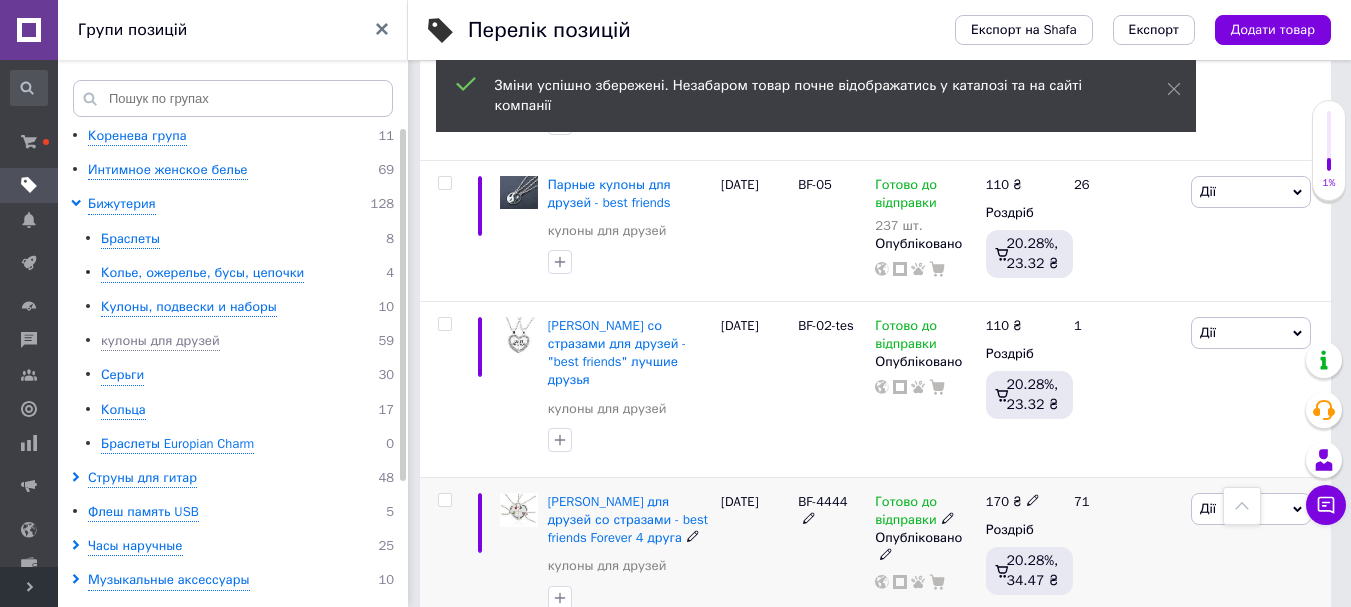 click on "170" at bounding box center (997, 501) 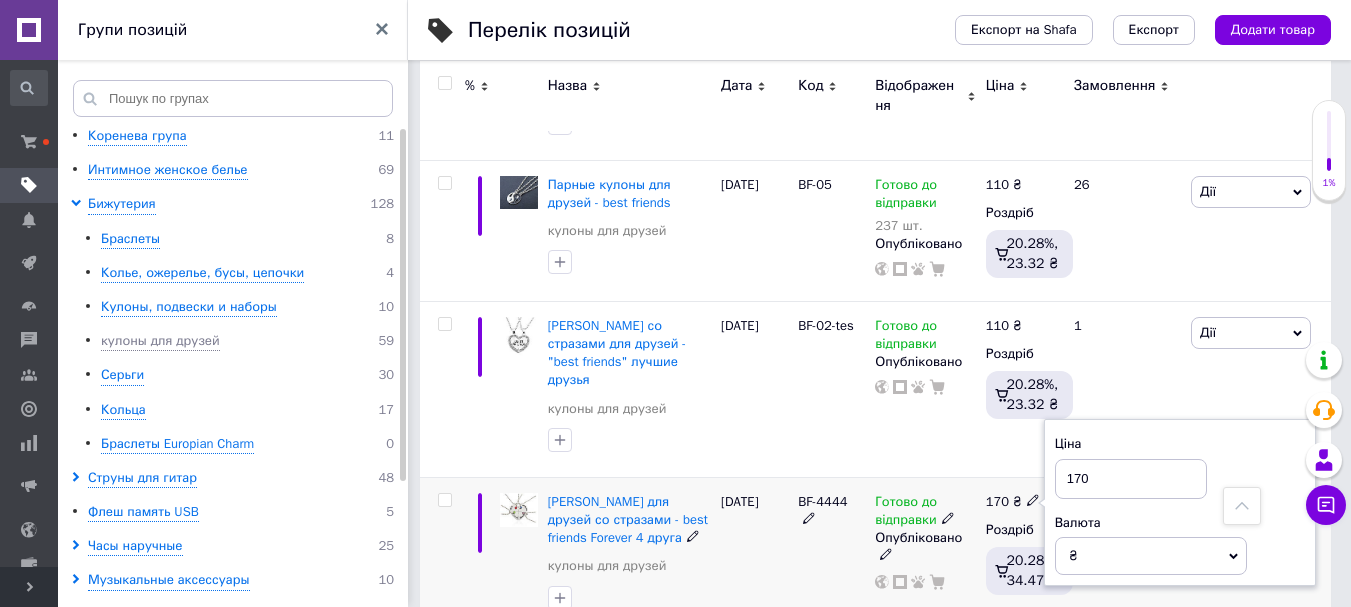 click on "170" at bounding box center [1131, 479] 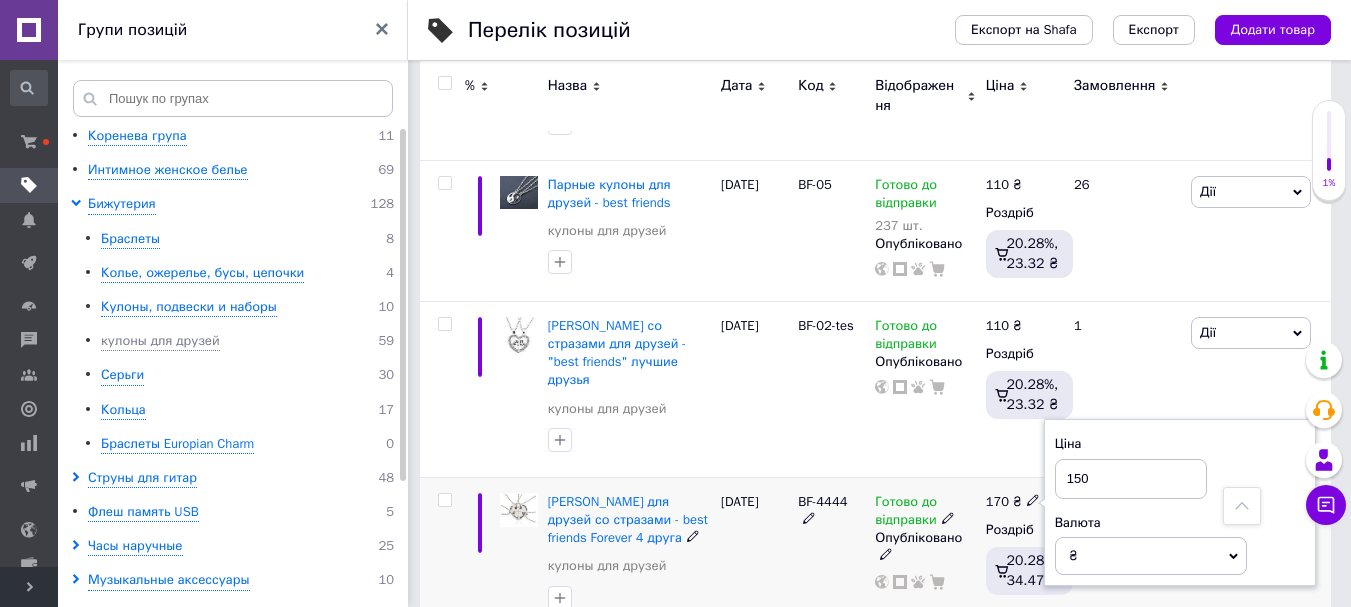 type on "150" 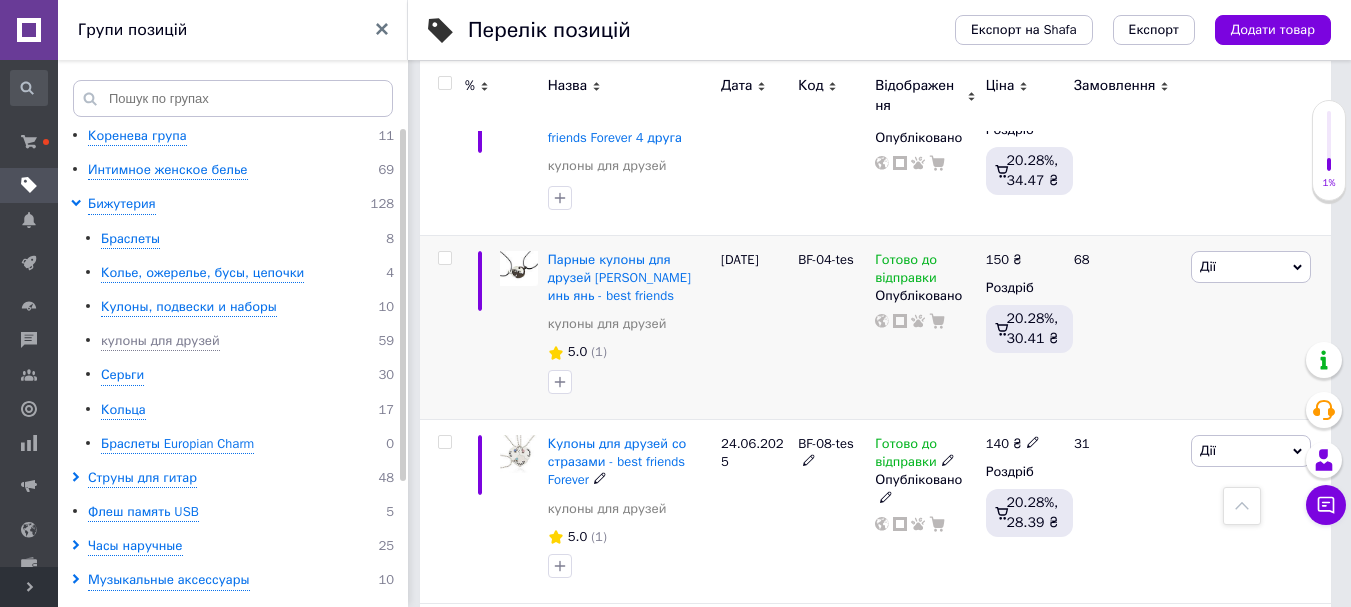 scroll, scrollTop: 3500, scrollLeft: 0, axis: vertical 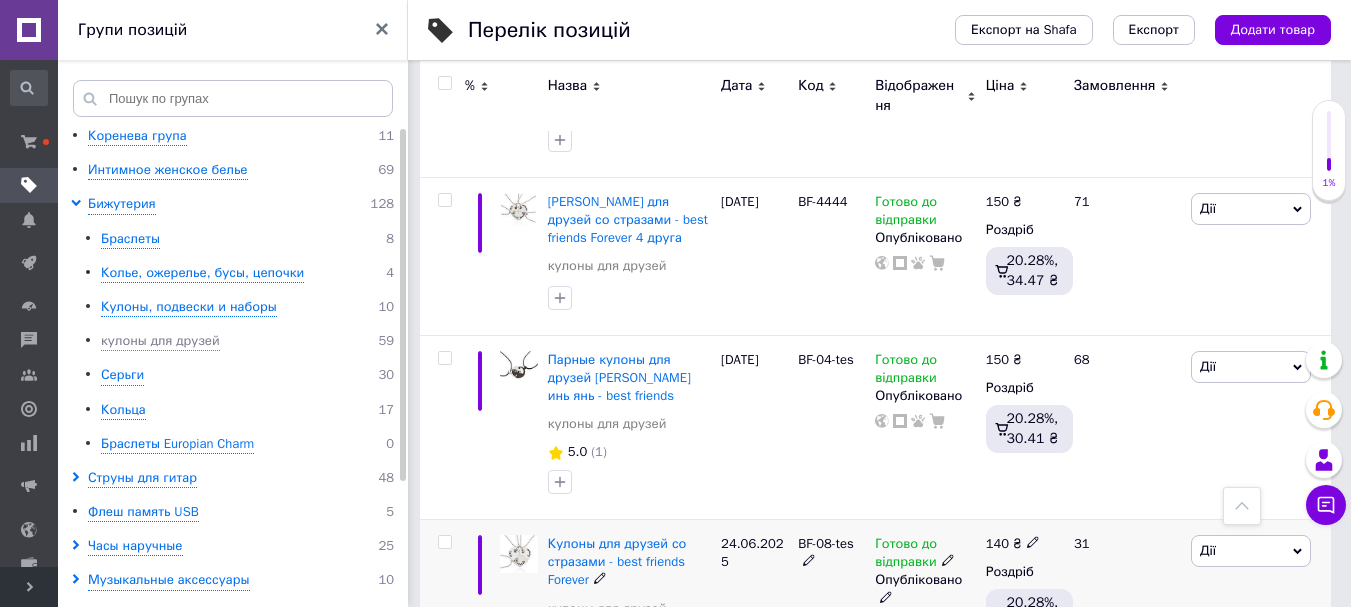 click on "140" at bounding box center (997, 543) 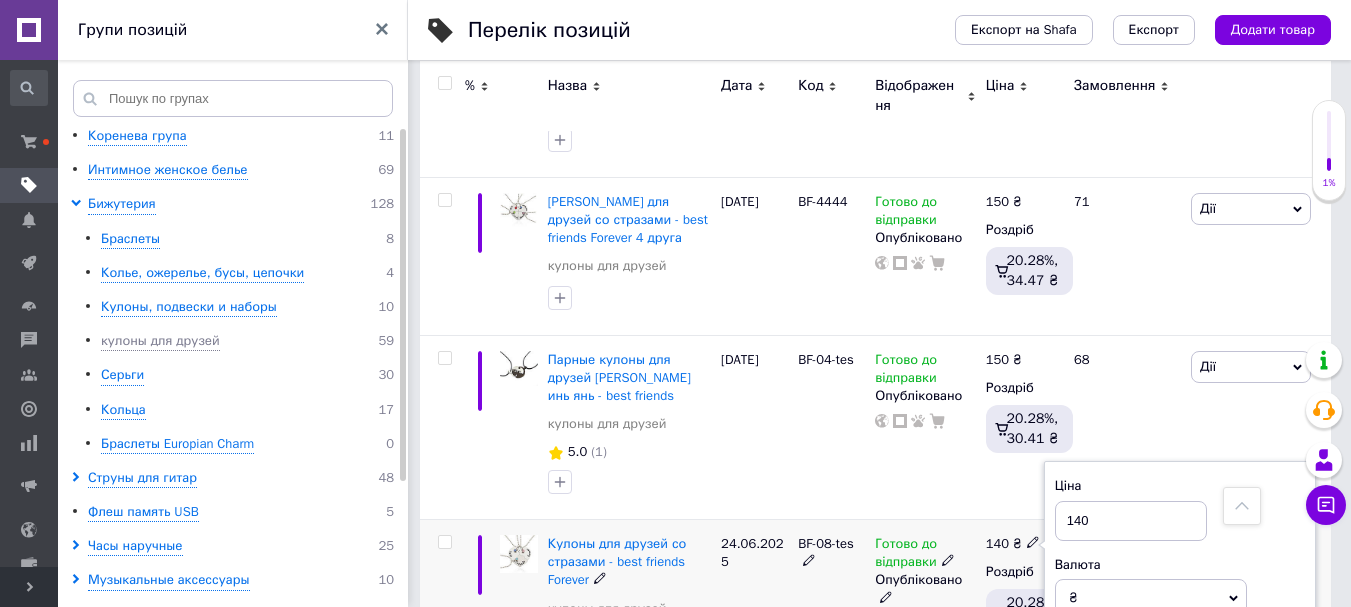 drag, startPoint x: 1075, startPoint y: 307, endPoint x: 1096, endPoint y: 309, distance: 21.095022 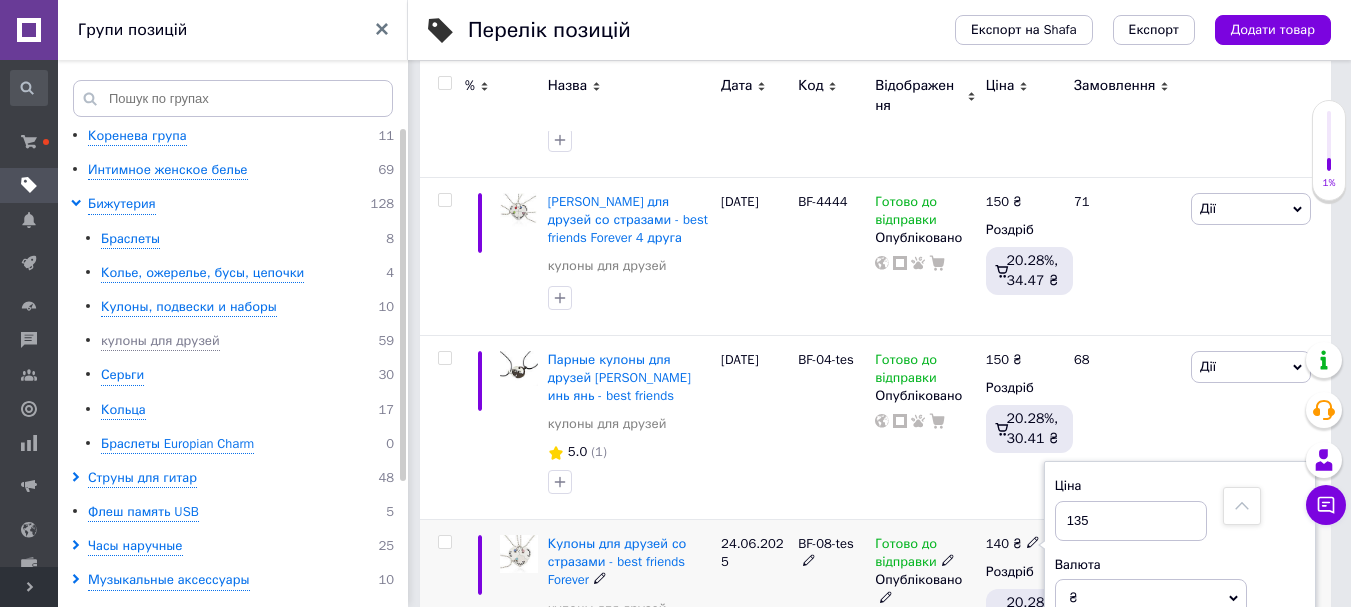 type on "135" 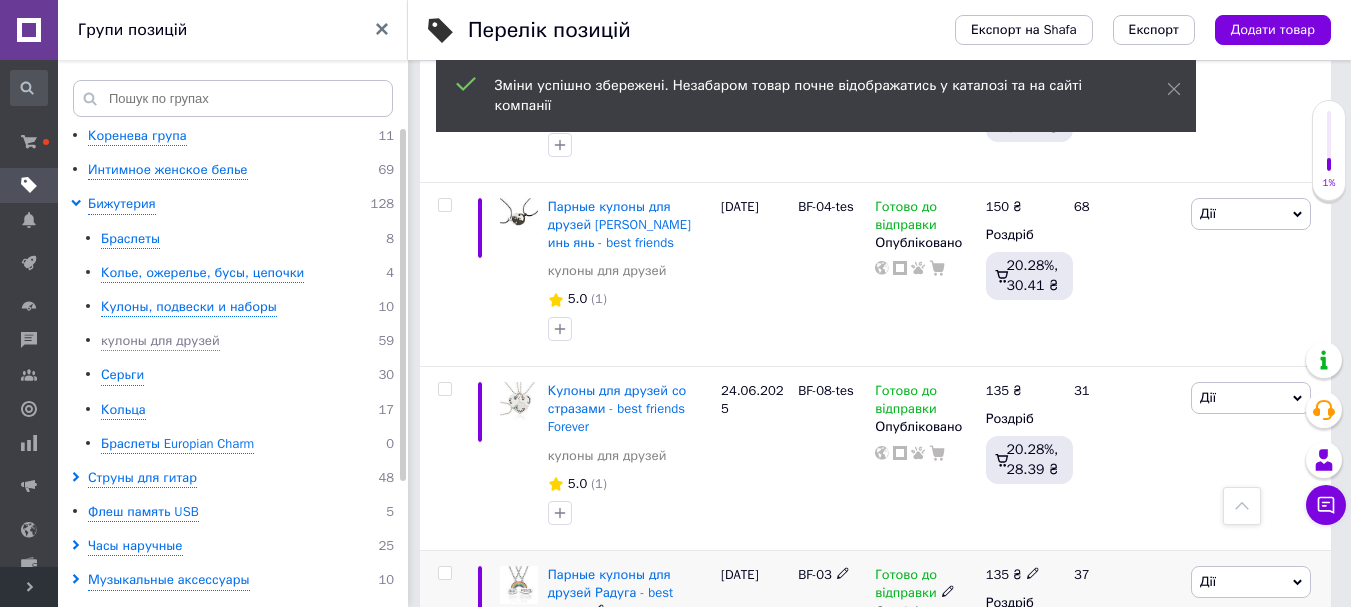 scroll, scrollTop: 3700, scrollLeft: 0, axis: vertical 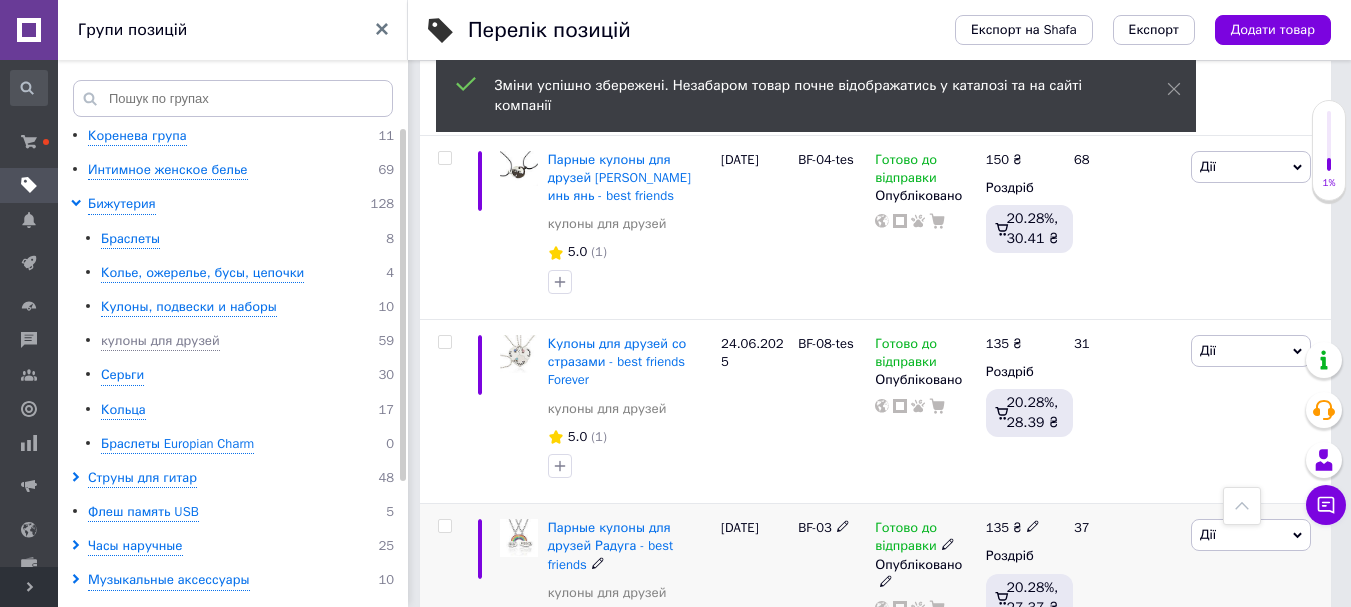click 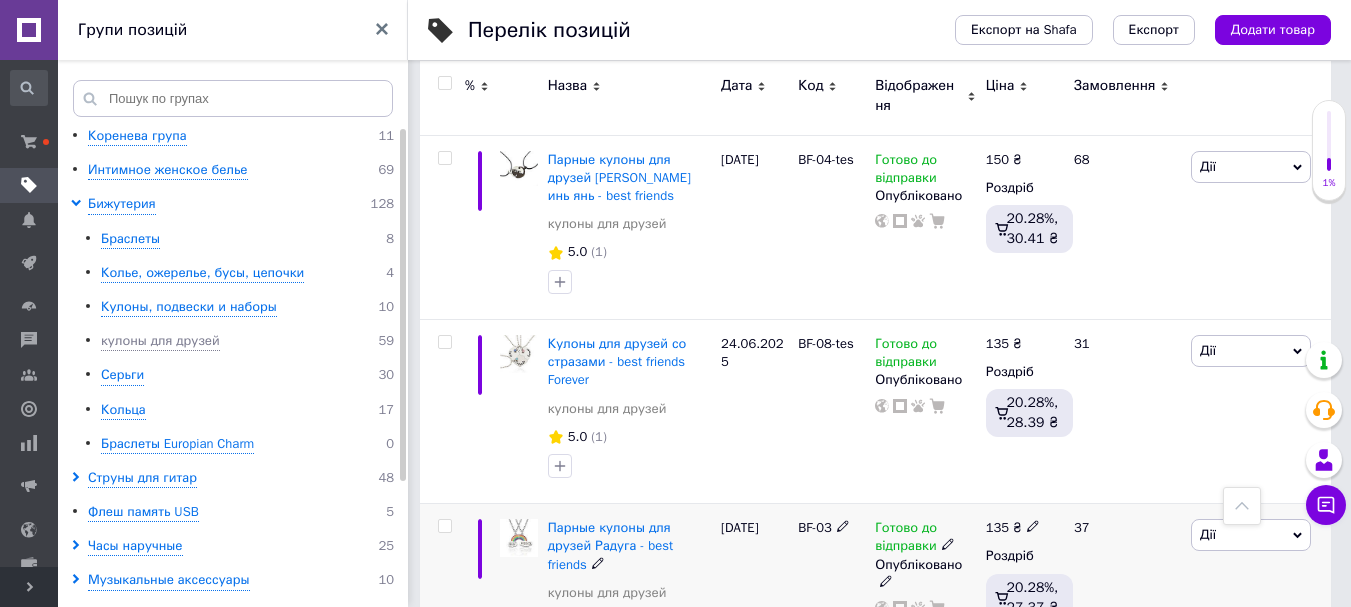 click 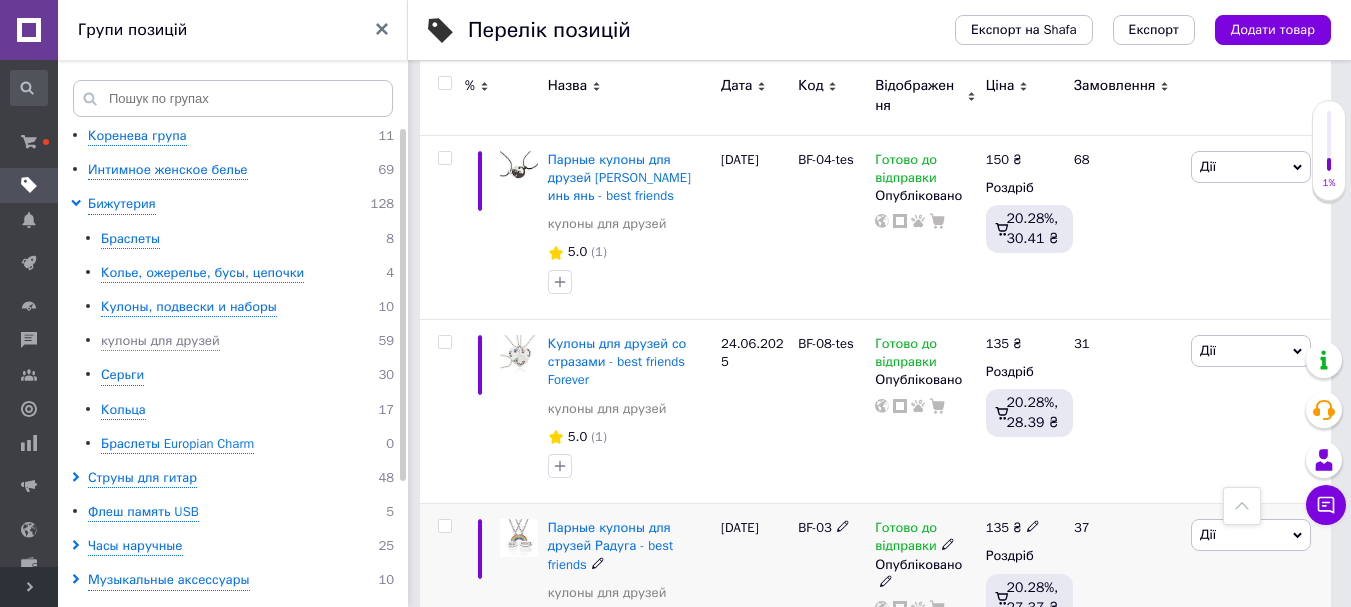 click on "135" at bounding box center [997, 527] 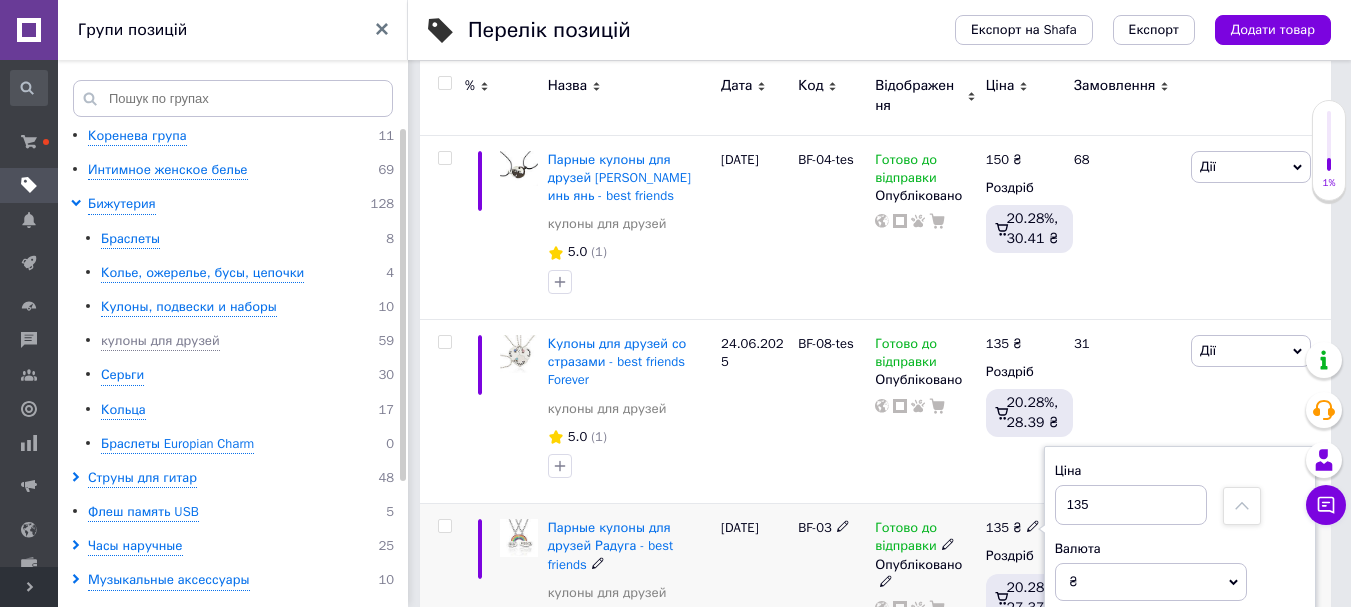 click on "135" at bounding box center (1131, 505) 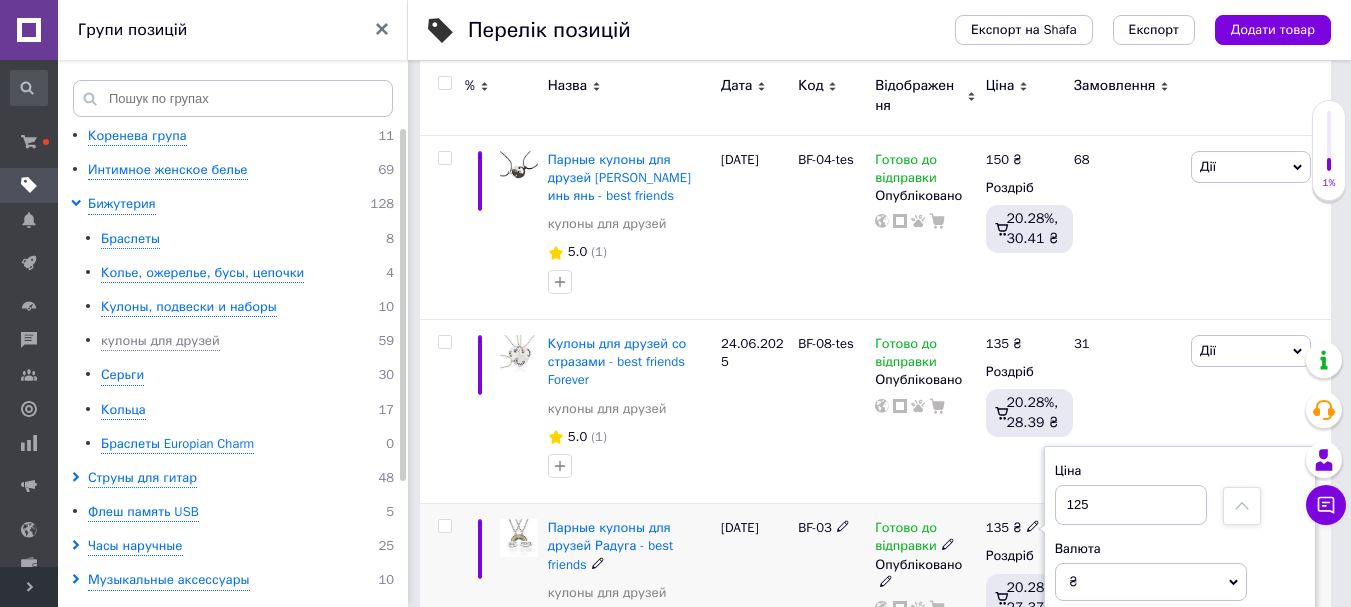 type on "125" 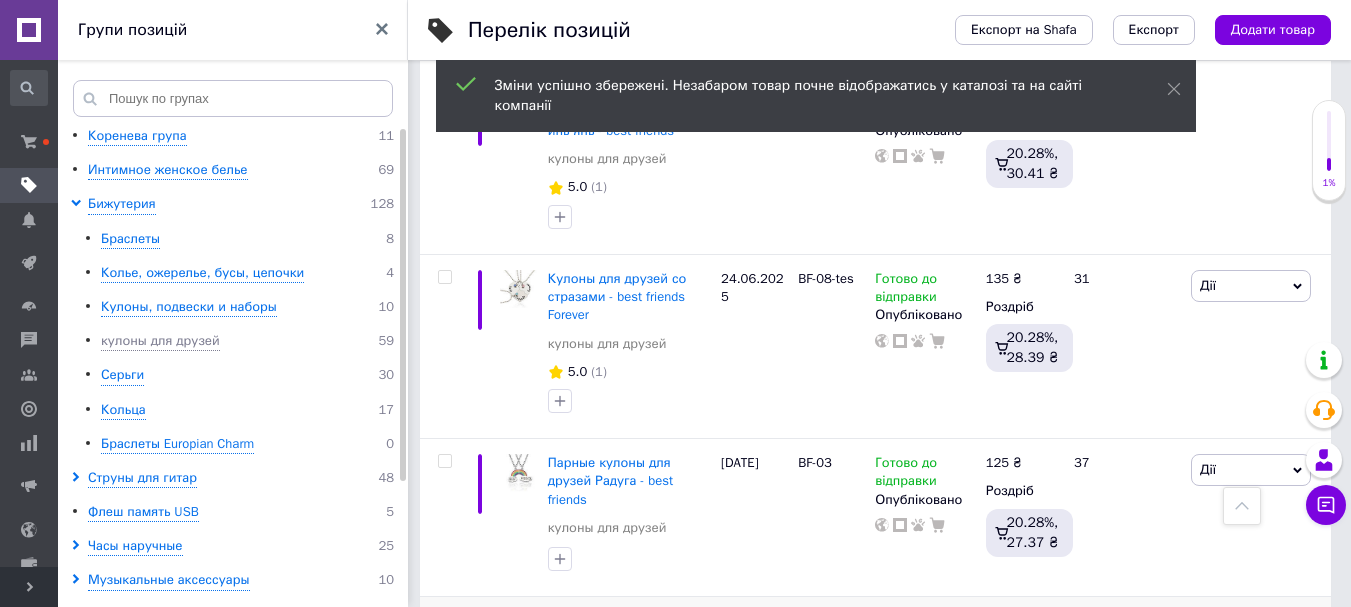 scroll, scrollTop: 3800, scrollLeft: 0, axis: vertical 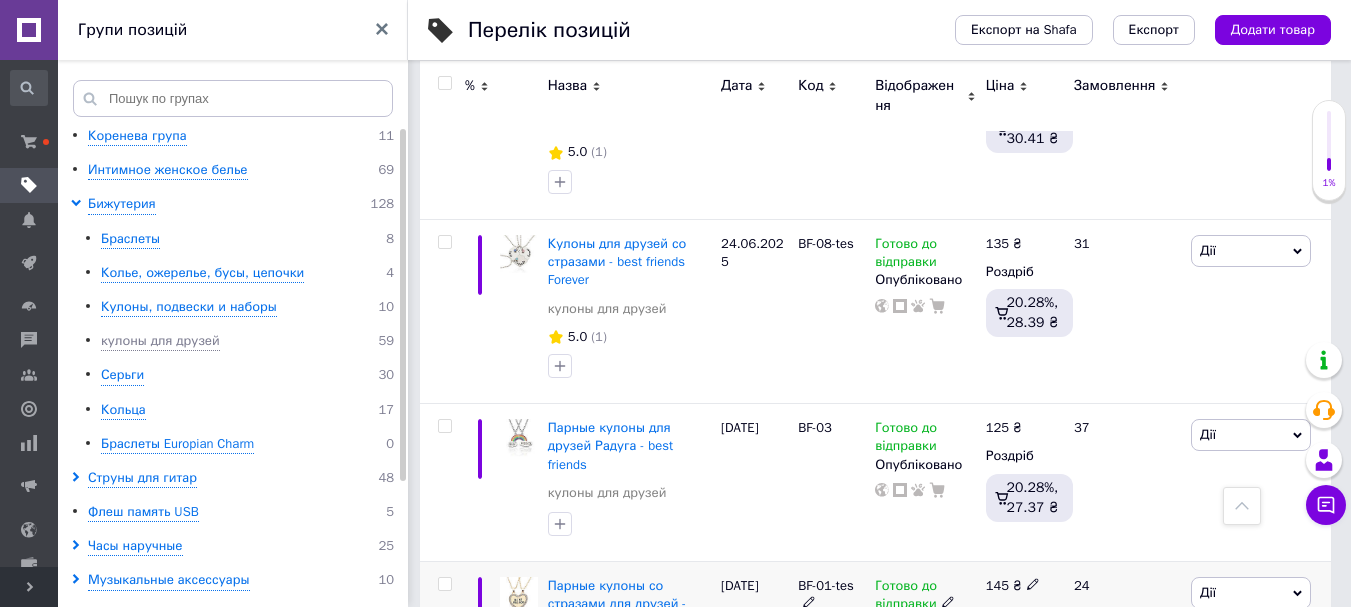 click 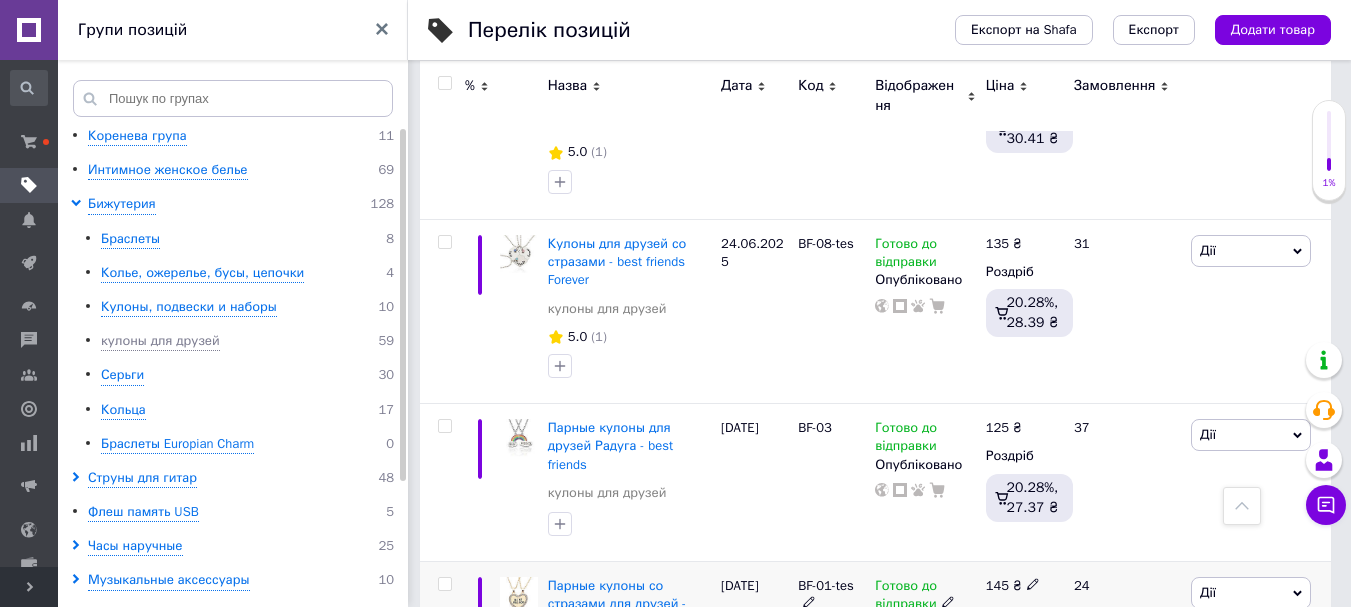 click on "145" at bounding box center [997, 585] 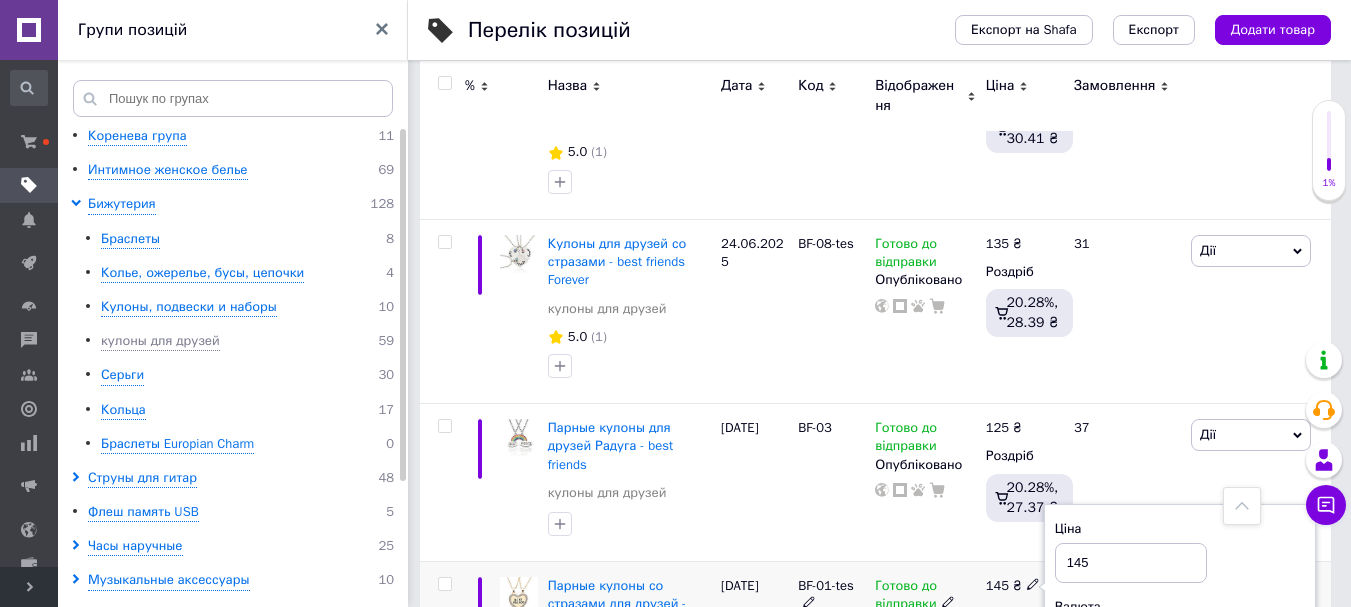 click on "145" at bounding box center [1131, 563] 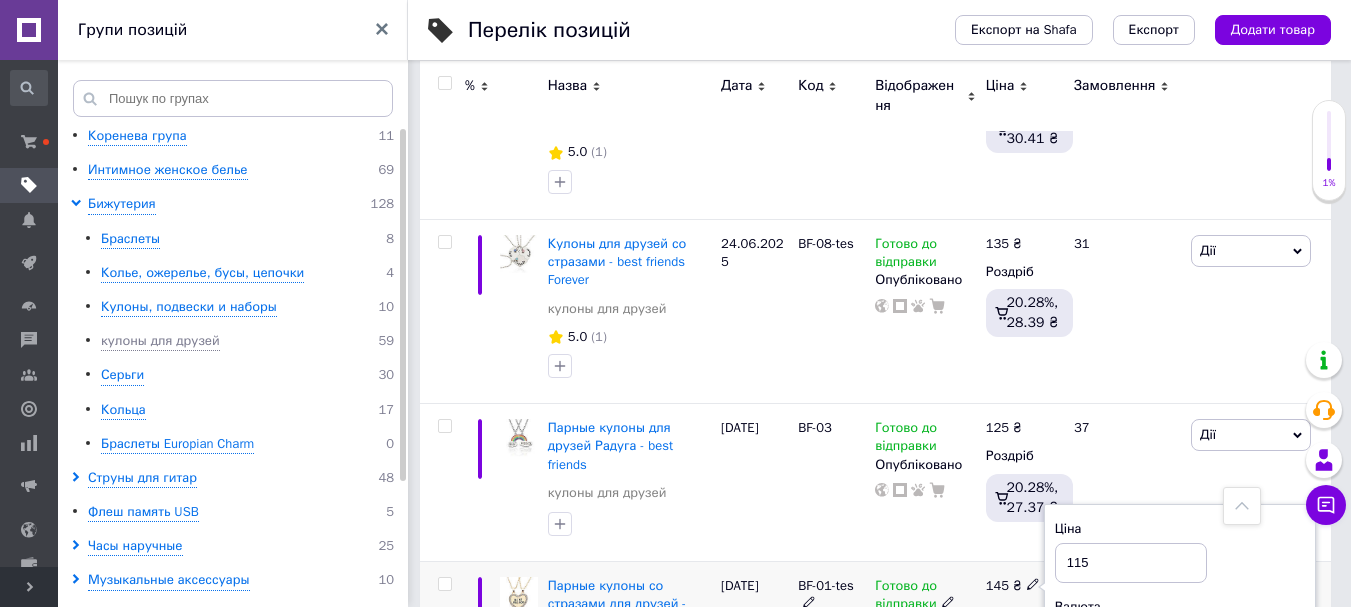 type on "115" 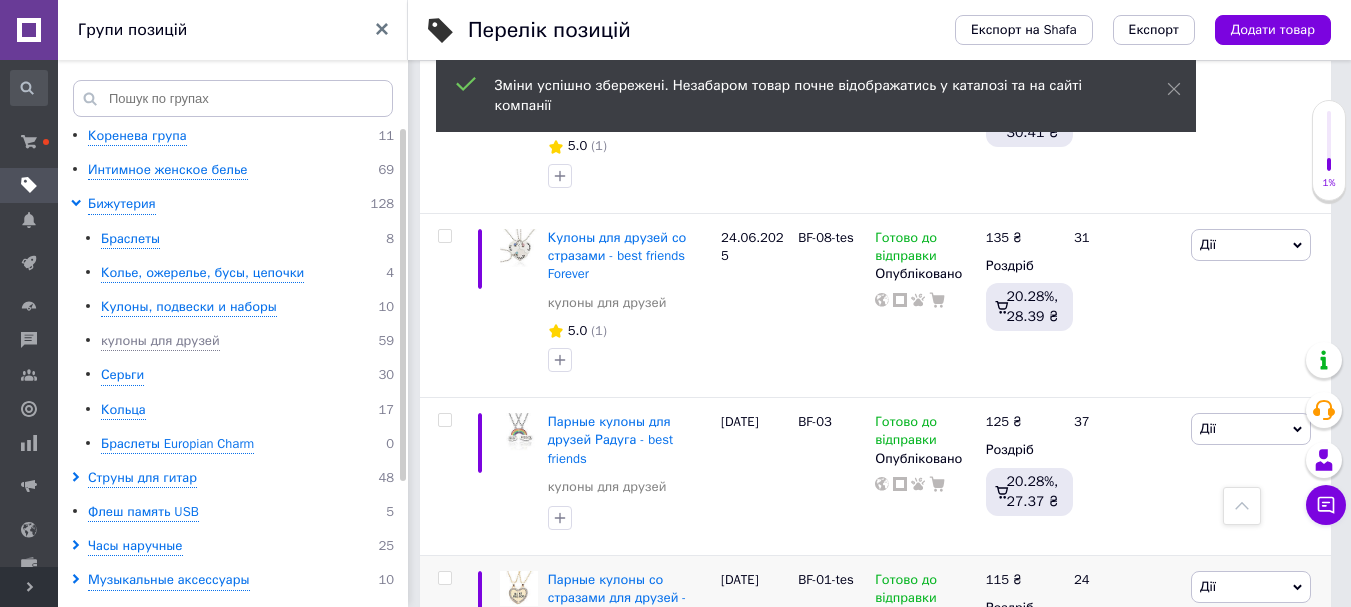 scroll, scrollTop: 4000, scrollLeft: 0, axis: vertical 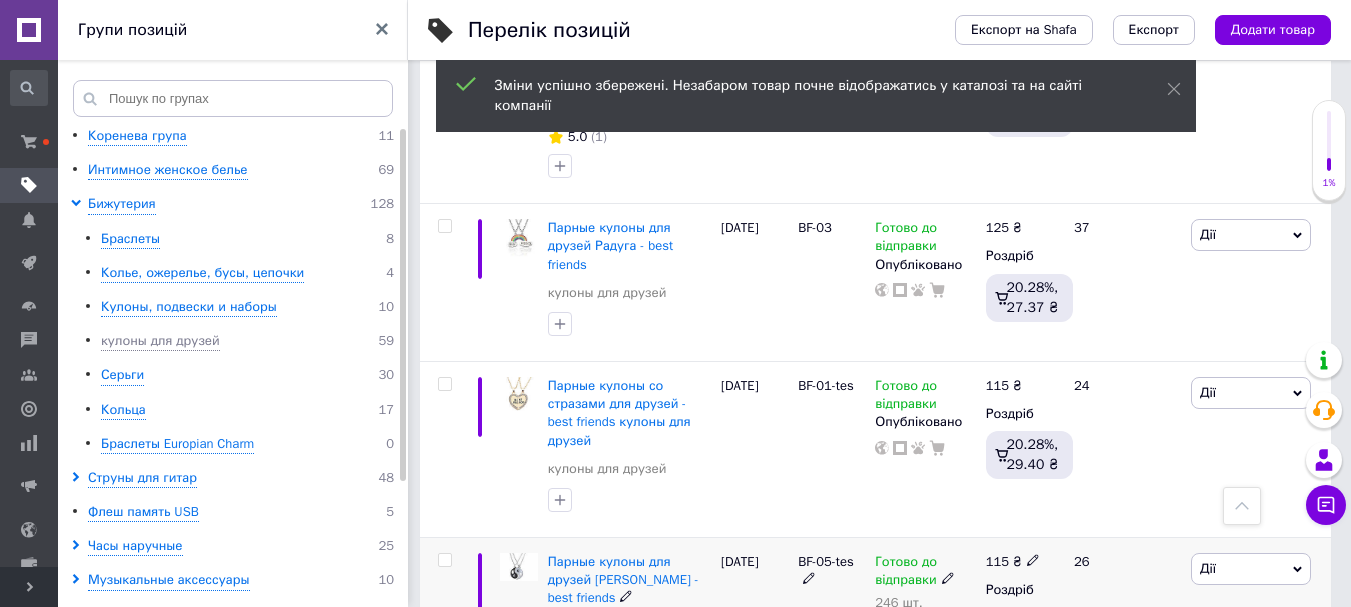 click on "115" at bounding box center (997, 561) 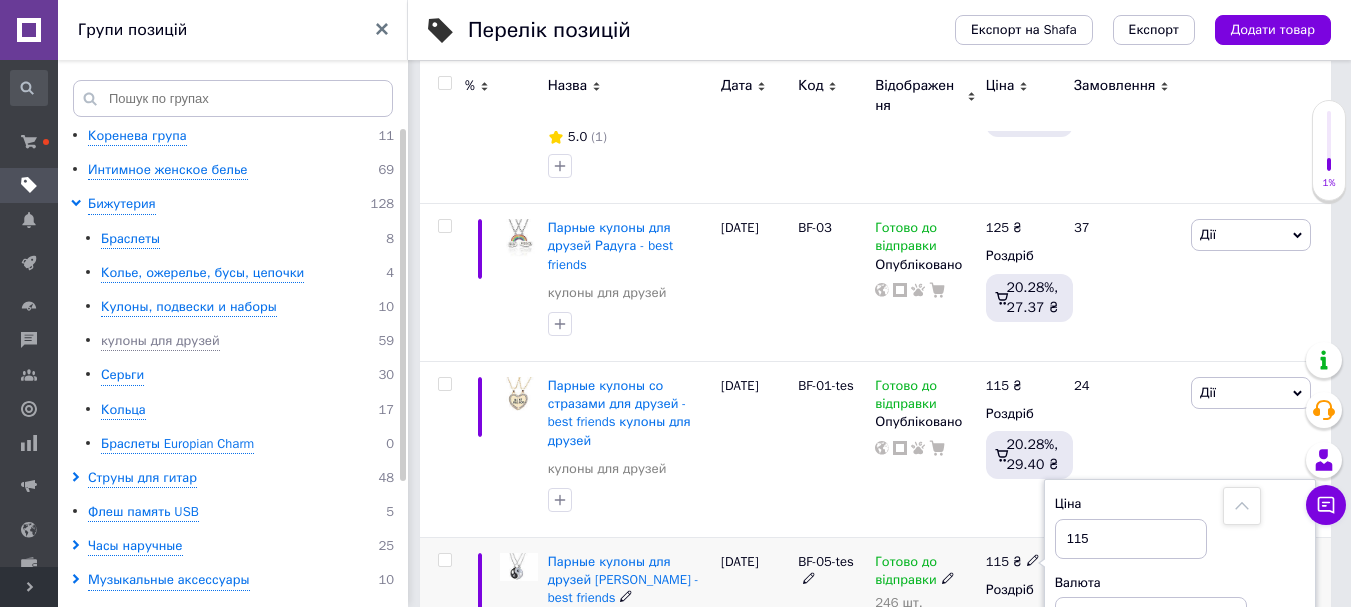 click on "[DATE]" at bounding box center (754, 616) 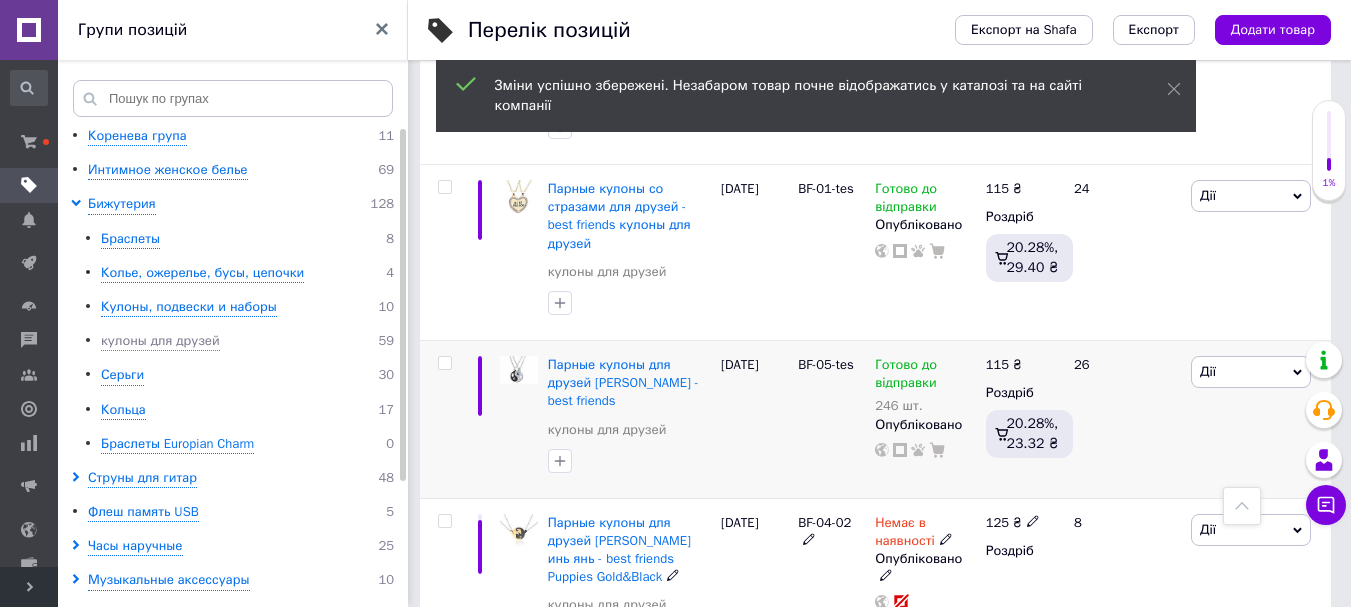 scroll, scrollTop: 4200, scrollLeft: 0, axis: vertical 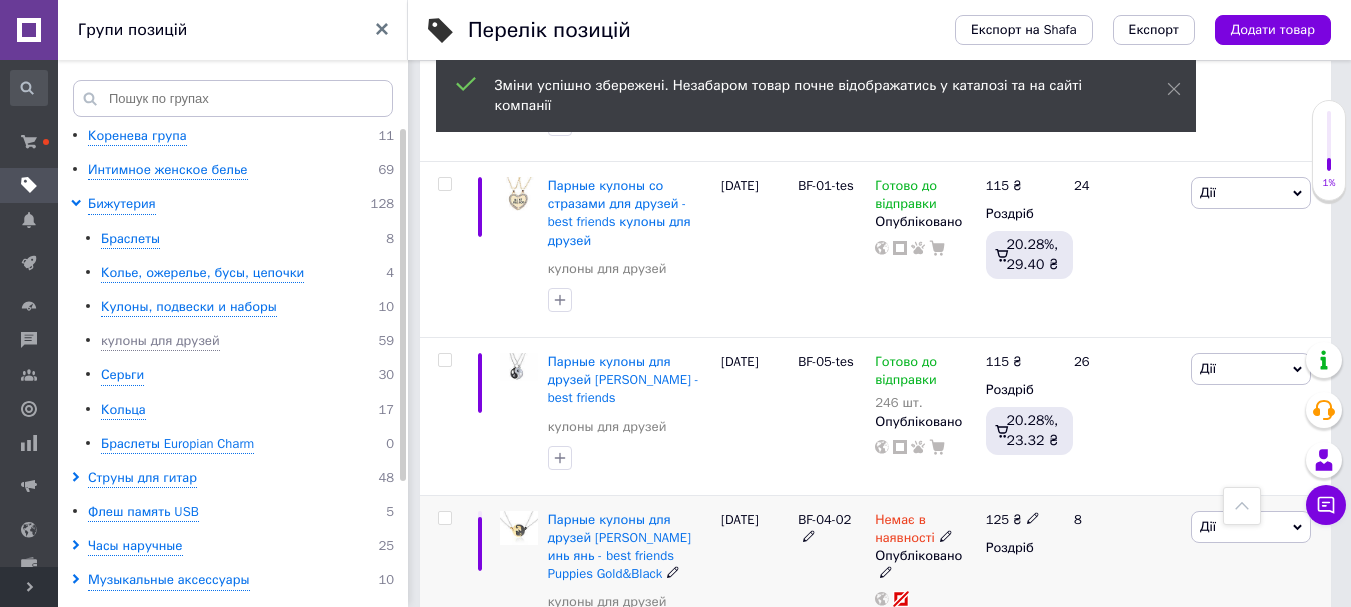 click on "Дії" at bounding box center [1251, 527] 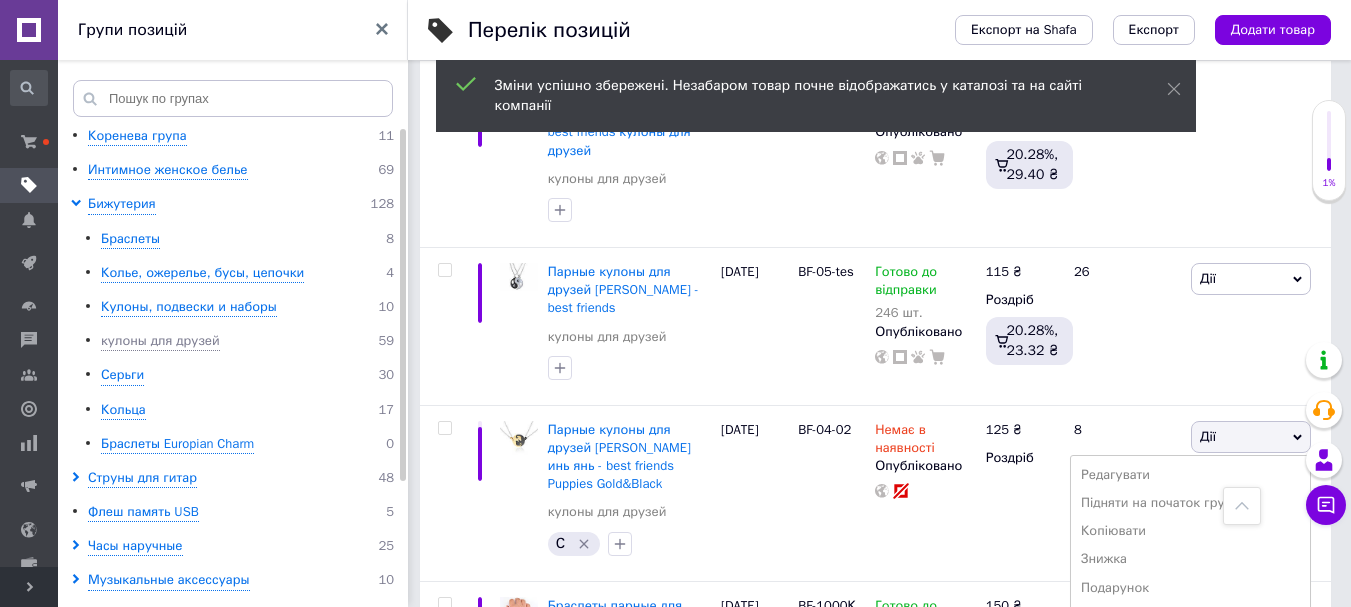 scroll, scrollTop: 4400, scrollLeft: 0, axis: vertical 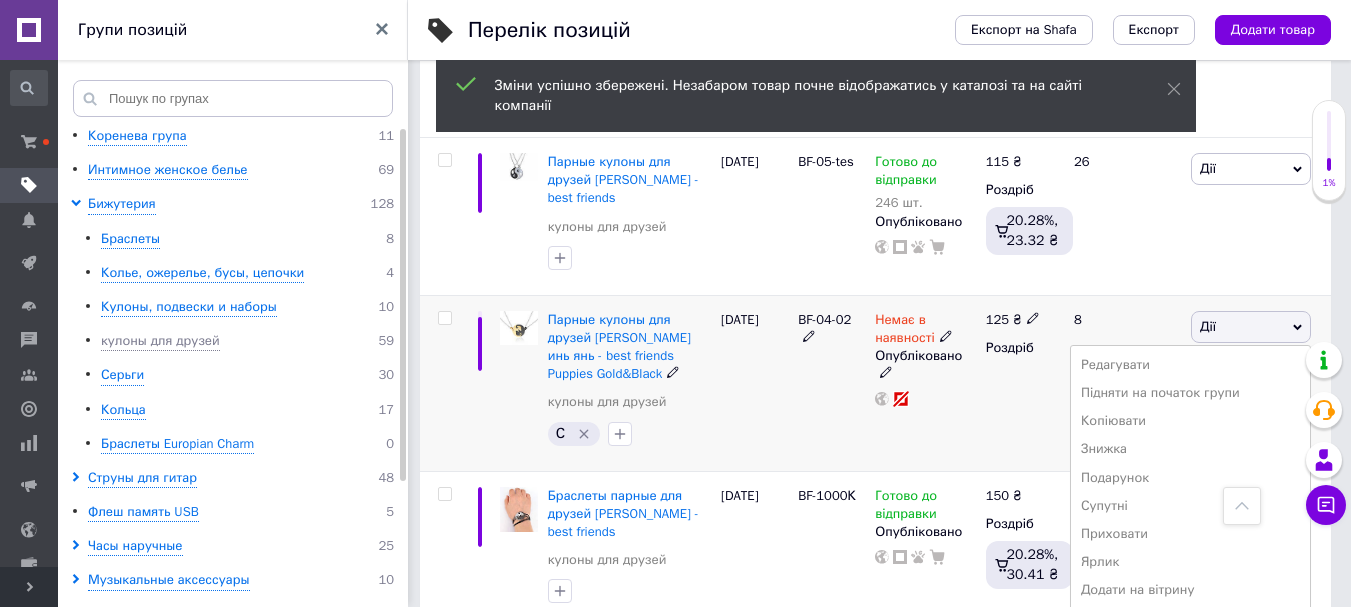 click on "Видалити" at bounding box center [1190, 647] 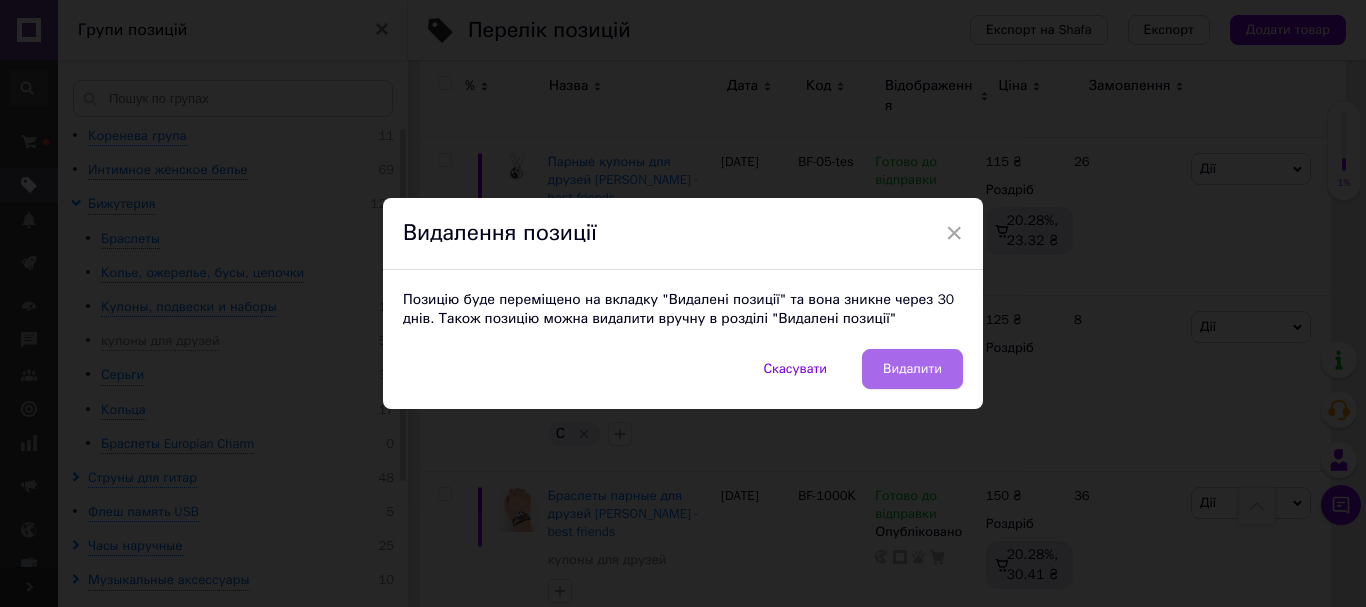 click on "Видалити" at bounding box center (912, 369) 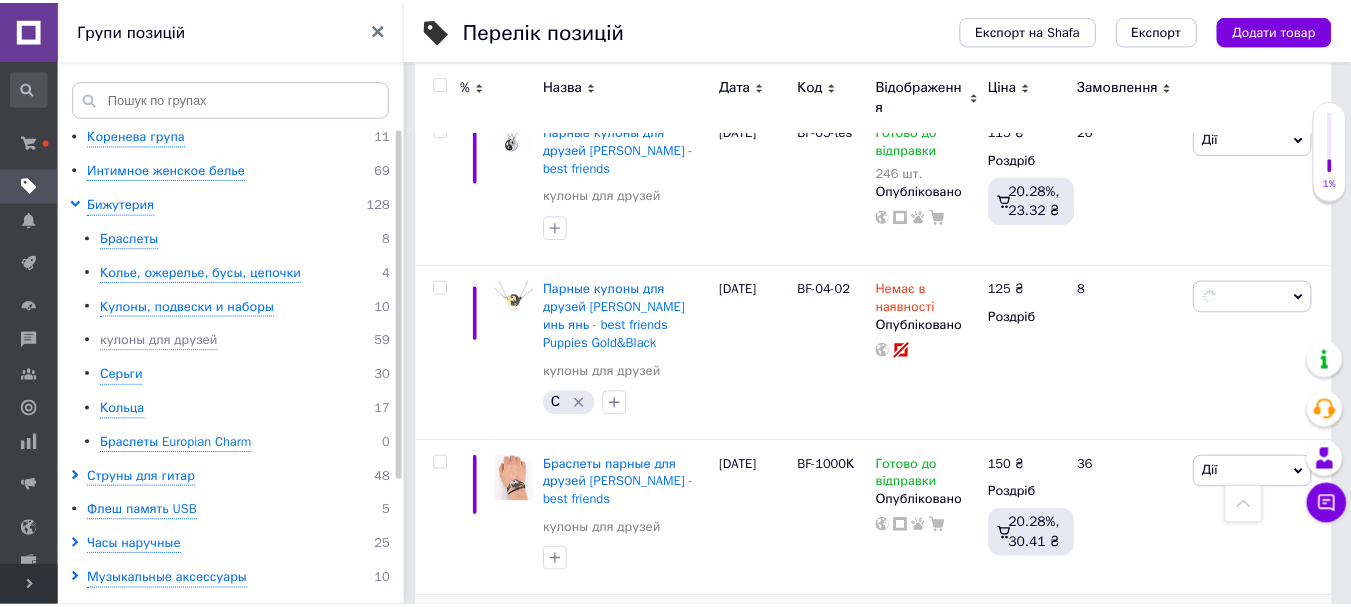 scroll, scrollTop: 0, scrollLeft: 250, axis: horizontal 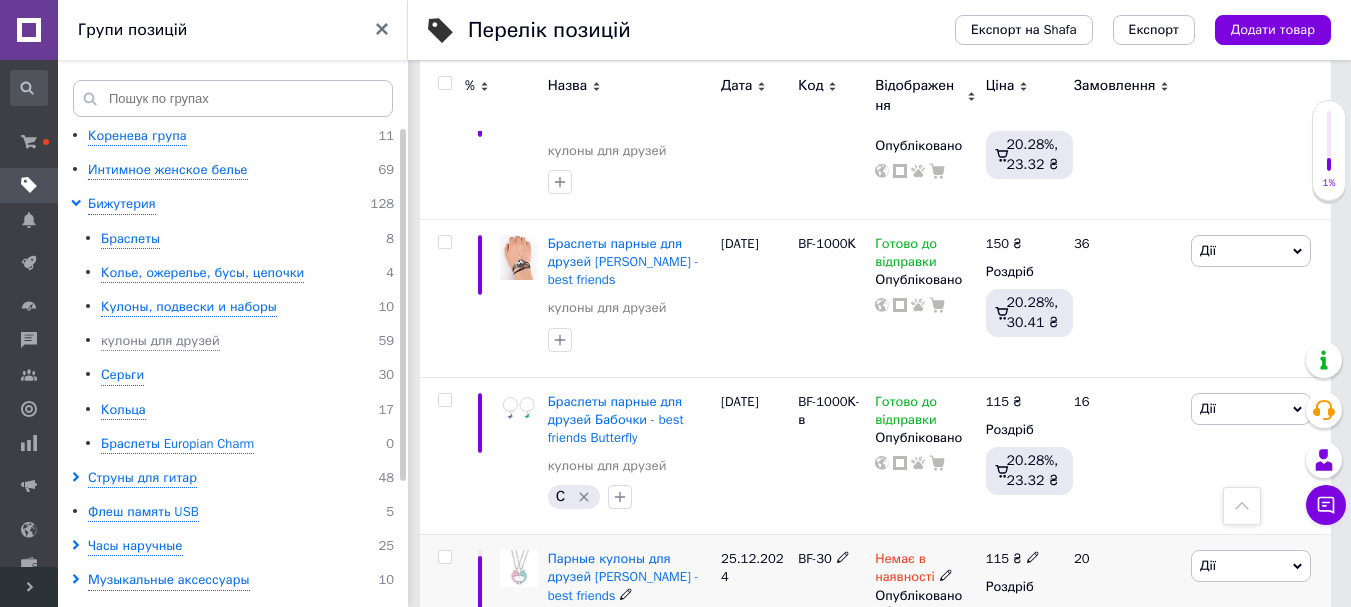 click on "Дії" at bounding box center [1251, 566] 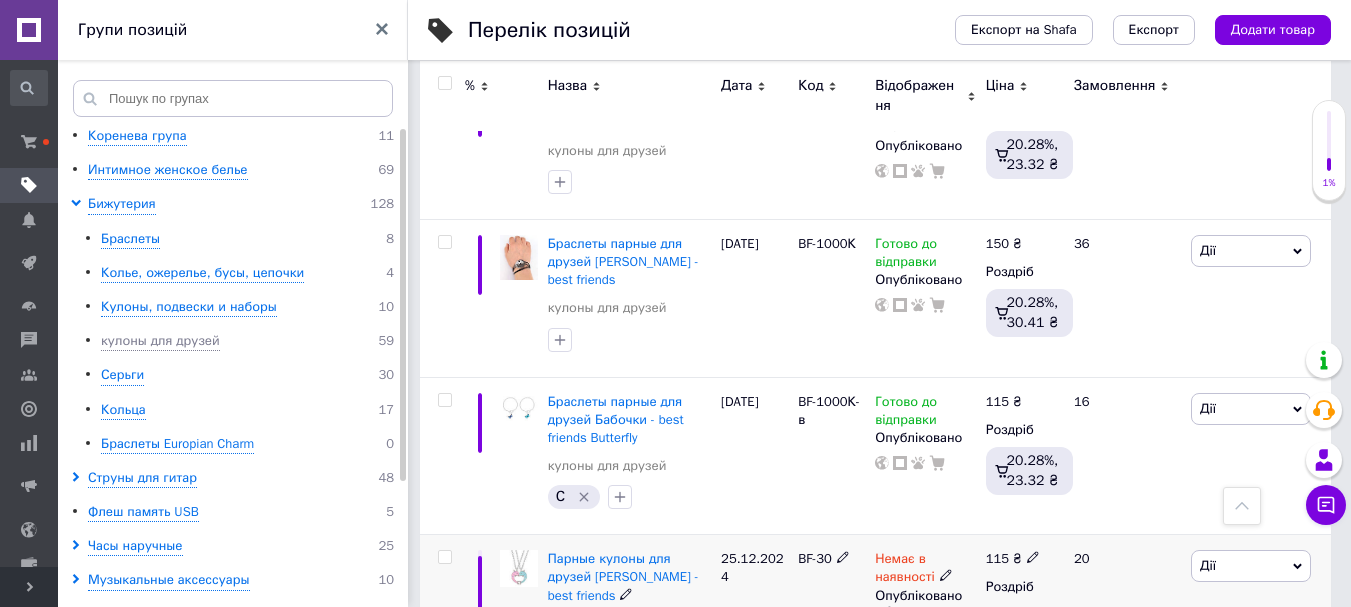 click at bounding box center [444, 557] 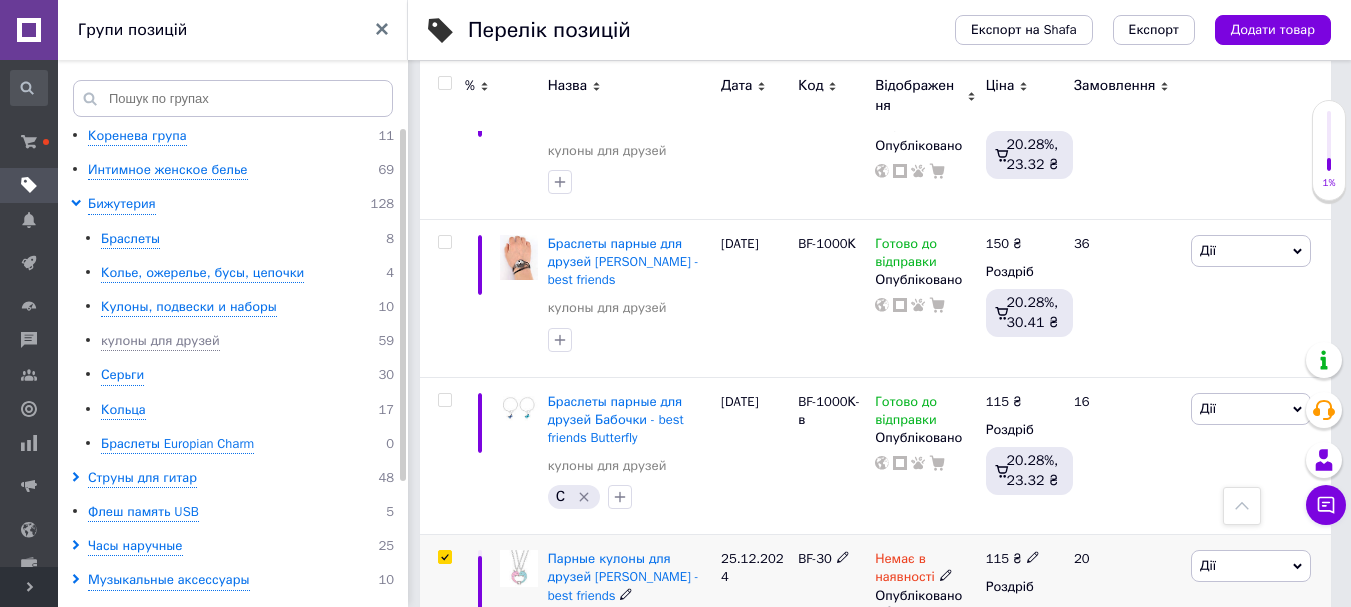 checkbox on "true" 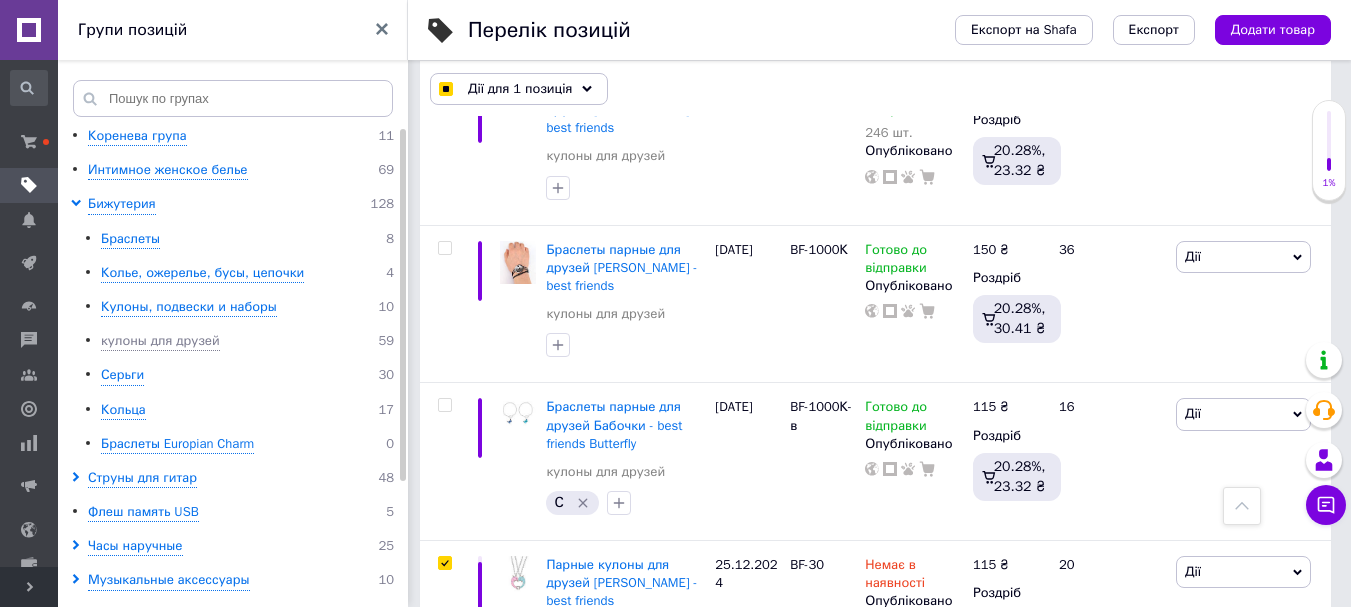 scroll, scrollTop: 4424, scrollLeft: 0, axis: vertical 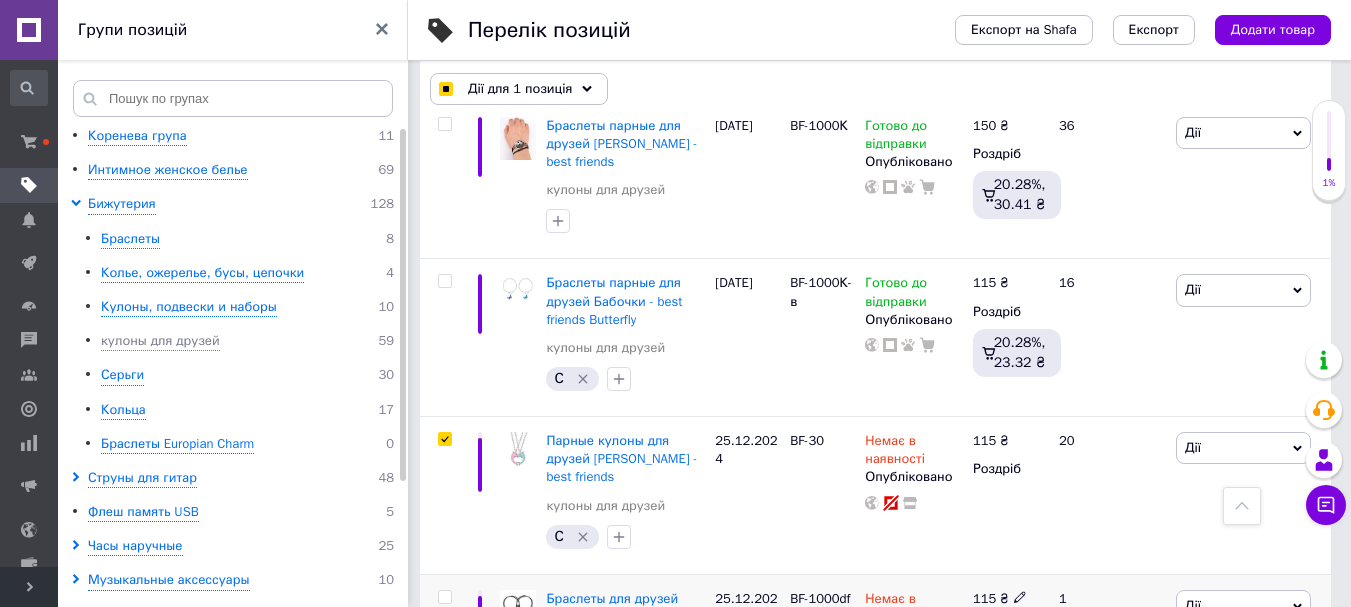 click at bounding box center [444, 597] 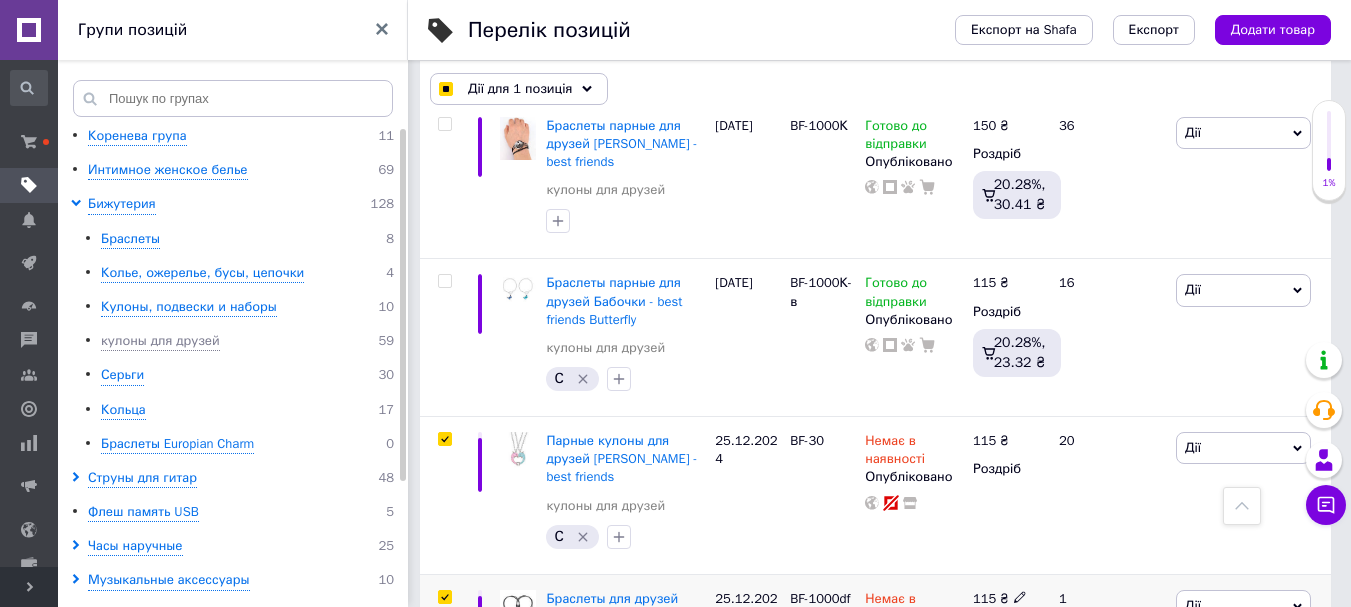 checkbox on "true" 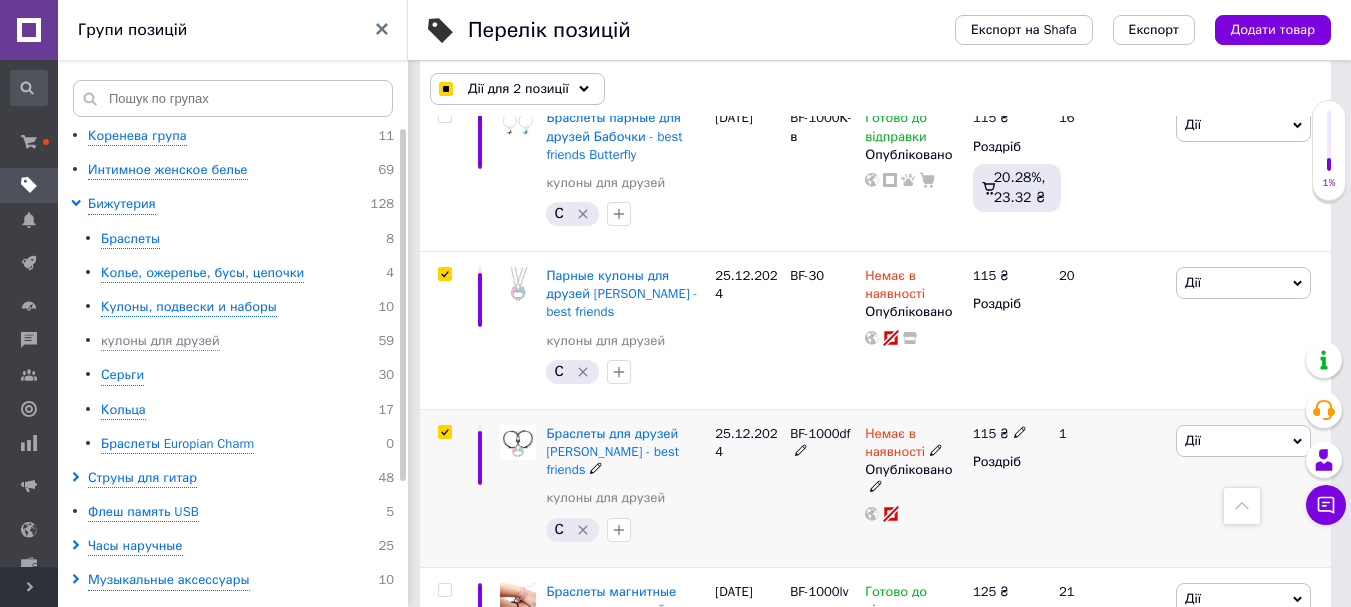 scroll, scrollTop: 4624, scrollLeft: 0, axis: vertical 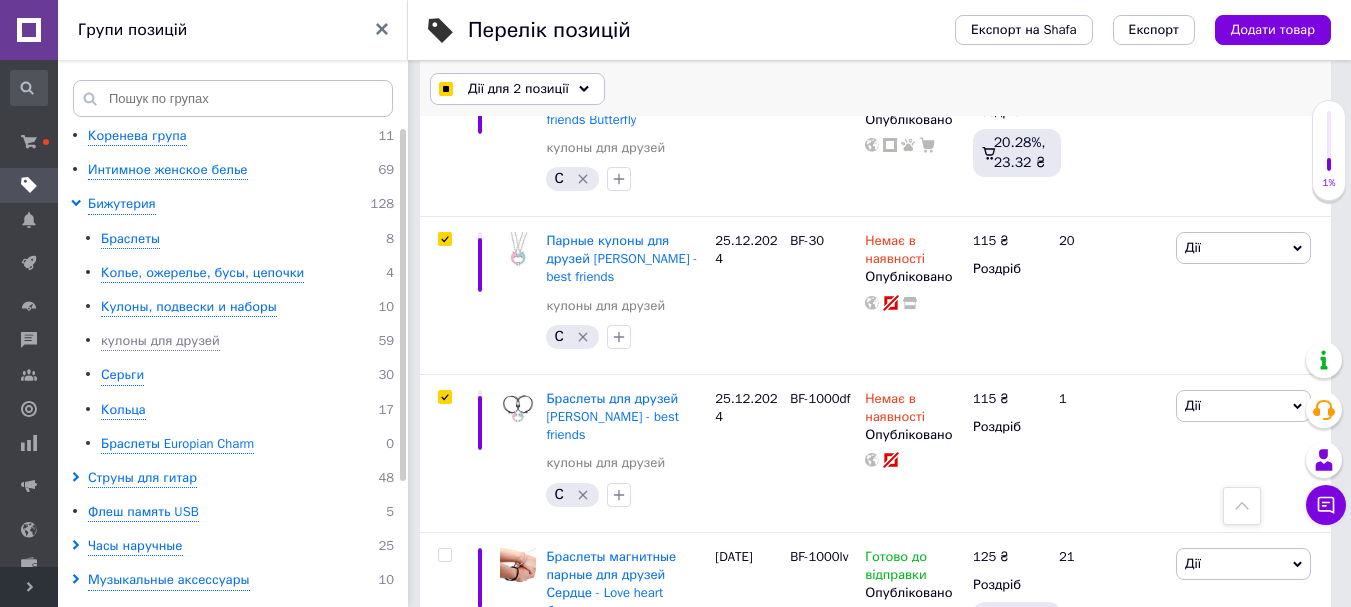 click on "Дії для 2 позиції" at bounding box center (517, 89) 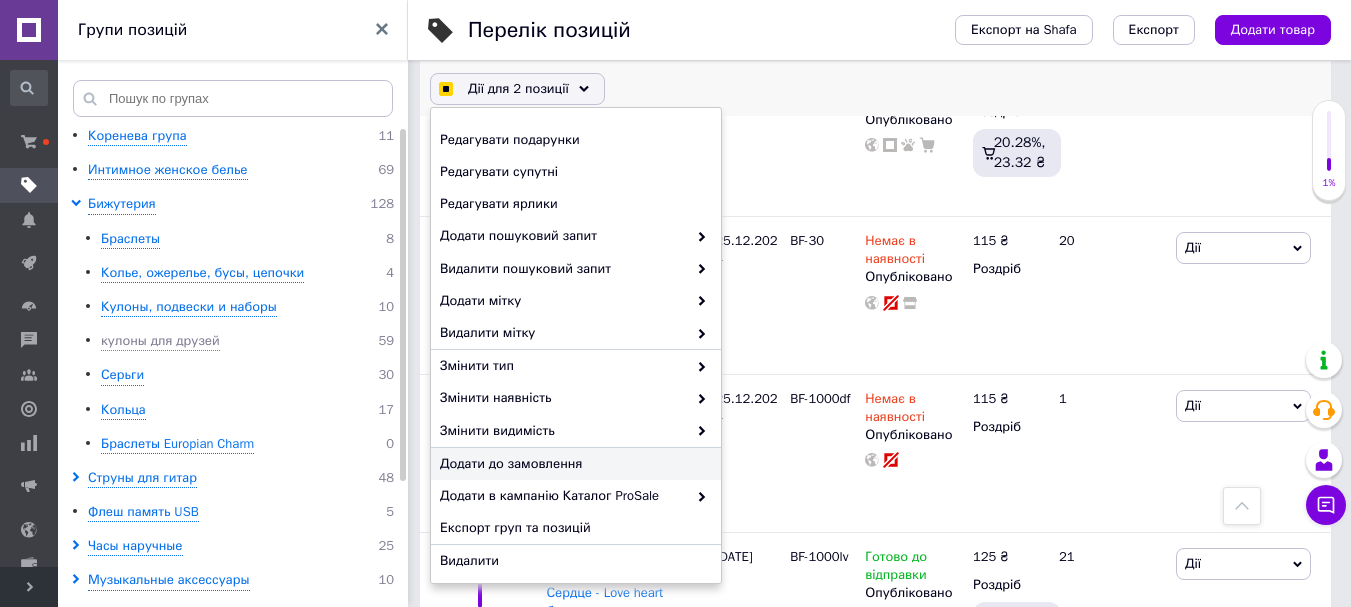 scroll, scrollTop: 224, scrollLeft: 0, axis: vertical 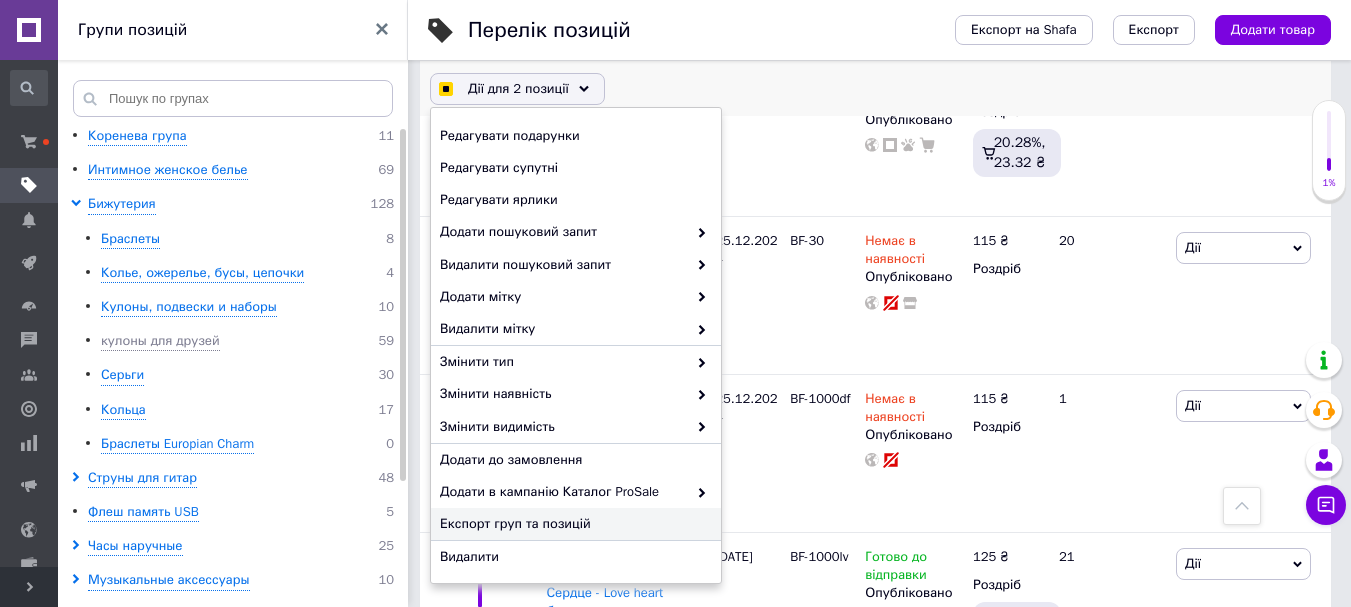 checkbox on "true" 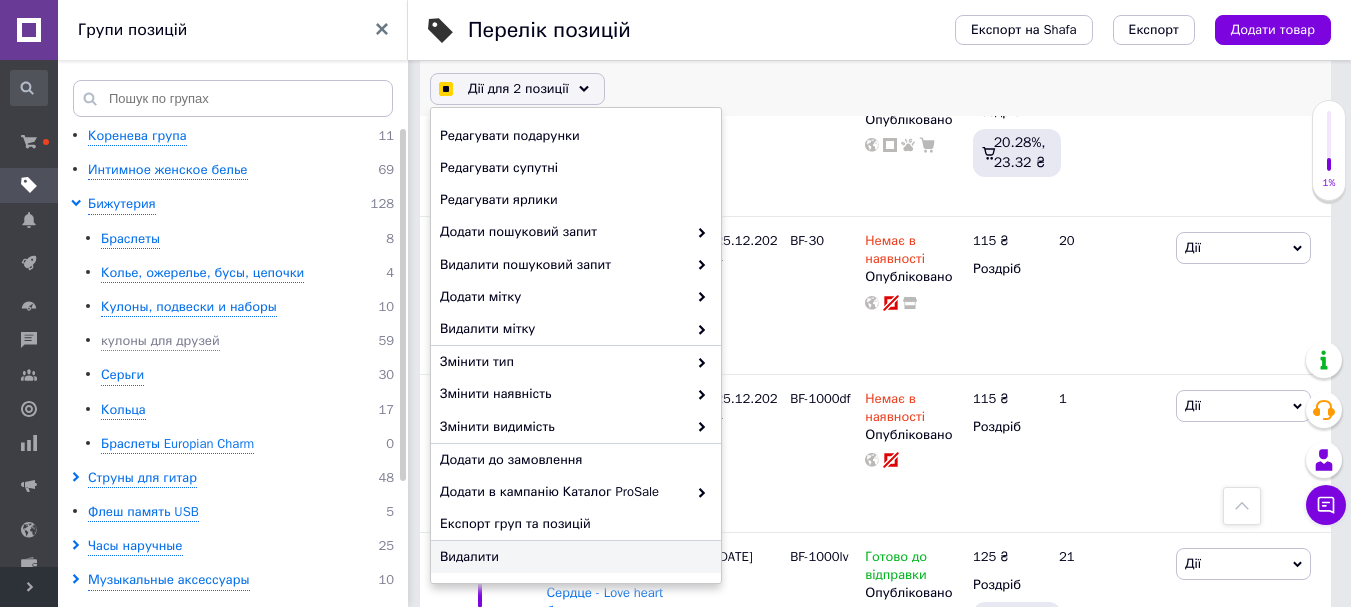 checkbox on "true" 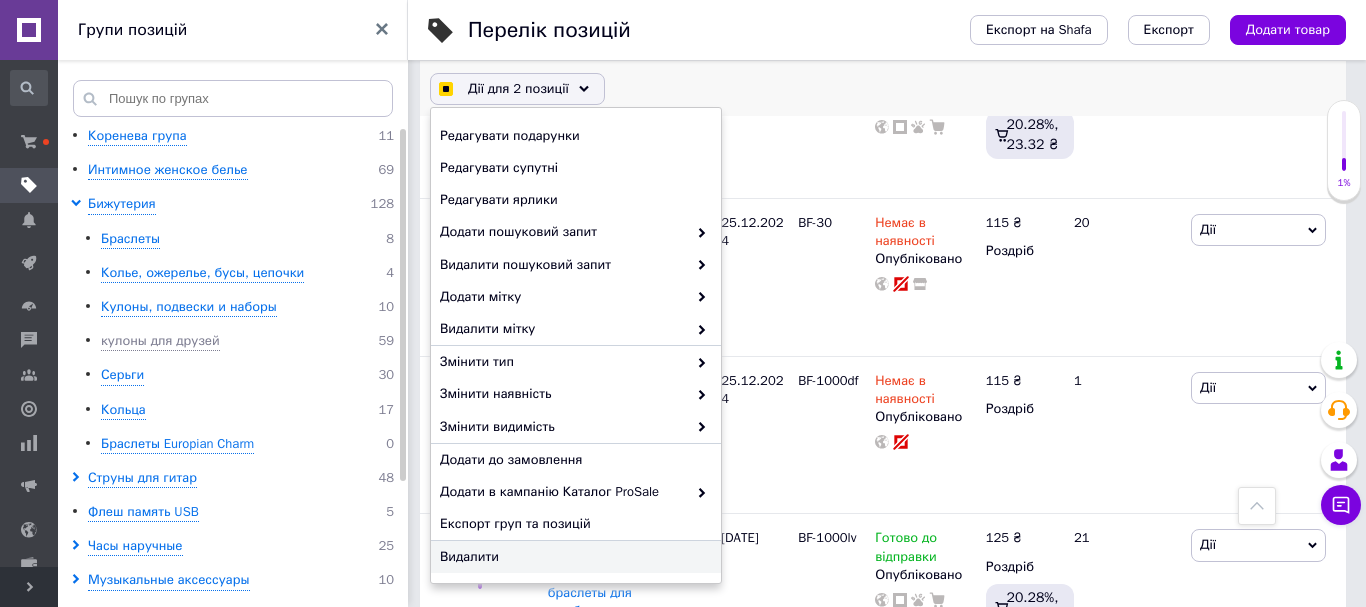 checkbox on "true" 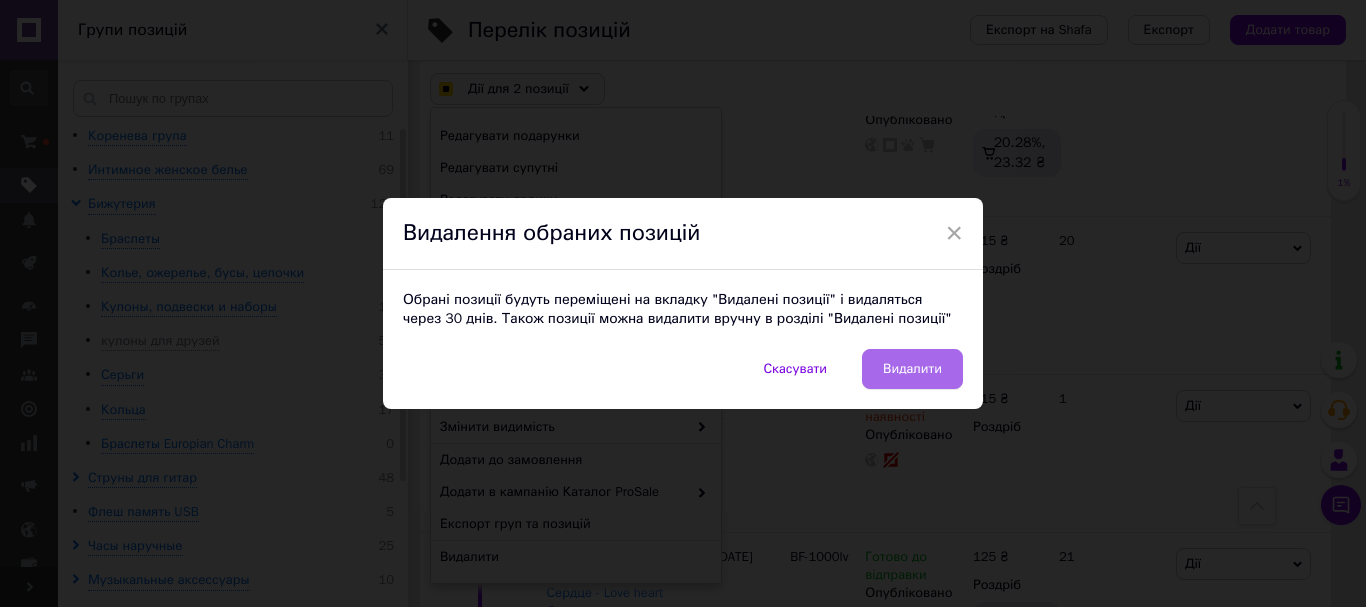 click on "Видалити" at bounding box center [912, 369] 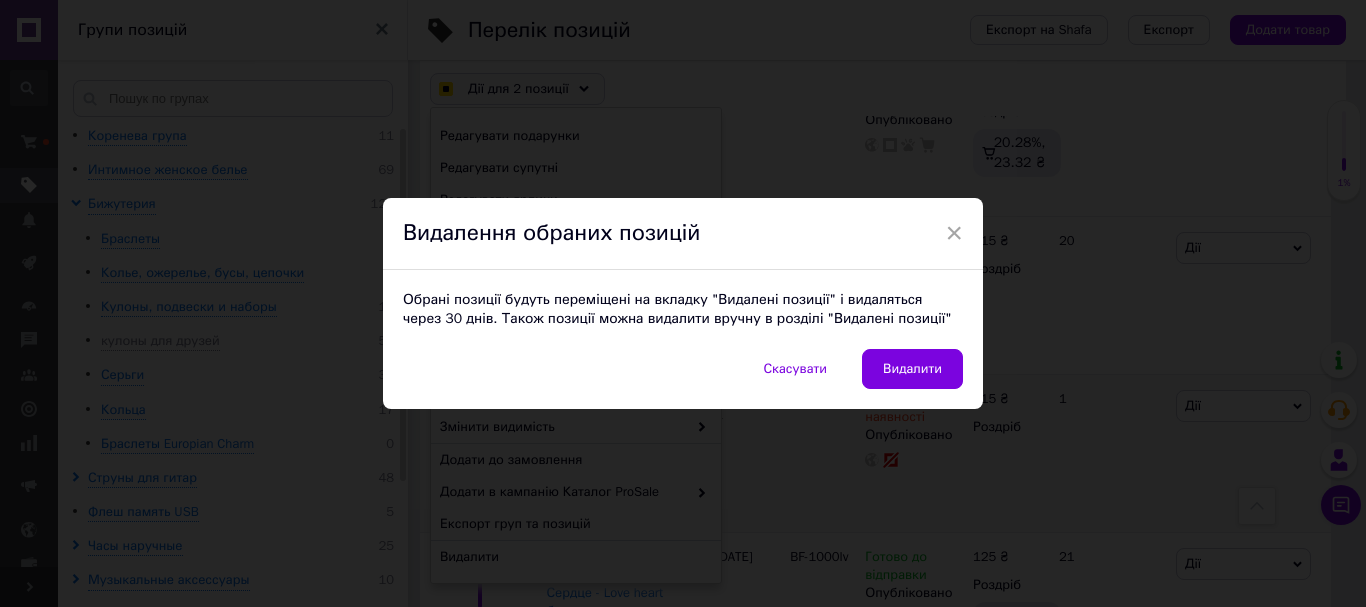 checkbox on "true" 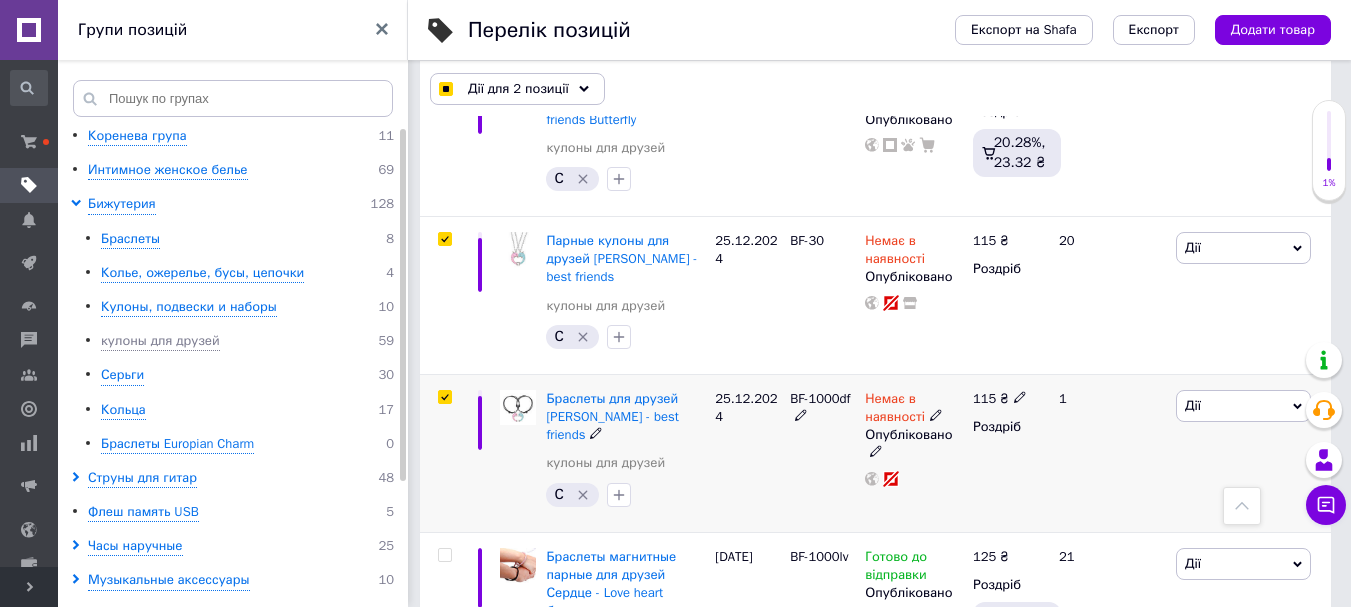 scroll, scrollTop: 0, scrollLeft: 250, axis: horizontal 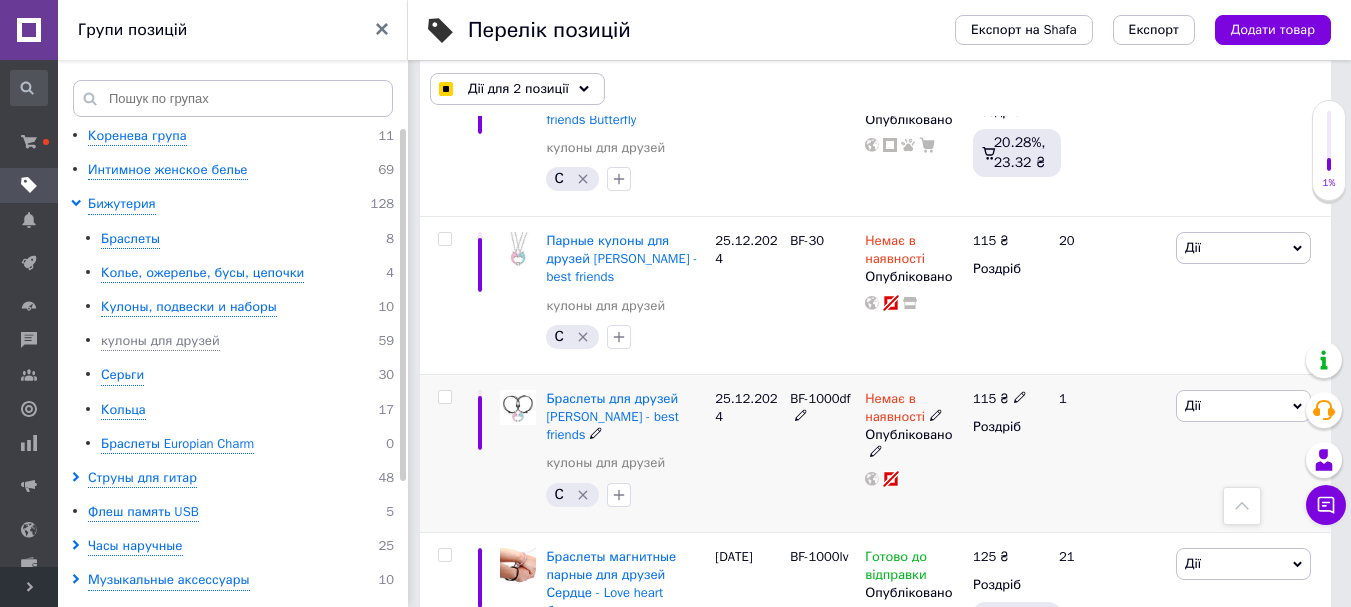 checkbox on "false" 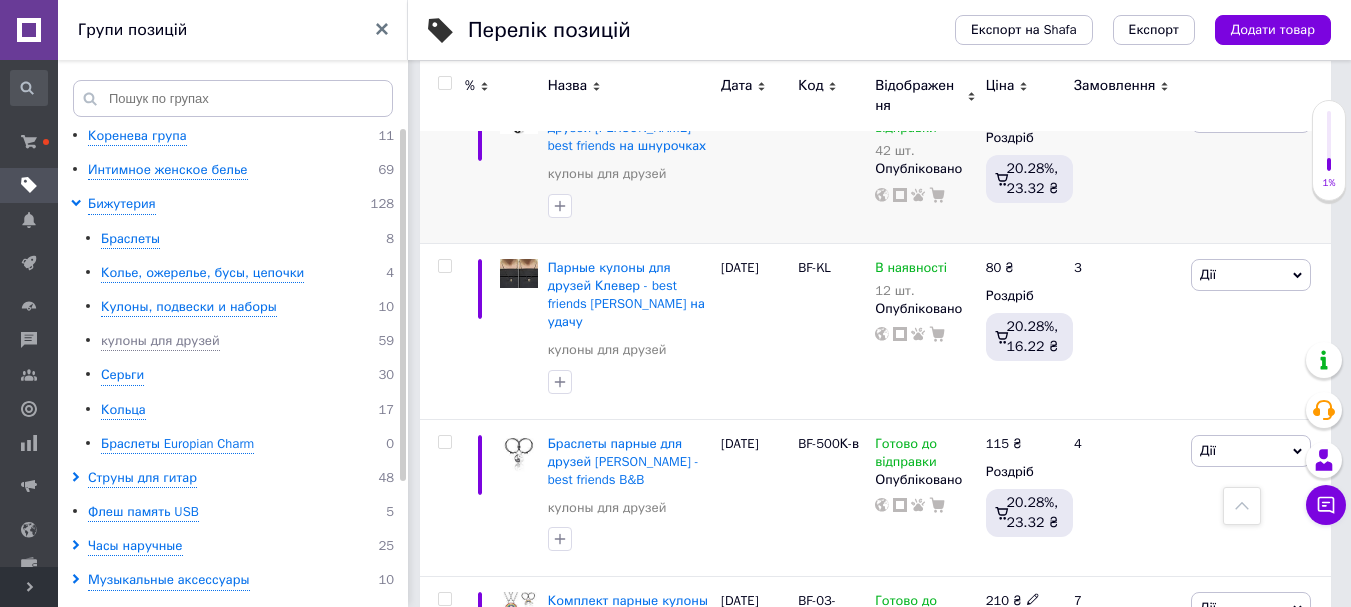 scroll, scrollTop: 5400, scrollLeft: 0, axis: vertical 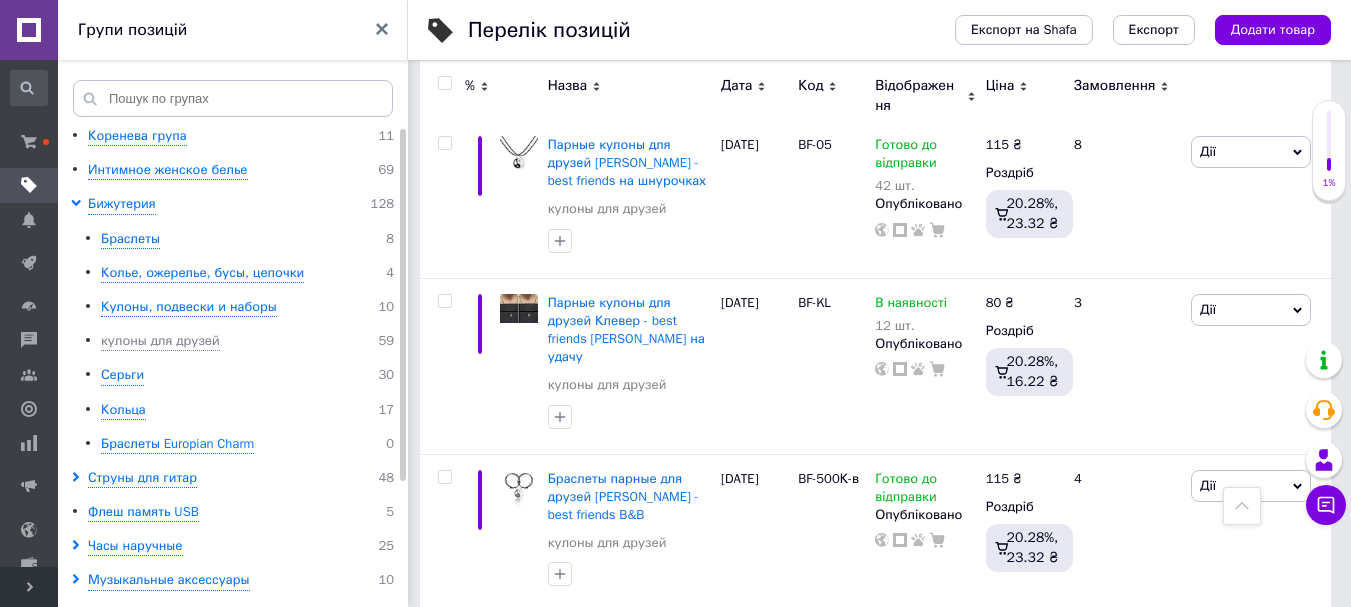 click on "210" at bounding box center (997, 635) 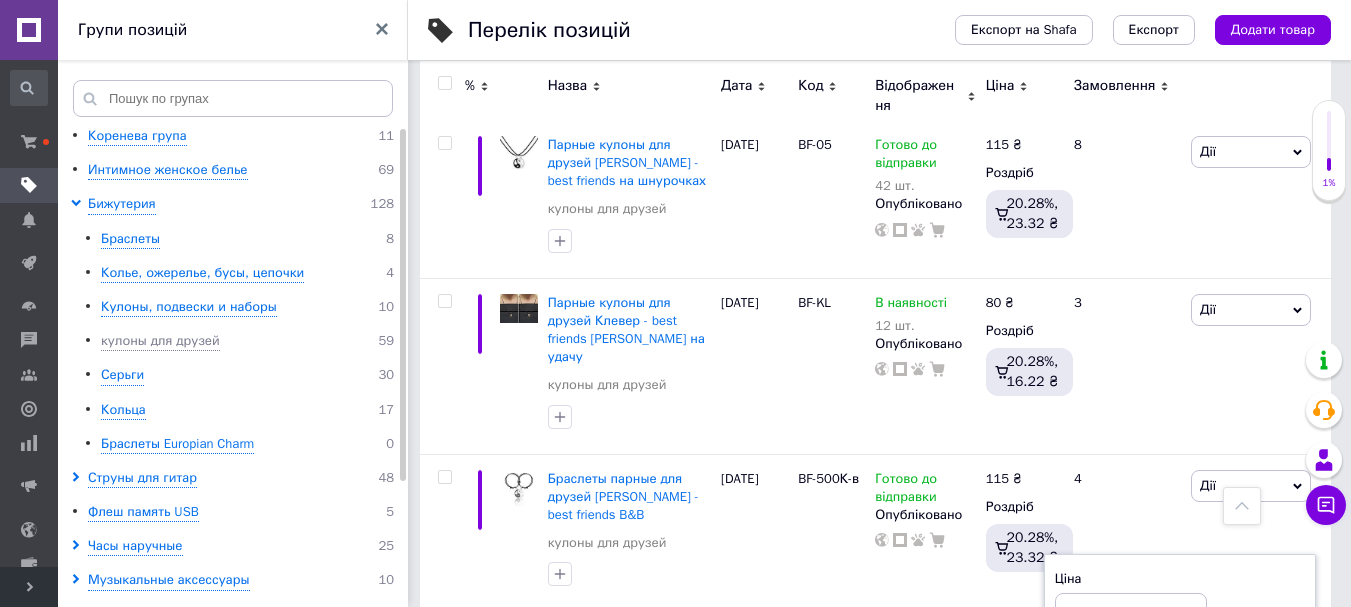 click on "210" at bounding box center [1131, 613] 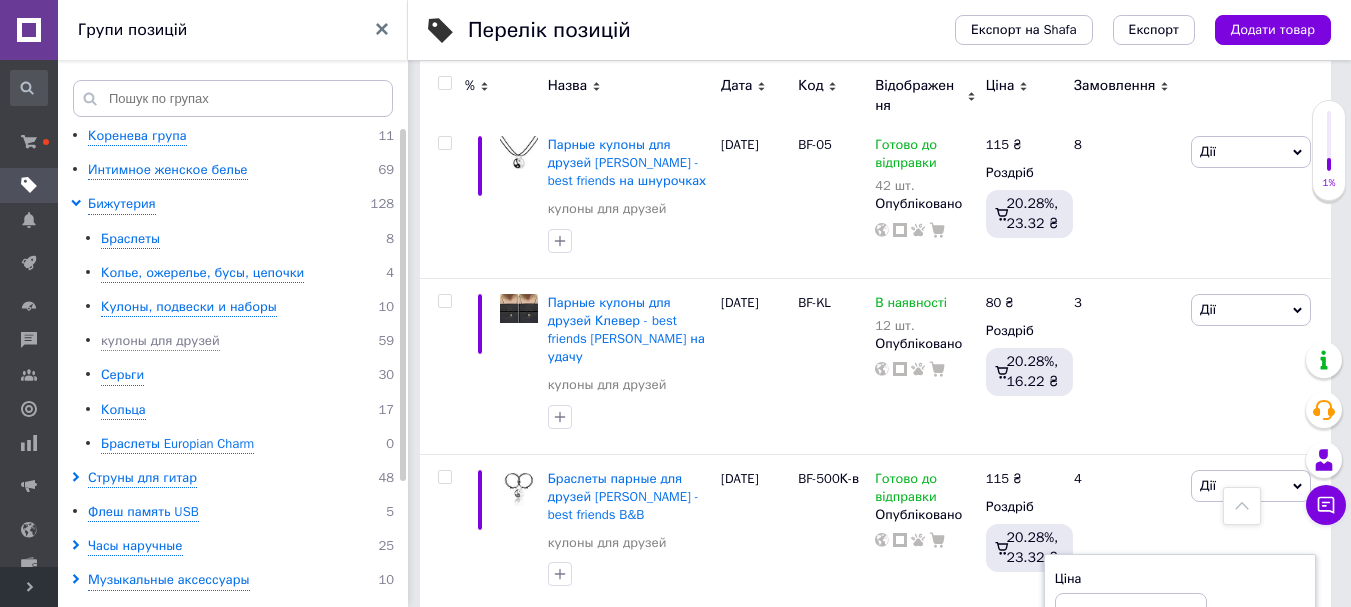 click at bounding box center [442, 691] 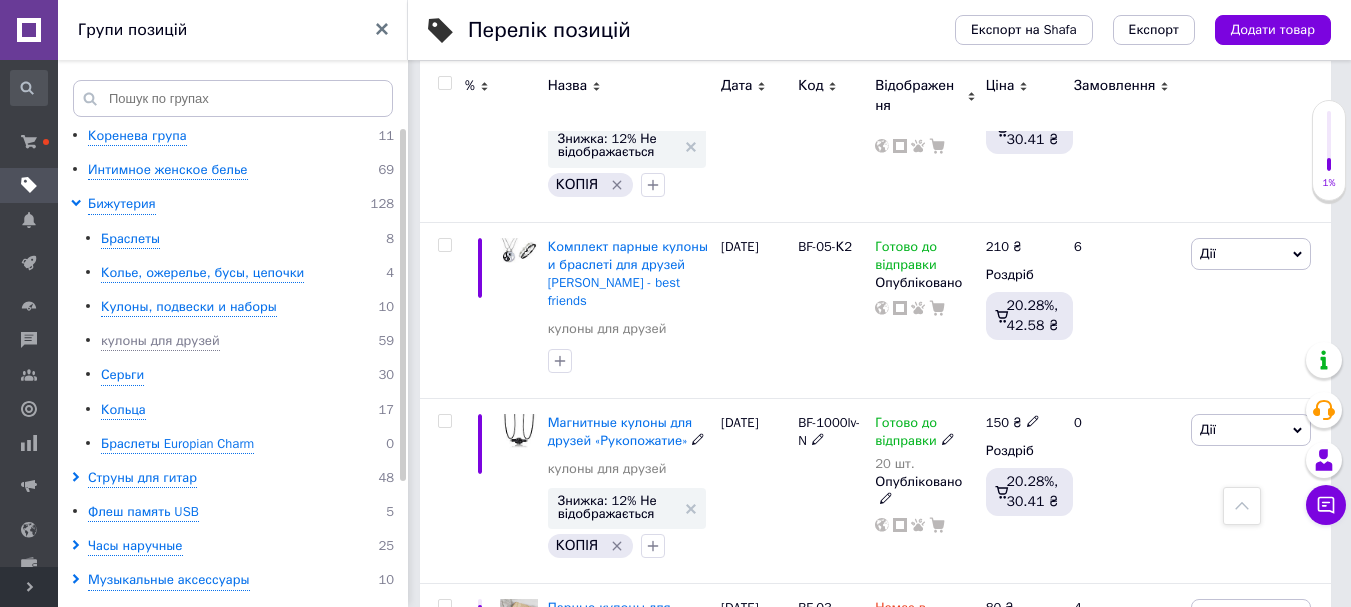 scroll, scrollTop: 7800, scrollLeft: 0, axis: vertical 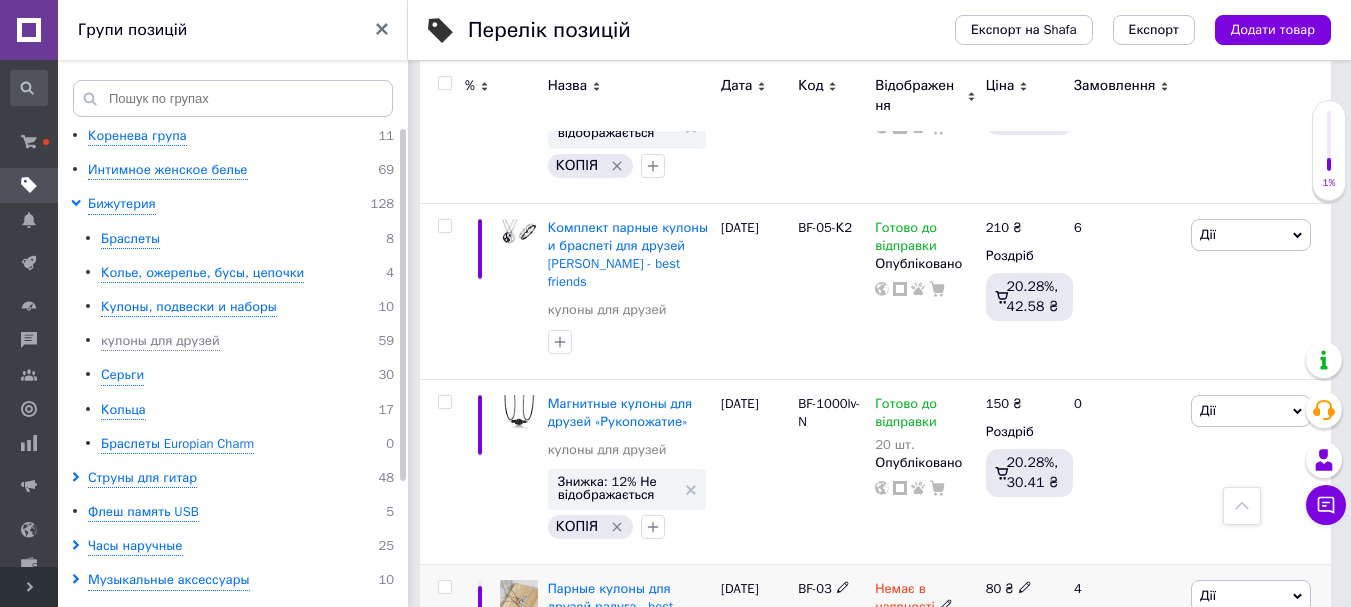 click on "Дії" at bounding box center (1251, 596) 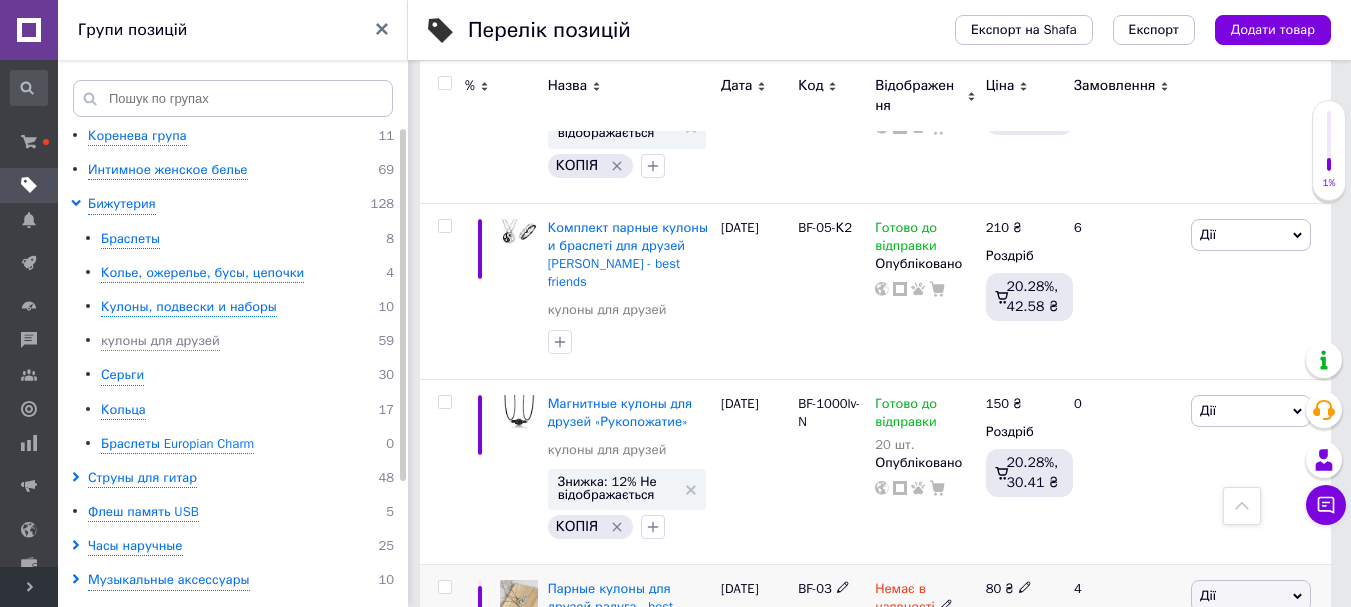 click on "Видалити" at bounding box center (1190, 916) 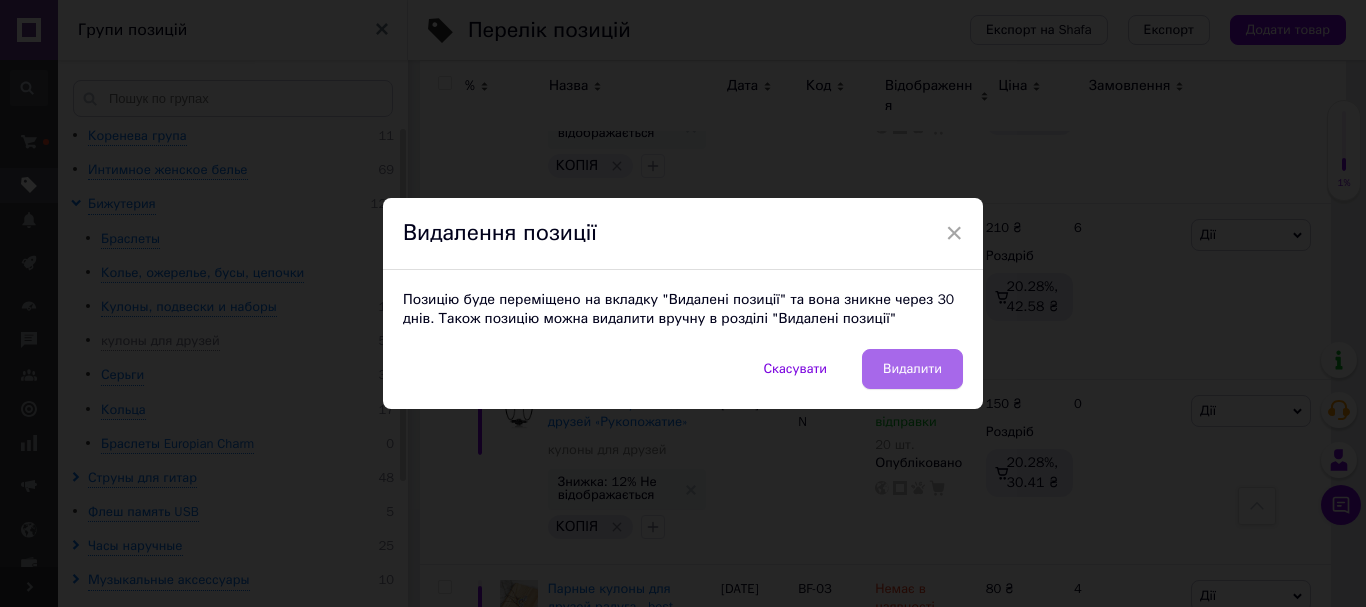 click on "Видалити" at bounding box center [912, 369] 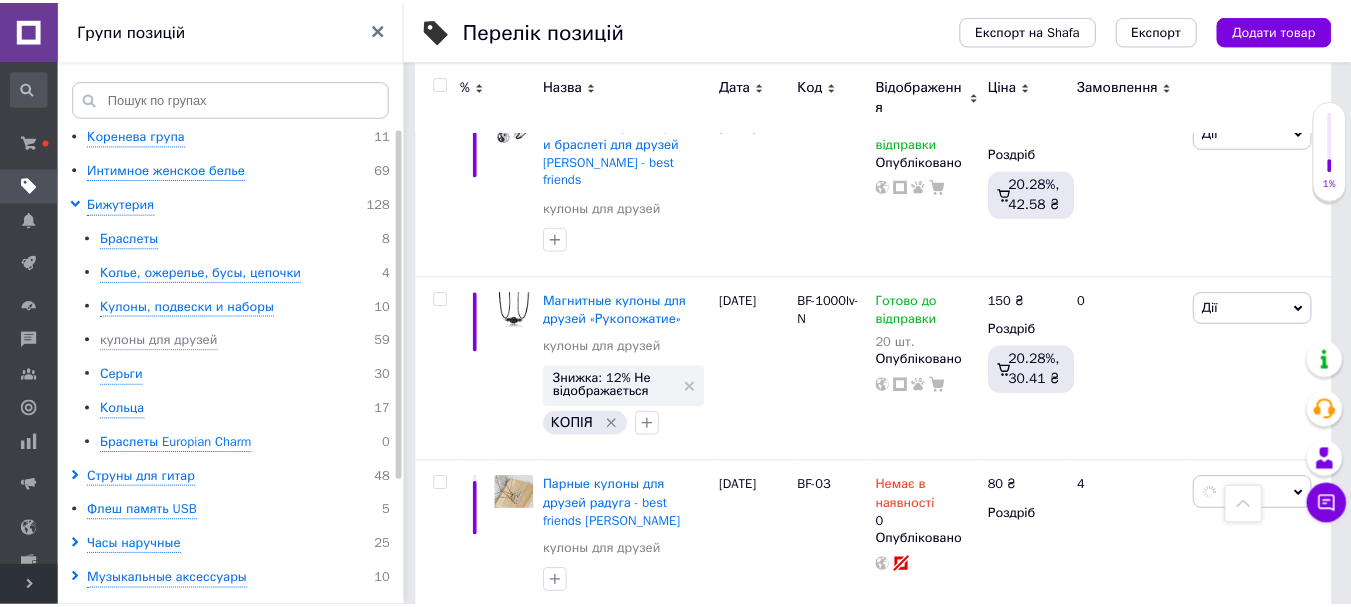 scroll, scrollTop: 0, scrollLeft: 250, axis: horizontal 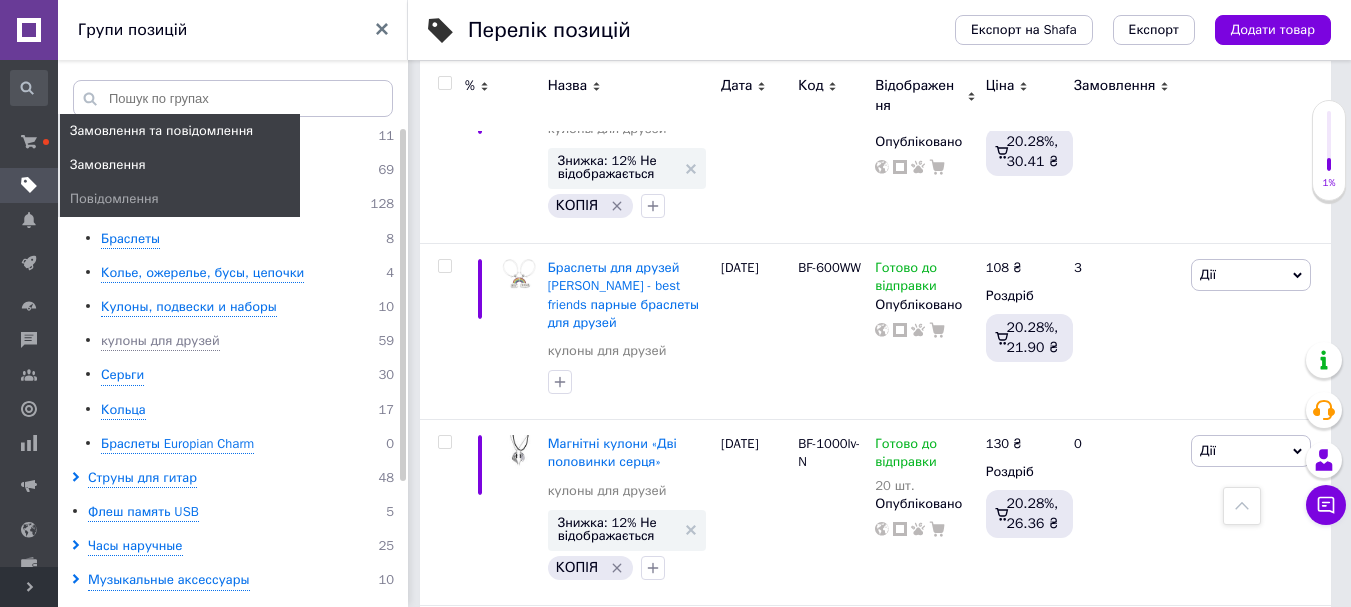 click on "Замовлення" at bounding box center (108, 165) 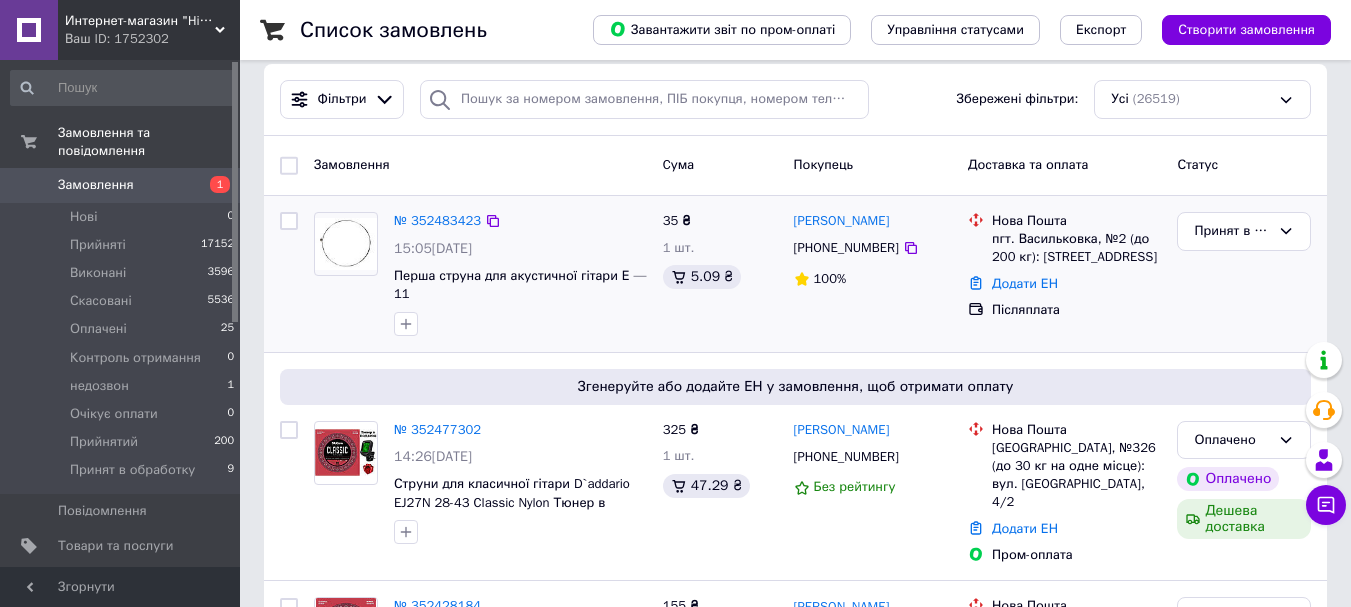 scroll, scrollTop: 0, scrollLeft: 0, axis: both 